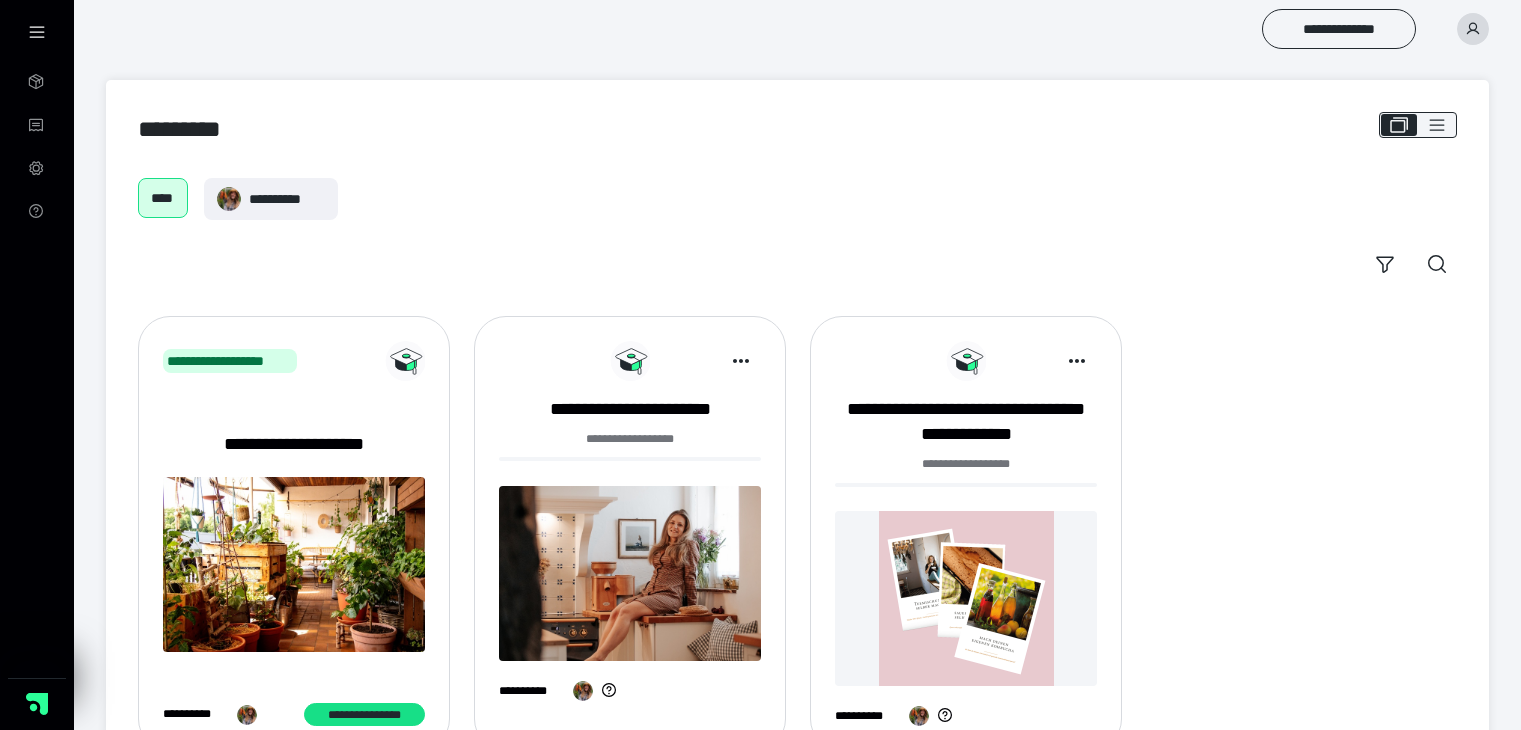 scroll, scrollTop: 0, scrollLeft: 0, axis: both 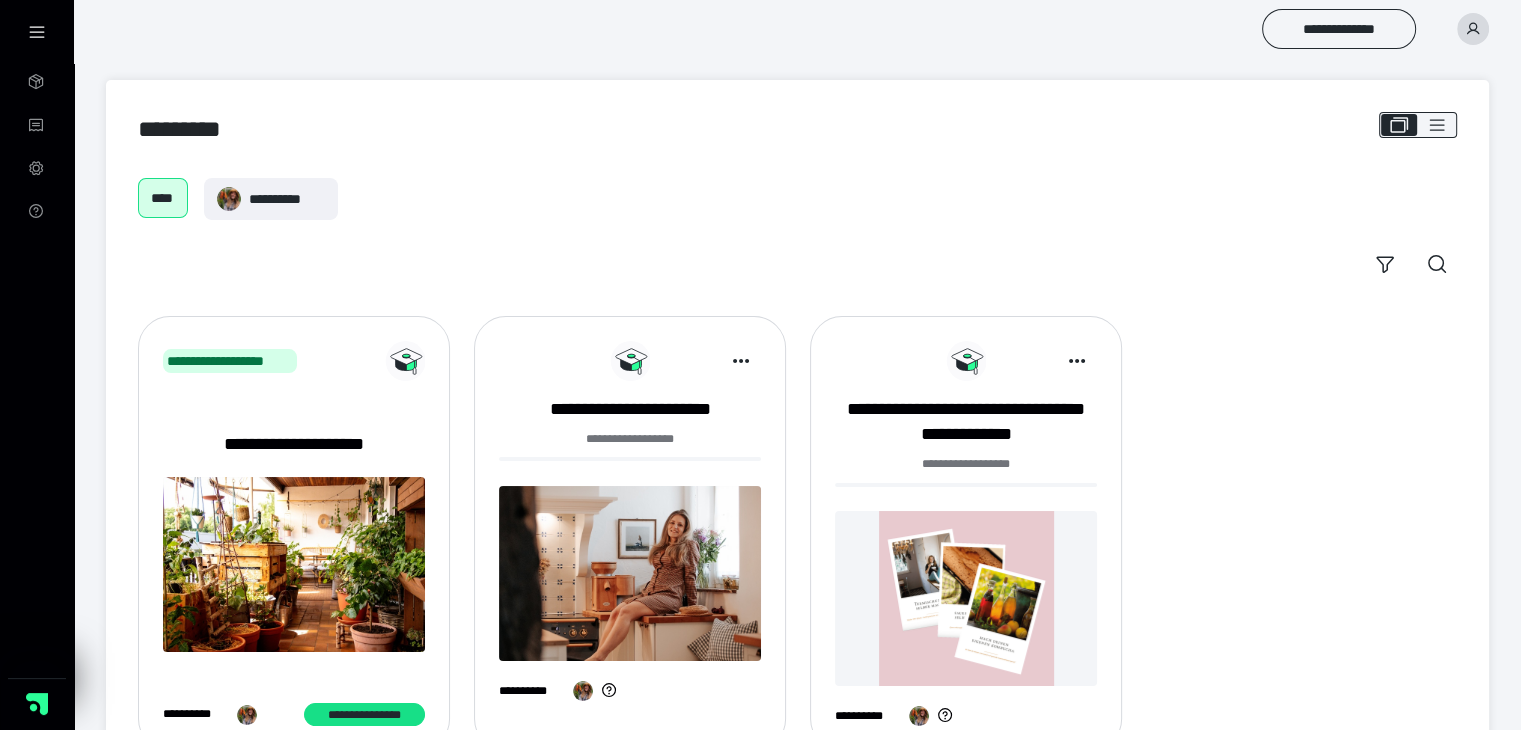 click 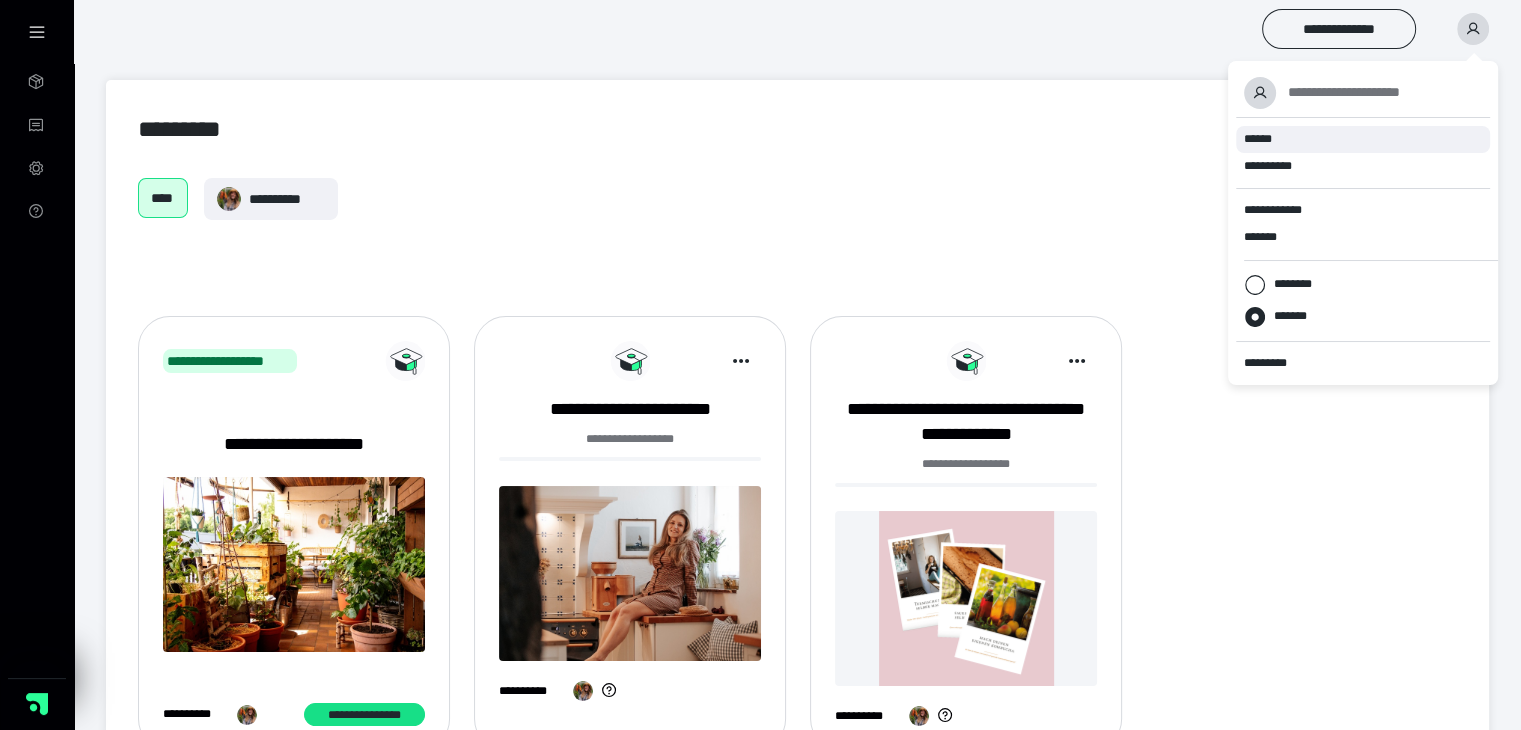 click on "******" at bounding box center (1363, 139) 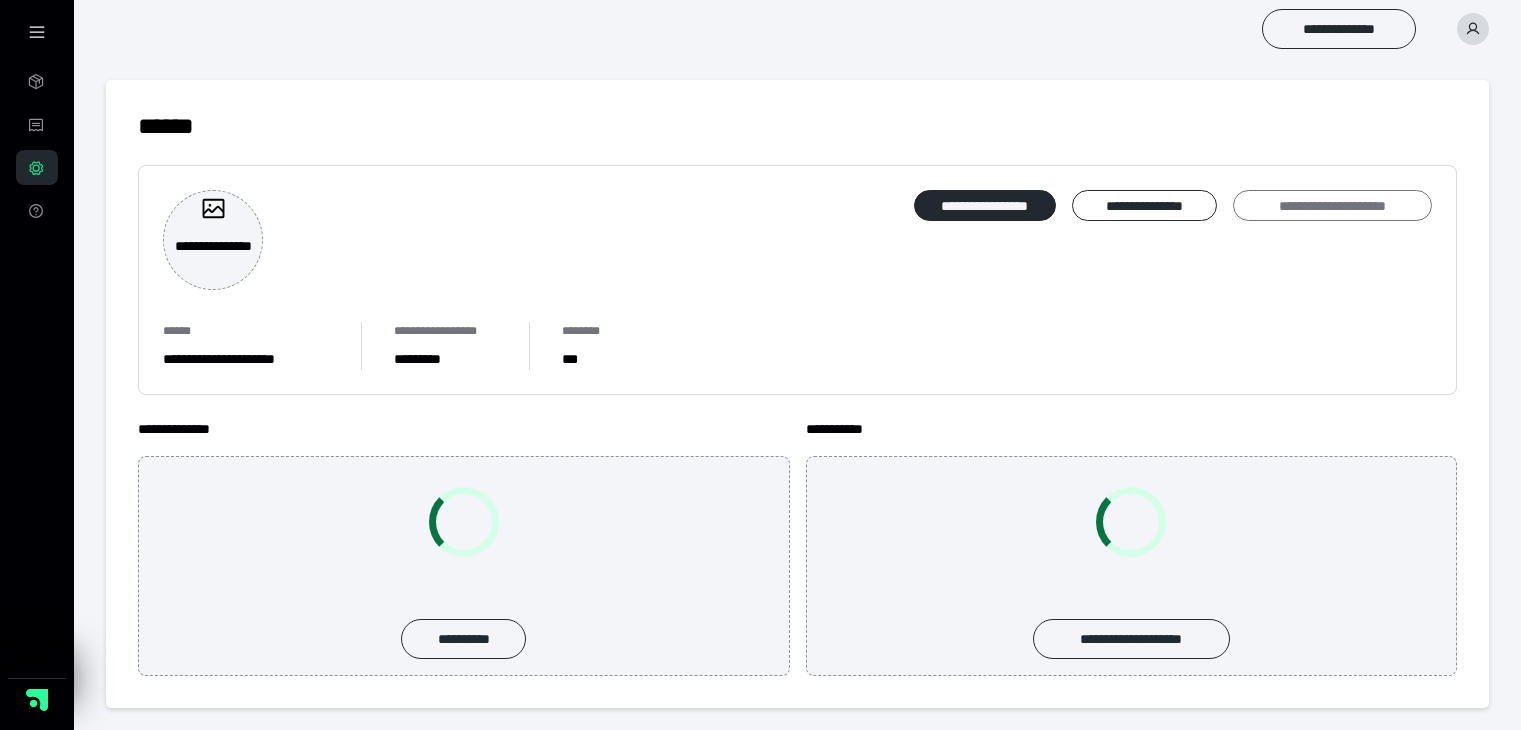 scroll, scrollTop: 0, scrollLeft: 0, axis: both 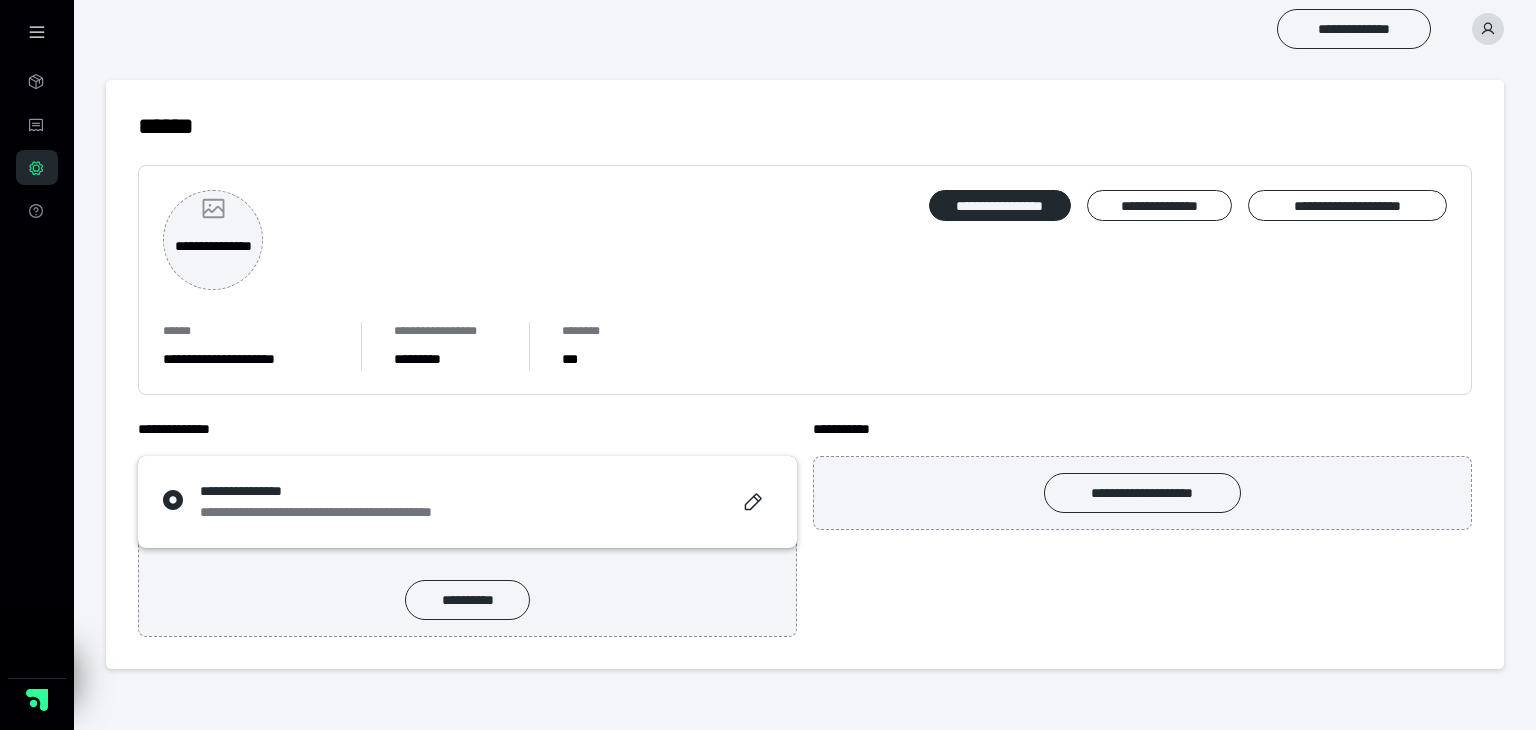 click on "**********" at bounding box center [213, 257] 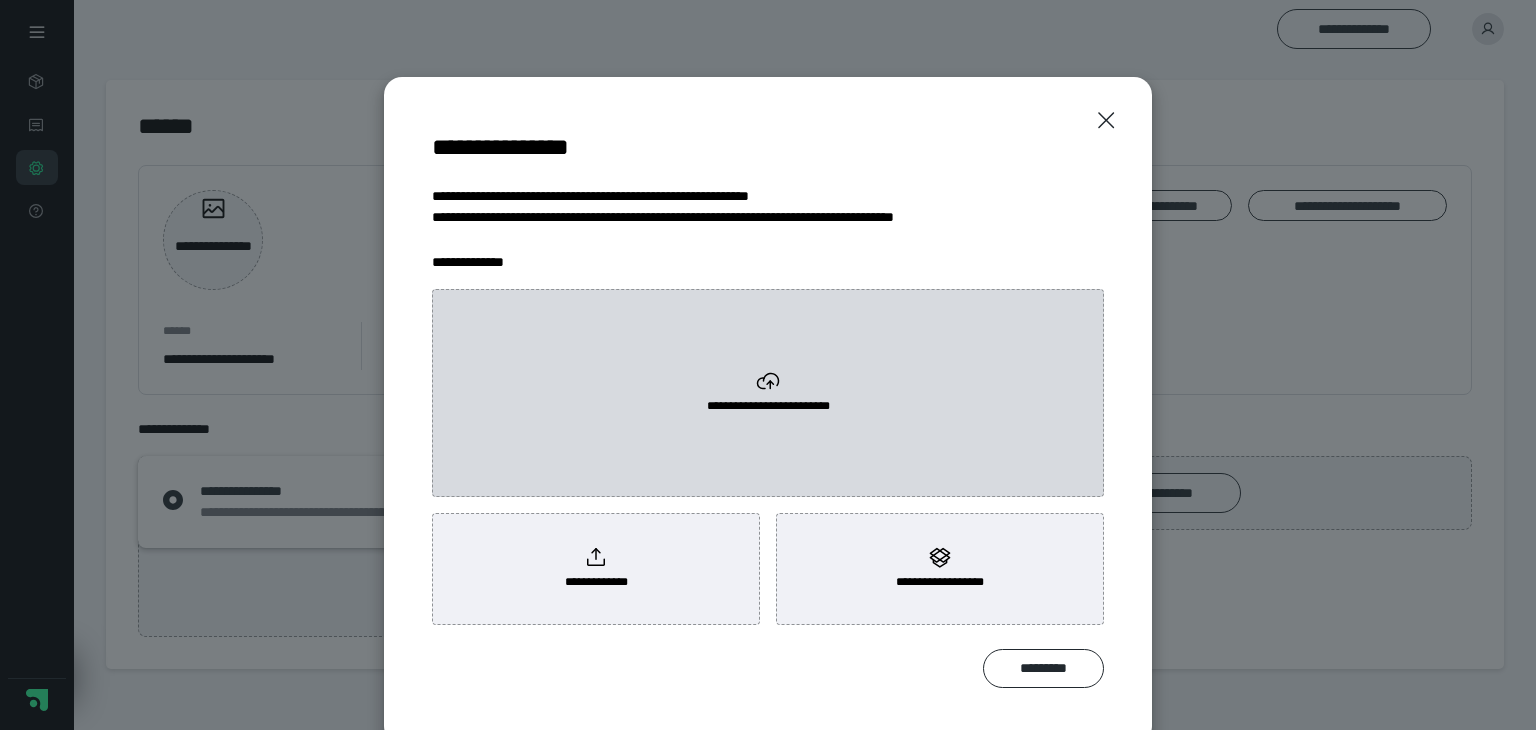 click on "**********" at bounding box center (768, 393) 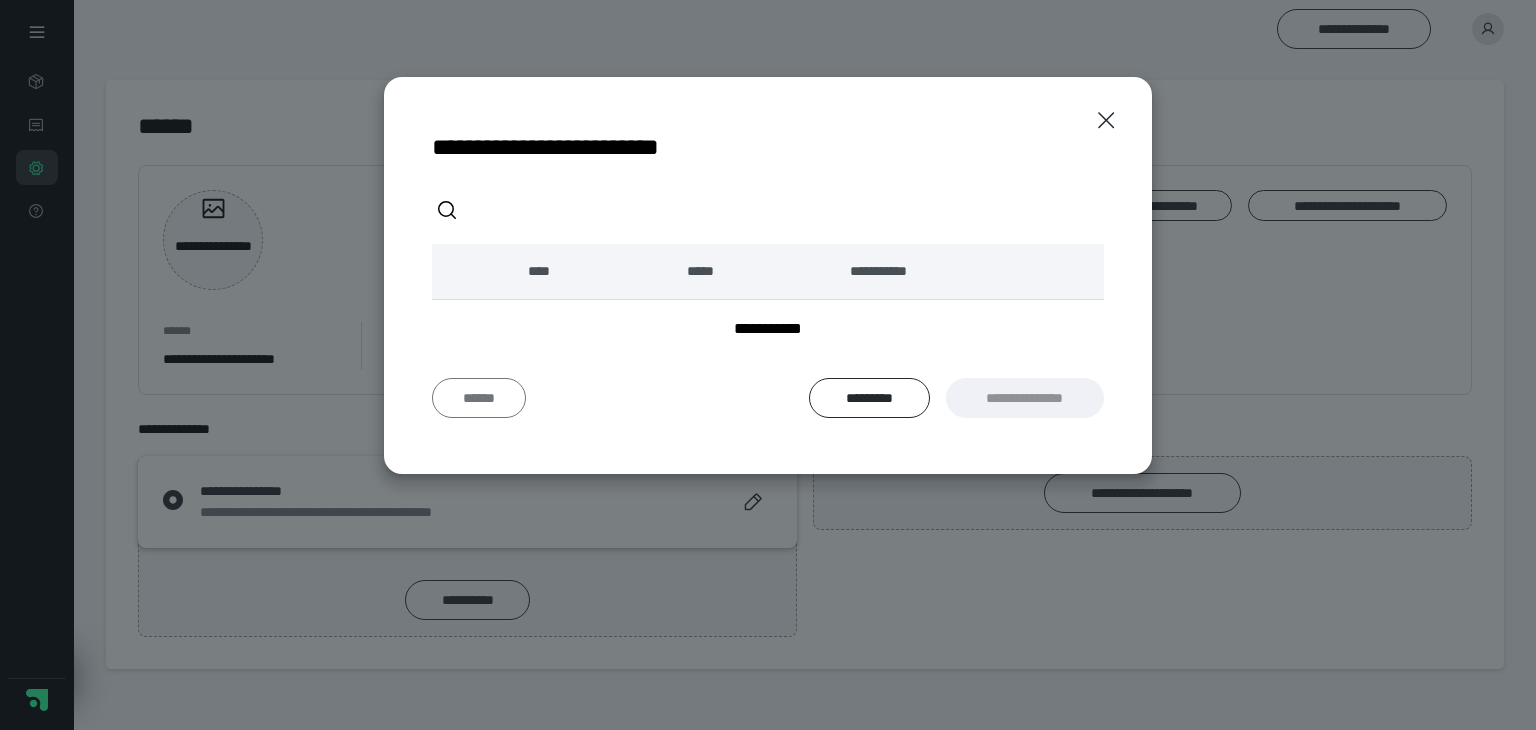click on "******" at bounding box center [479, 398] 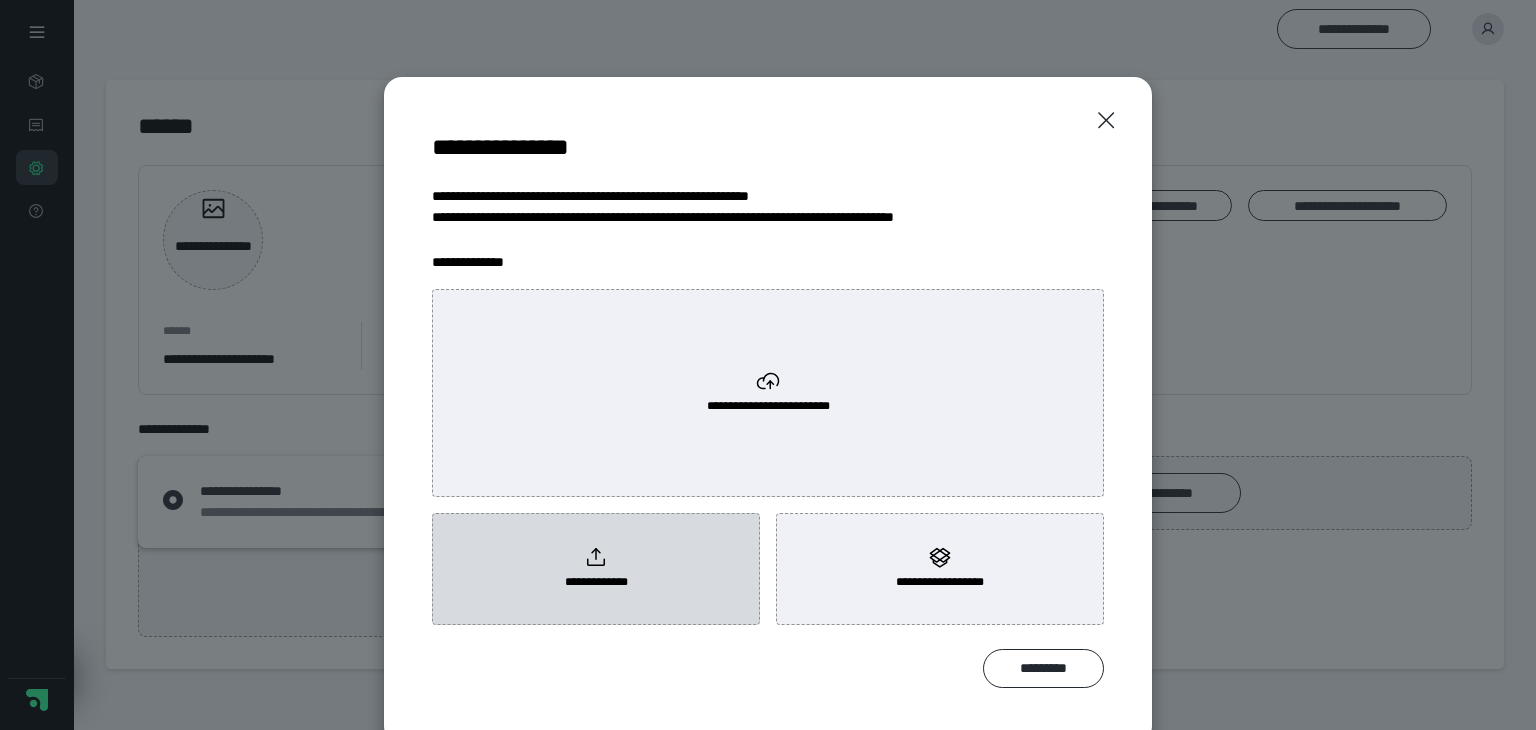 click on "**********" at bounding box center (596, 569) 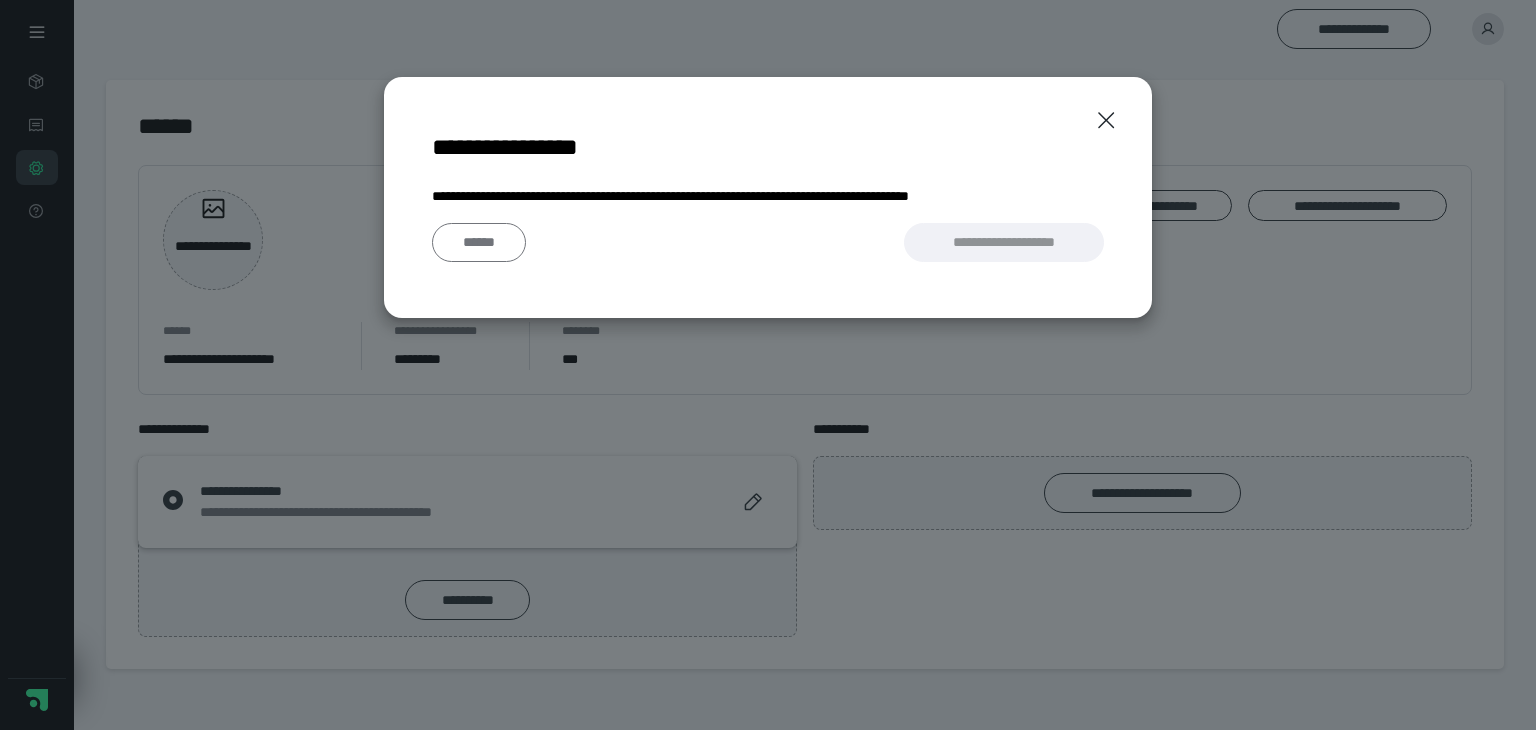 click on "******" at bounding box center [479, 243] 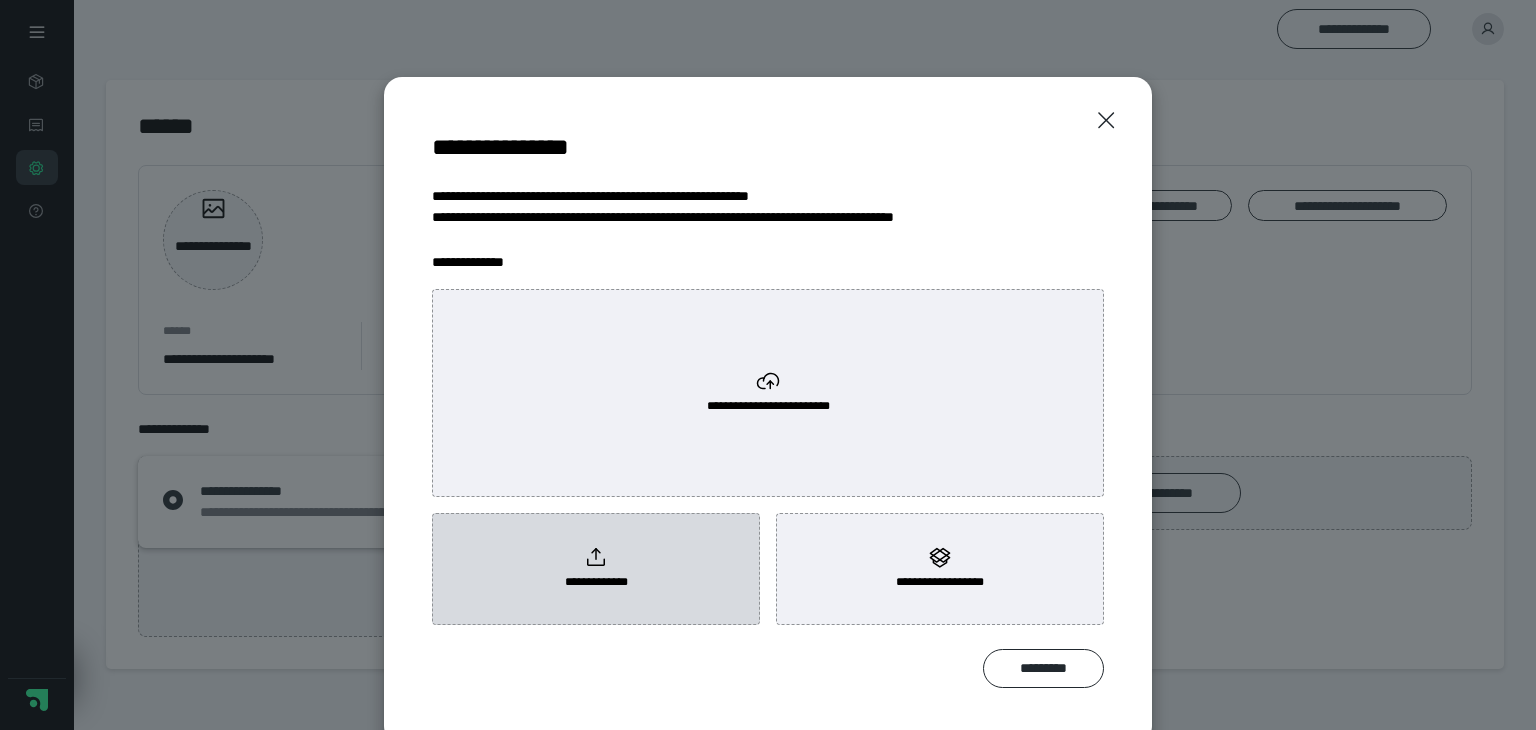 click on "**********" at bounding box center [596, 569] 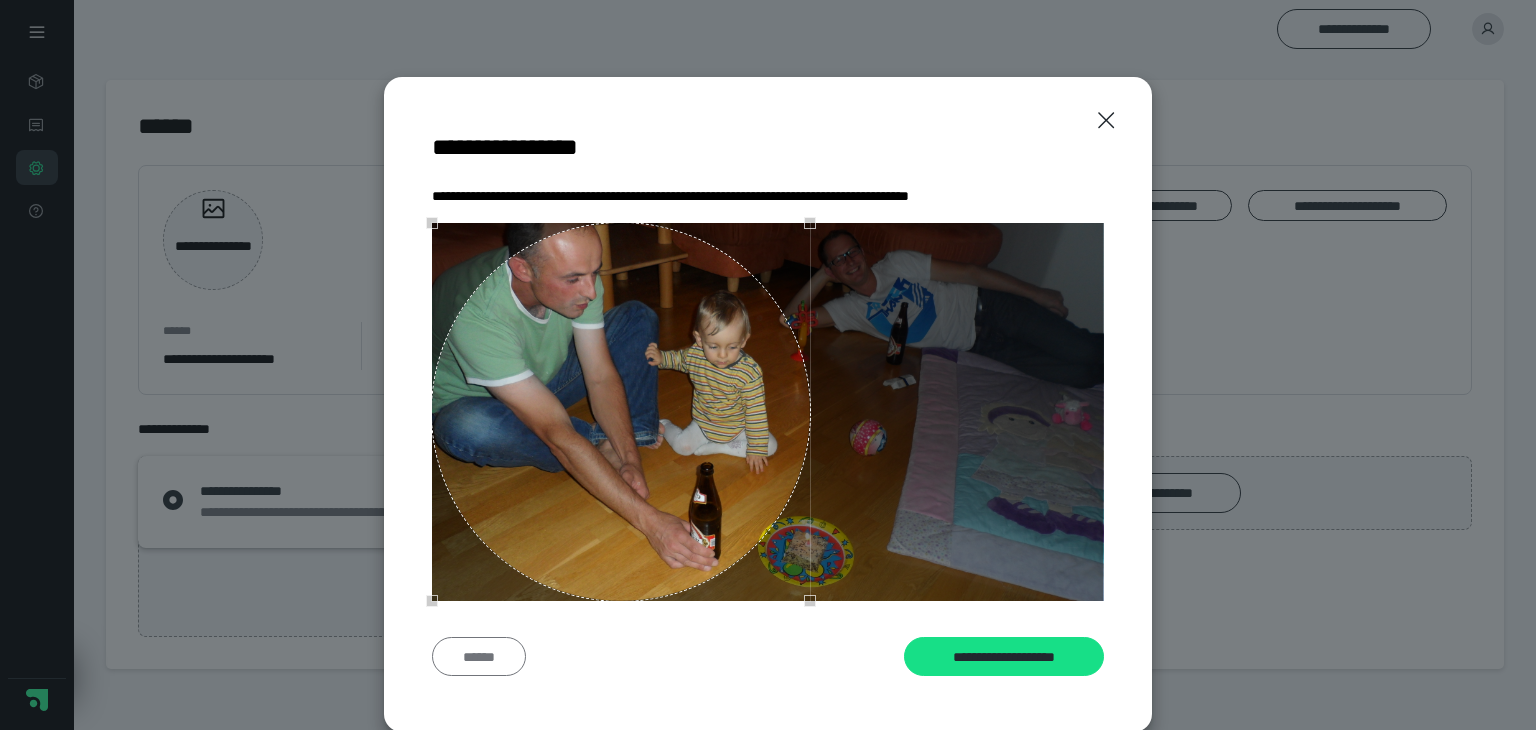 click on "******" at bounding box center [479, 657] 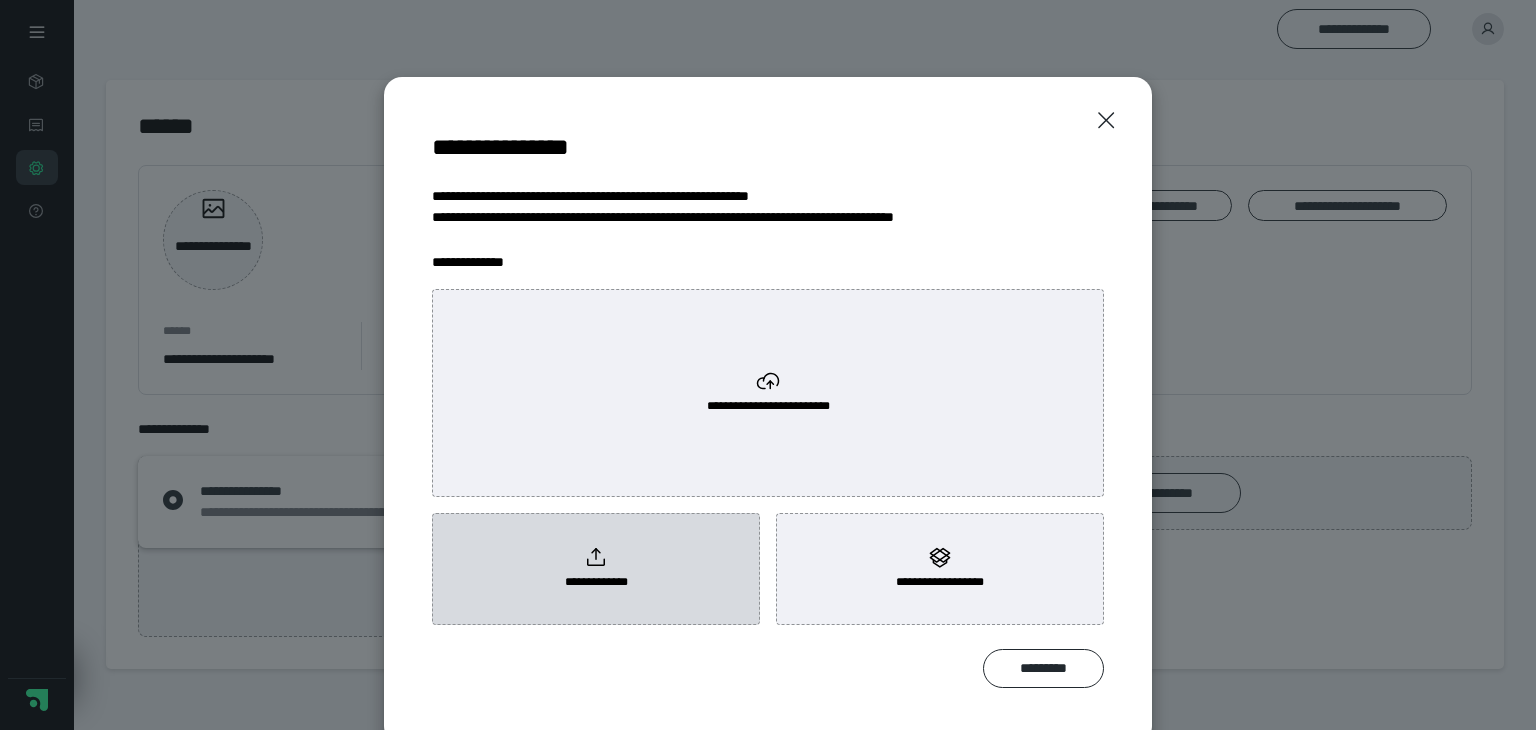 click on "**********" at bounding box center [596, 582] 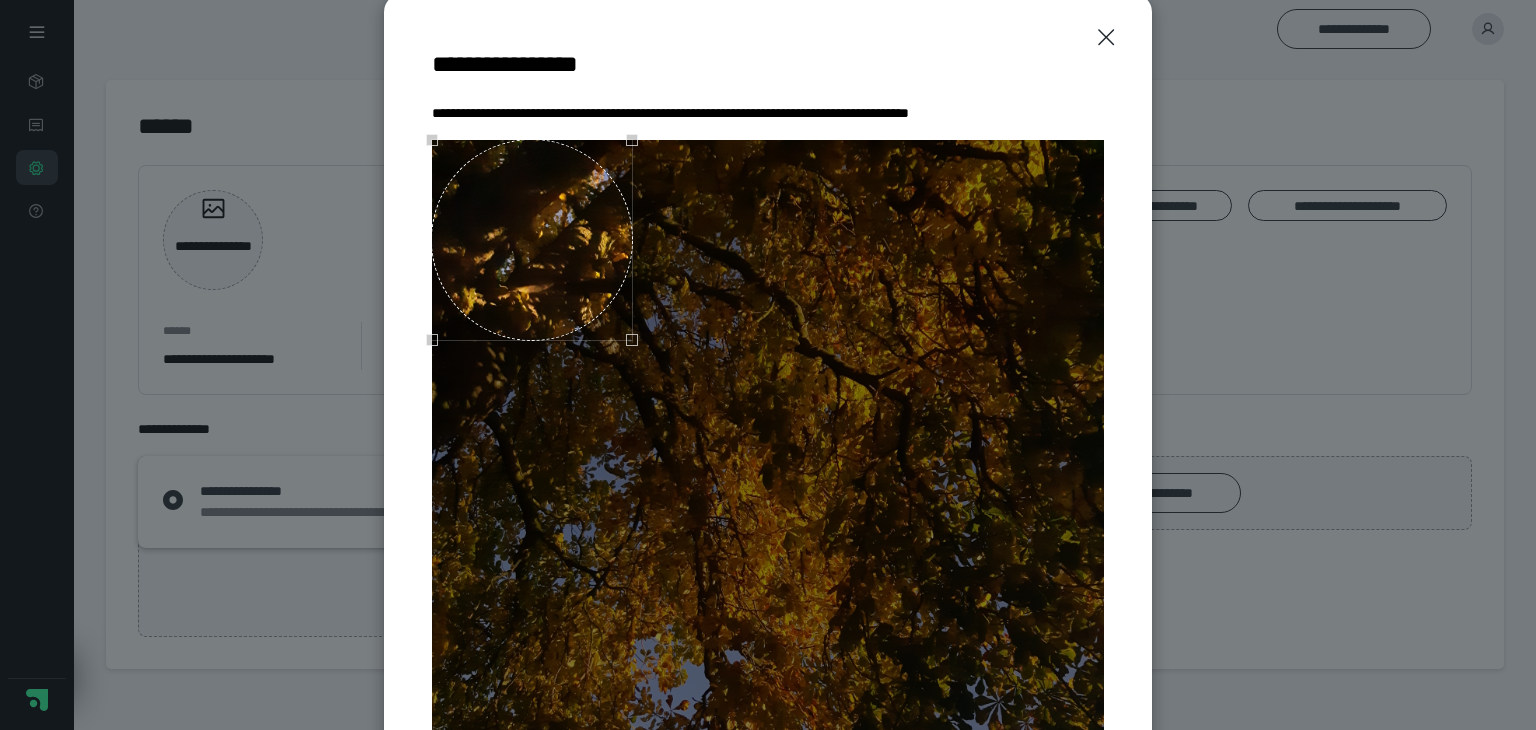 scroll, scrollTop: 0, scrollLeft: 0, axis: both 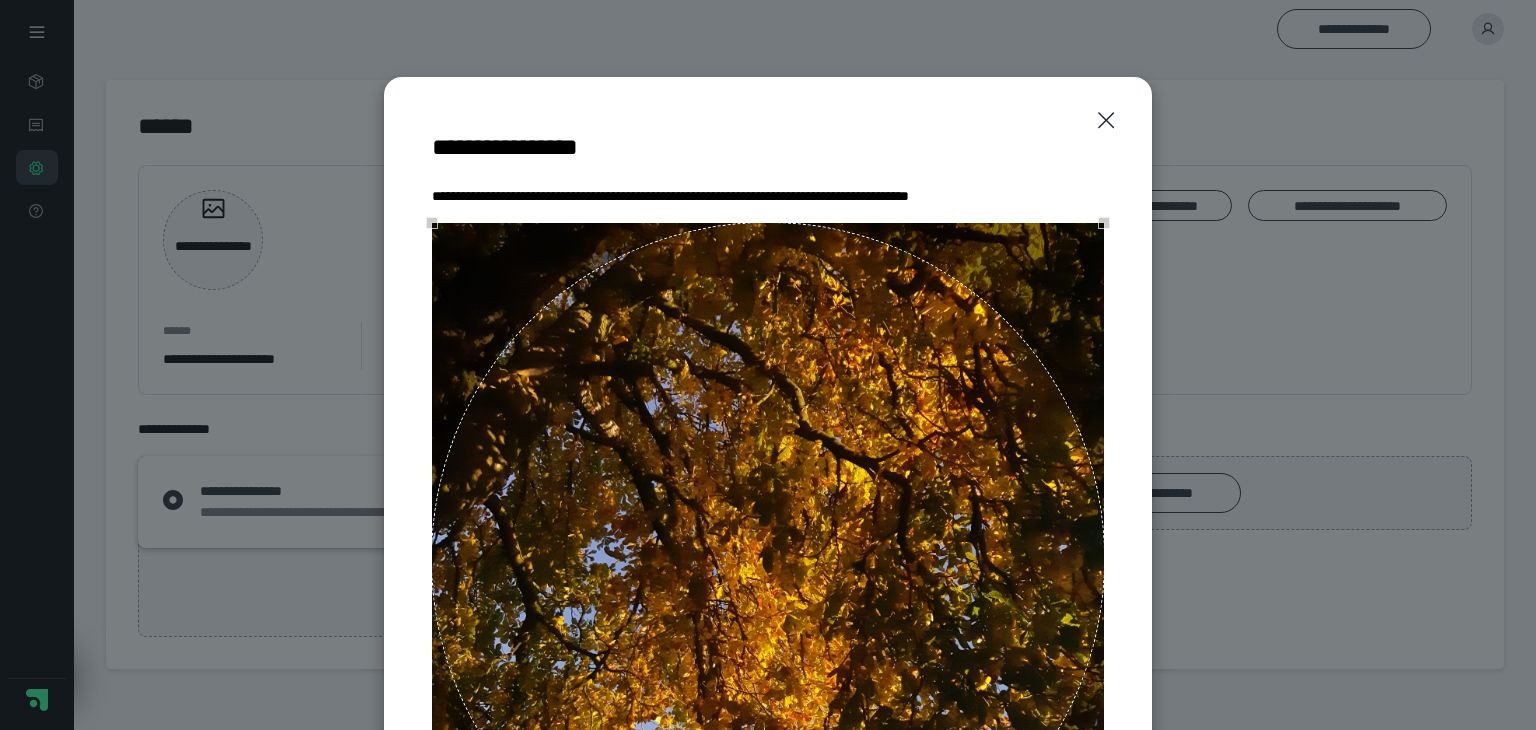 click at bounding box center (768, 559) 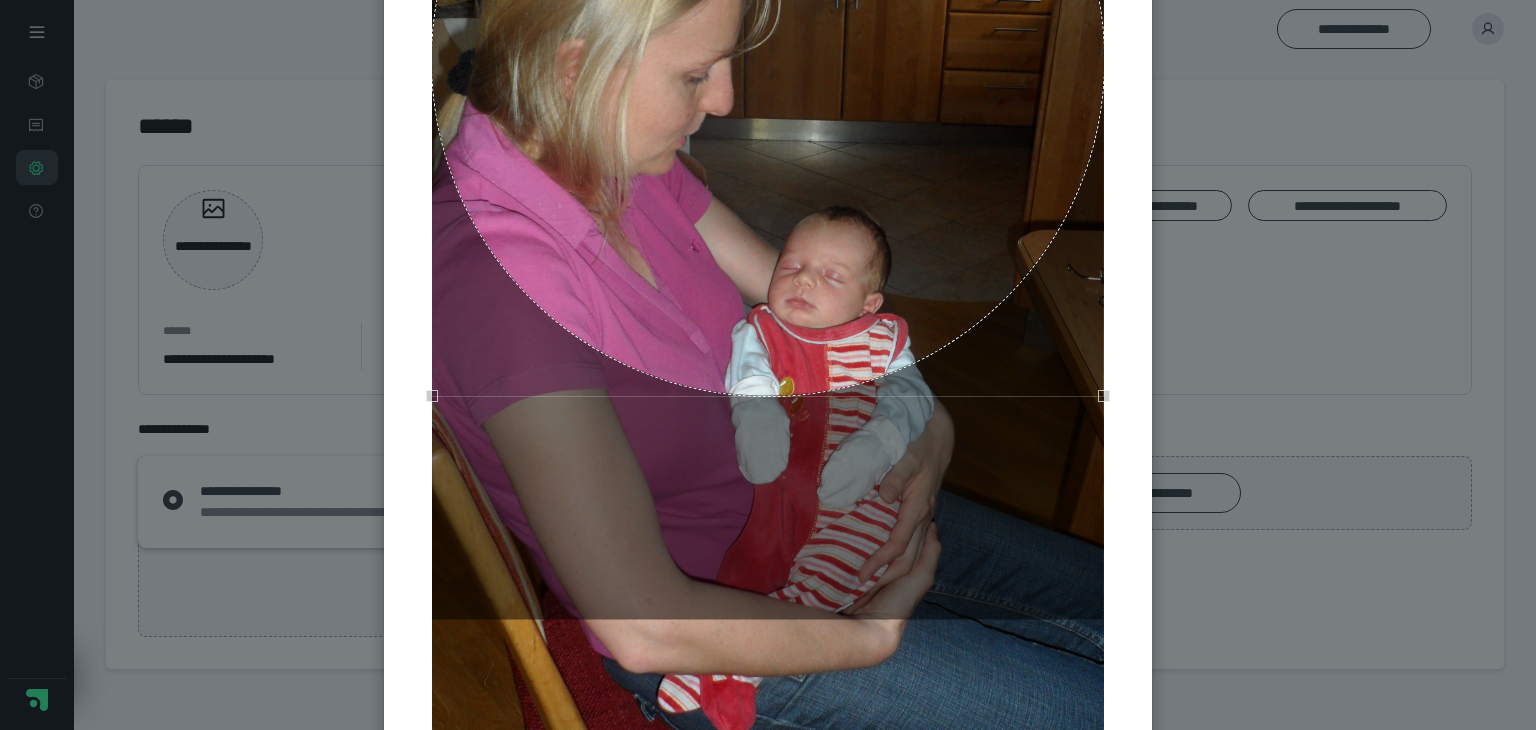 scroll, scrollTop: 500, scrollLeft: 0, axis: vertical 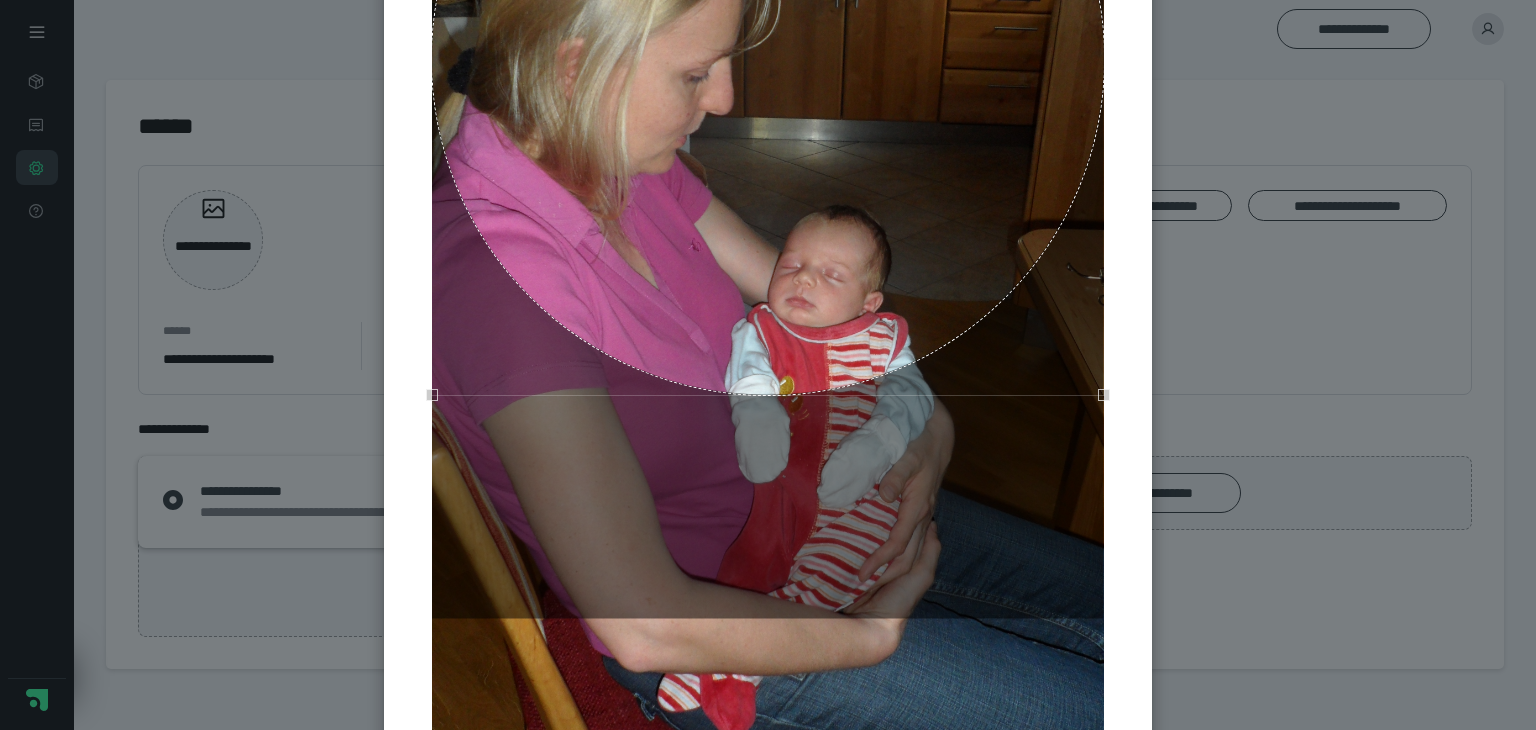 click at bounding box center (768, 320) 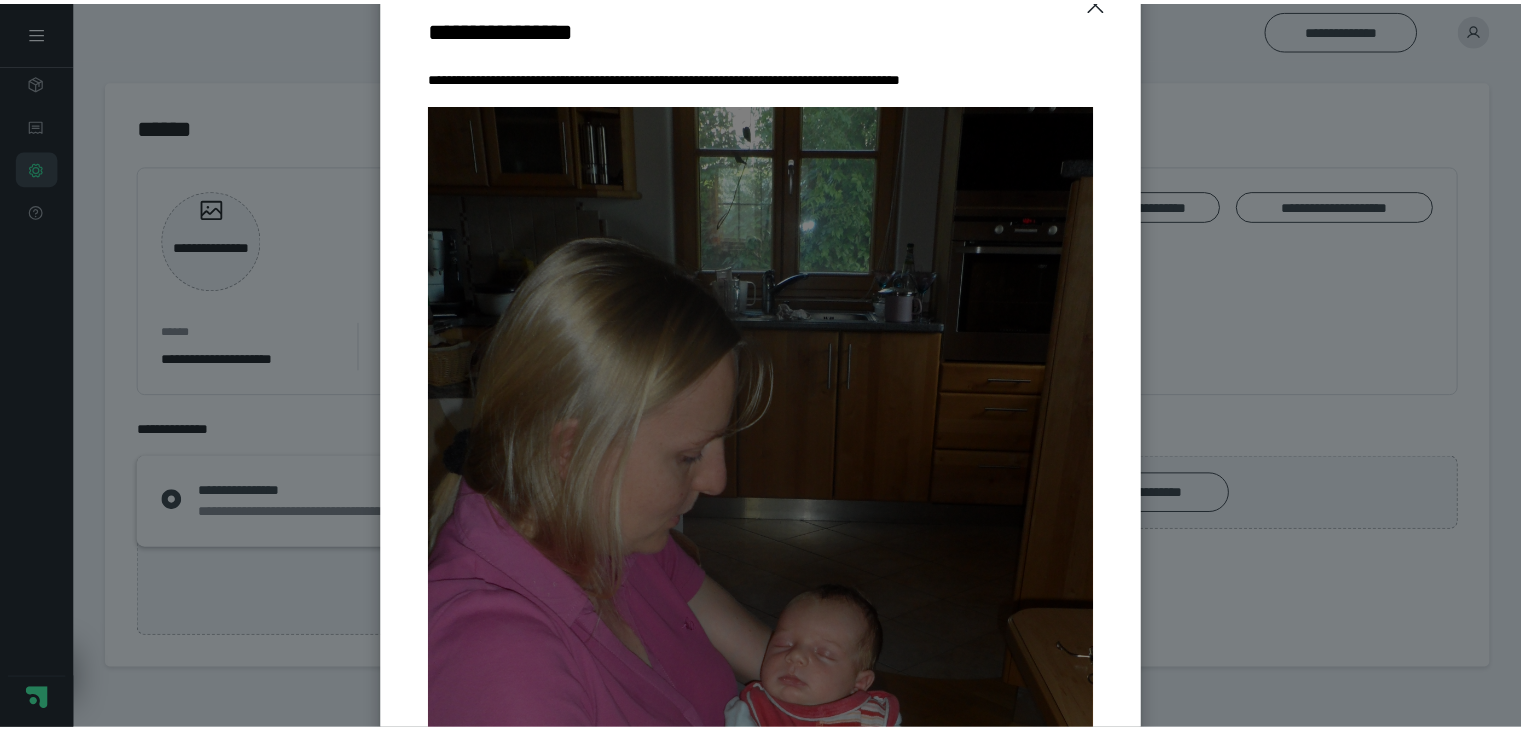 scroll, scrollTop: 100, scrollLeft: 0, axis: vertical 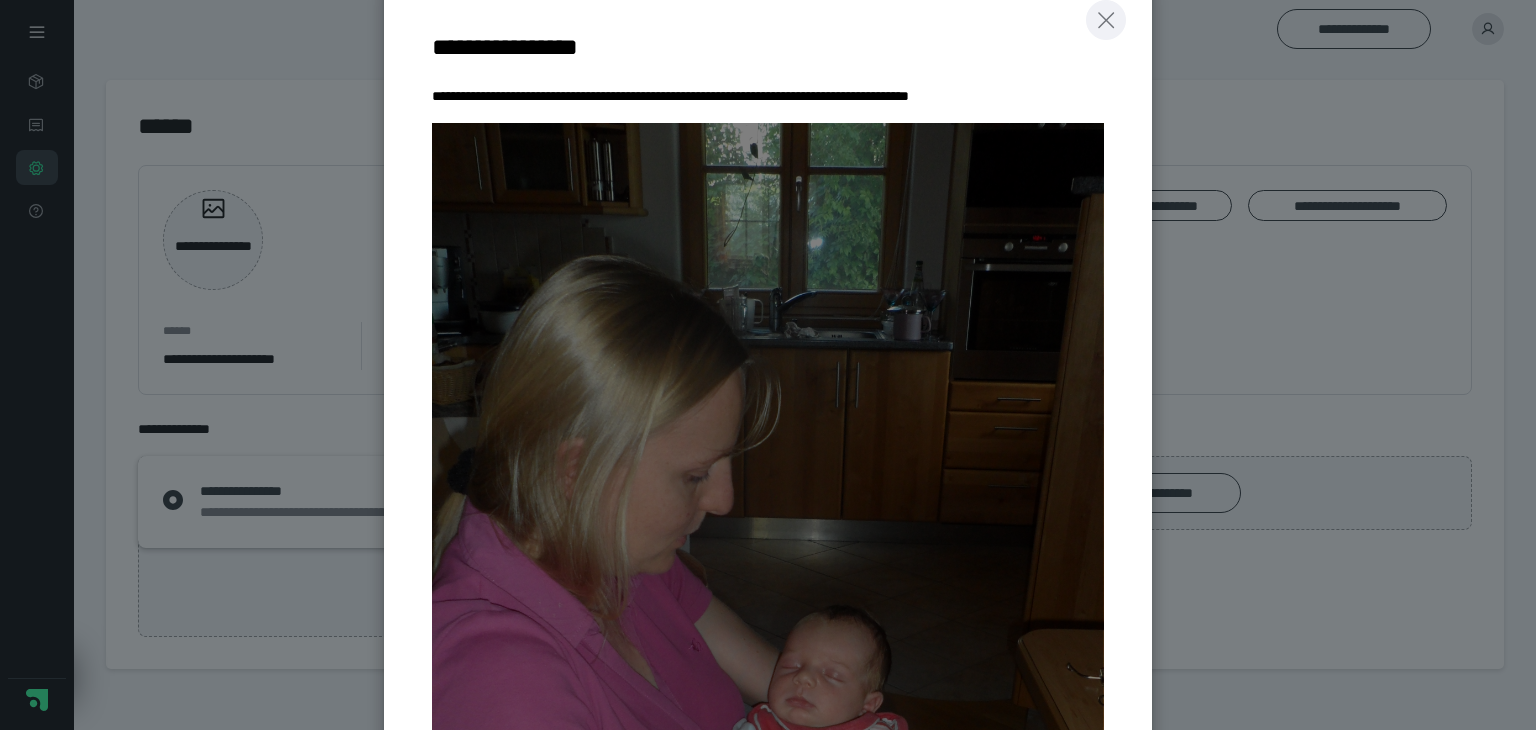 click 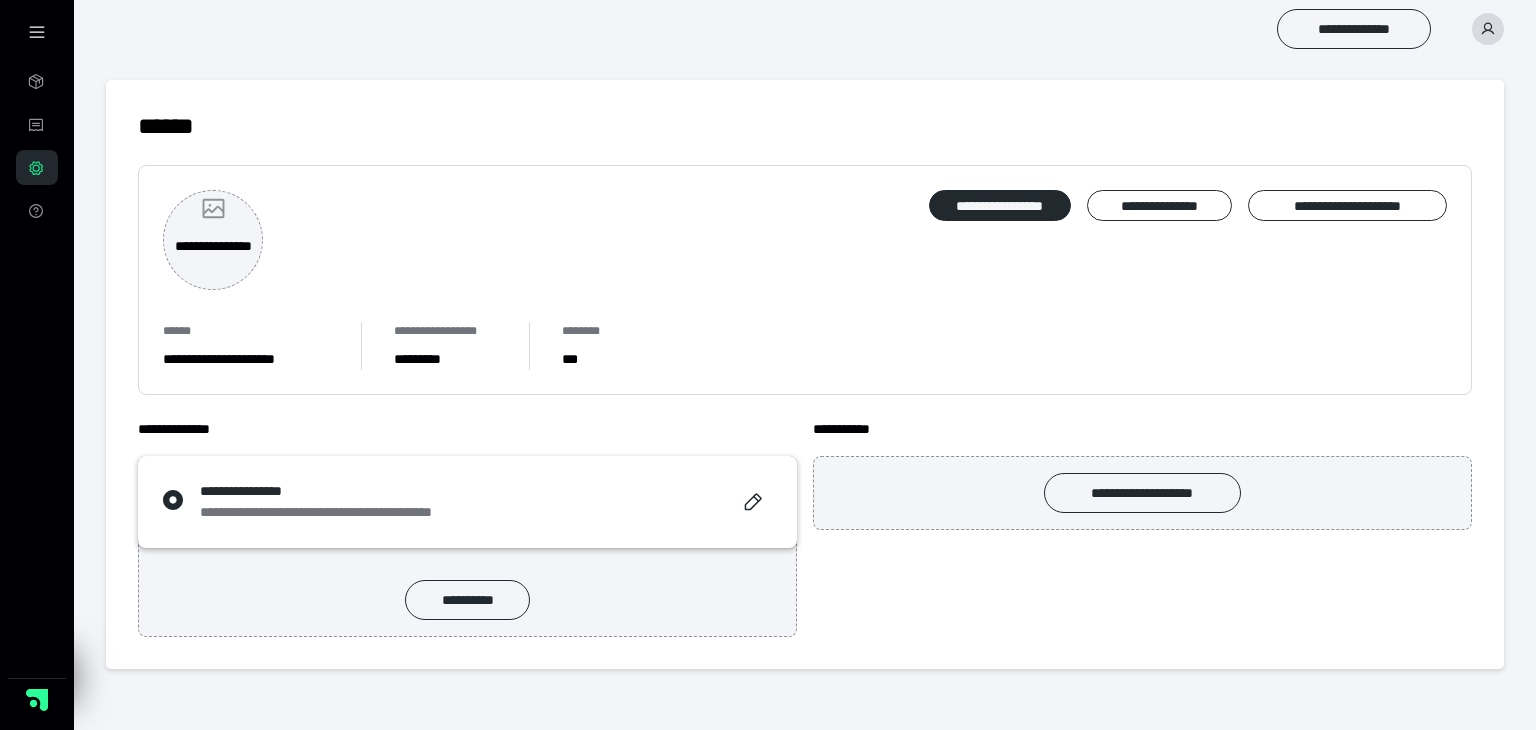 click on "**********" at bounding box center [213, 240] 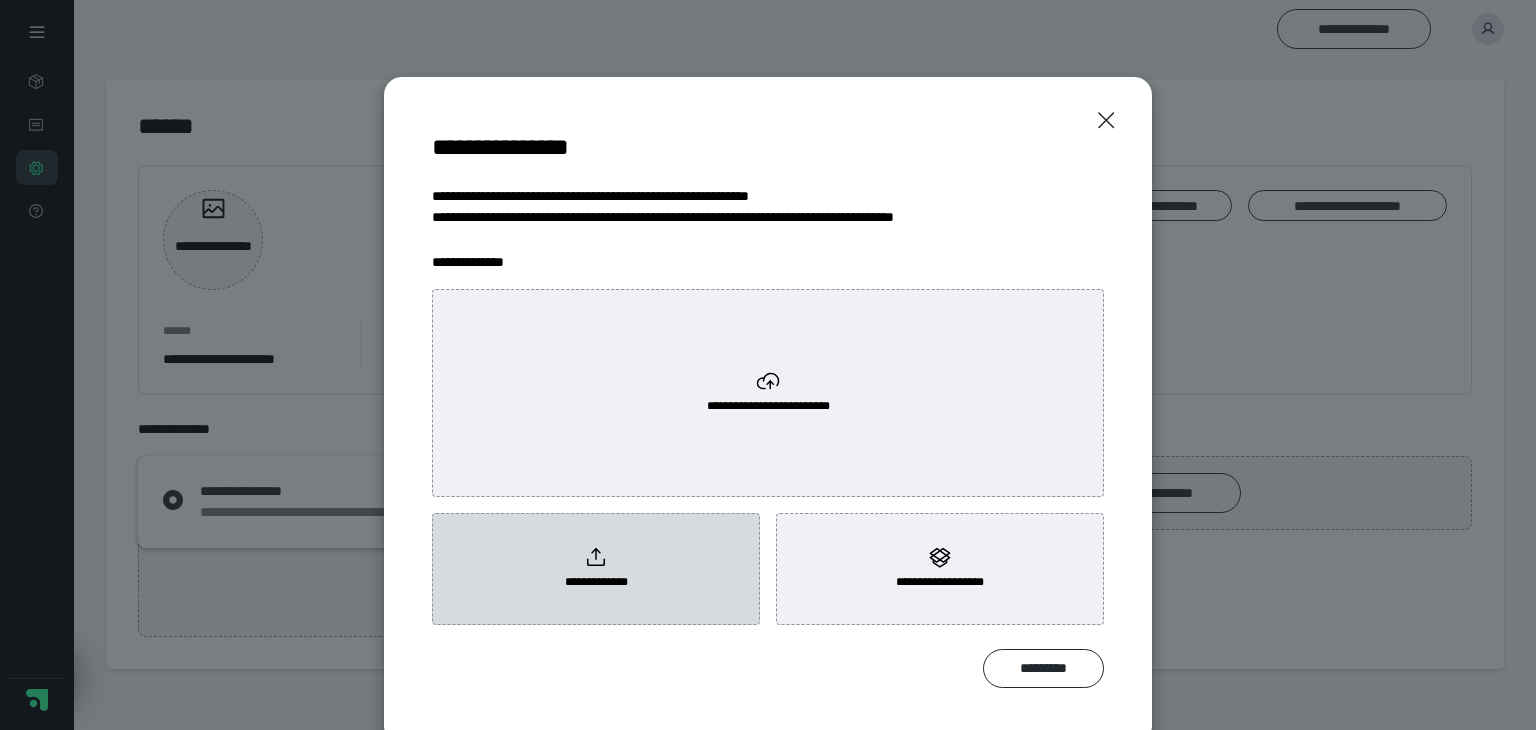 click on "**********" at bounding box center (596, 569) 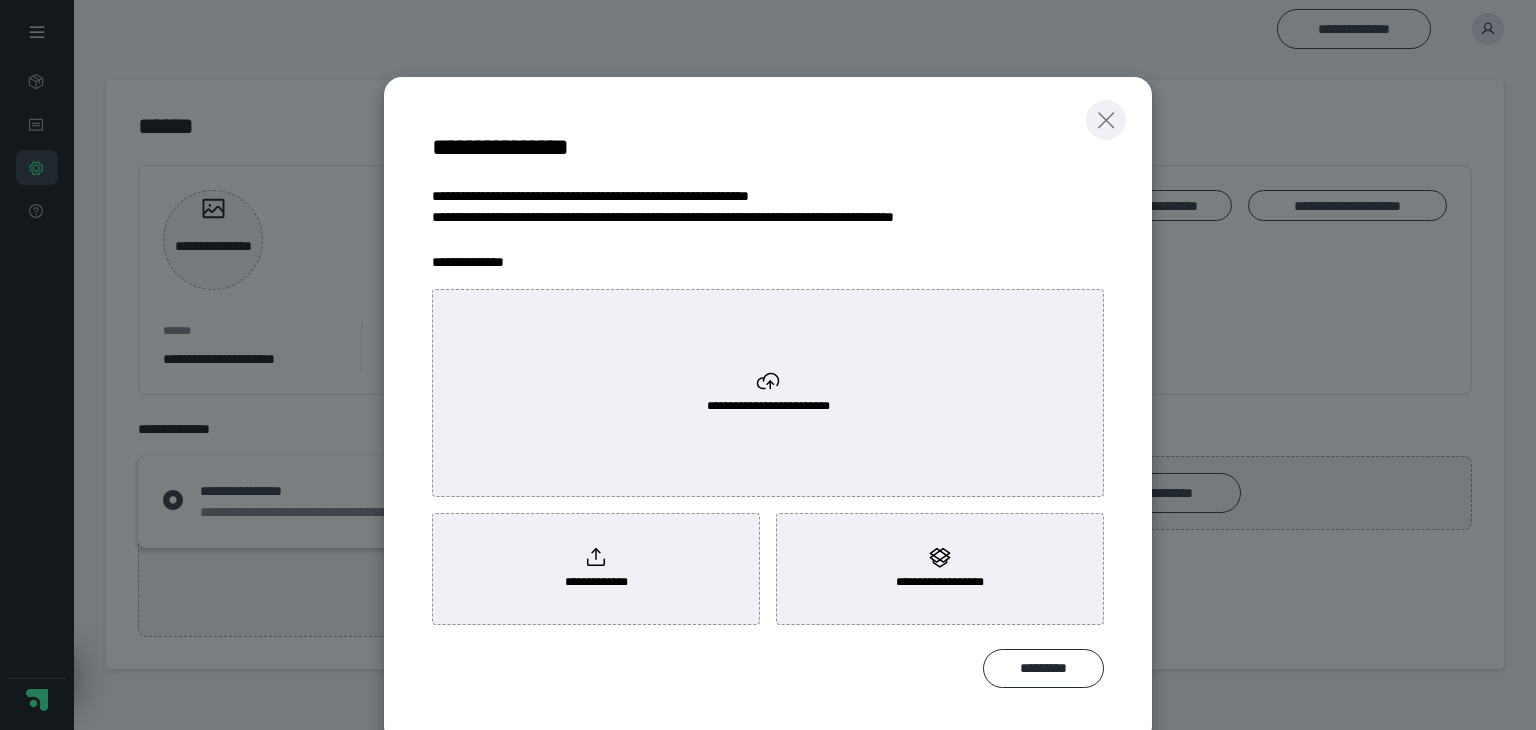 click at bounding box center (1106, 120) 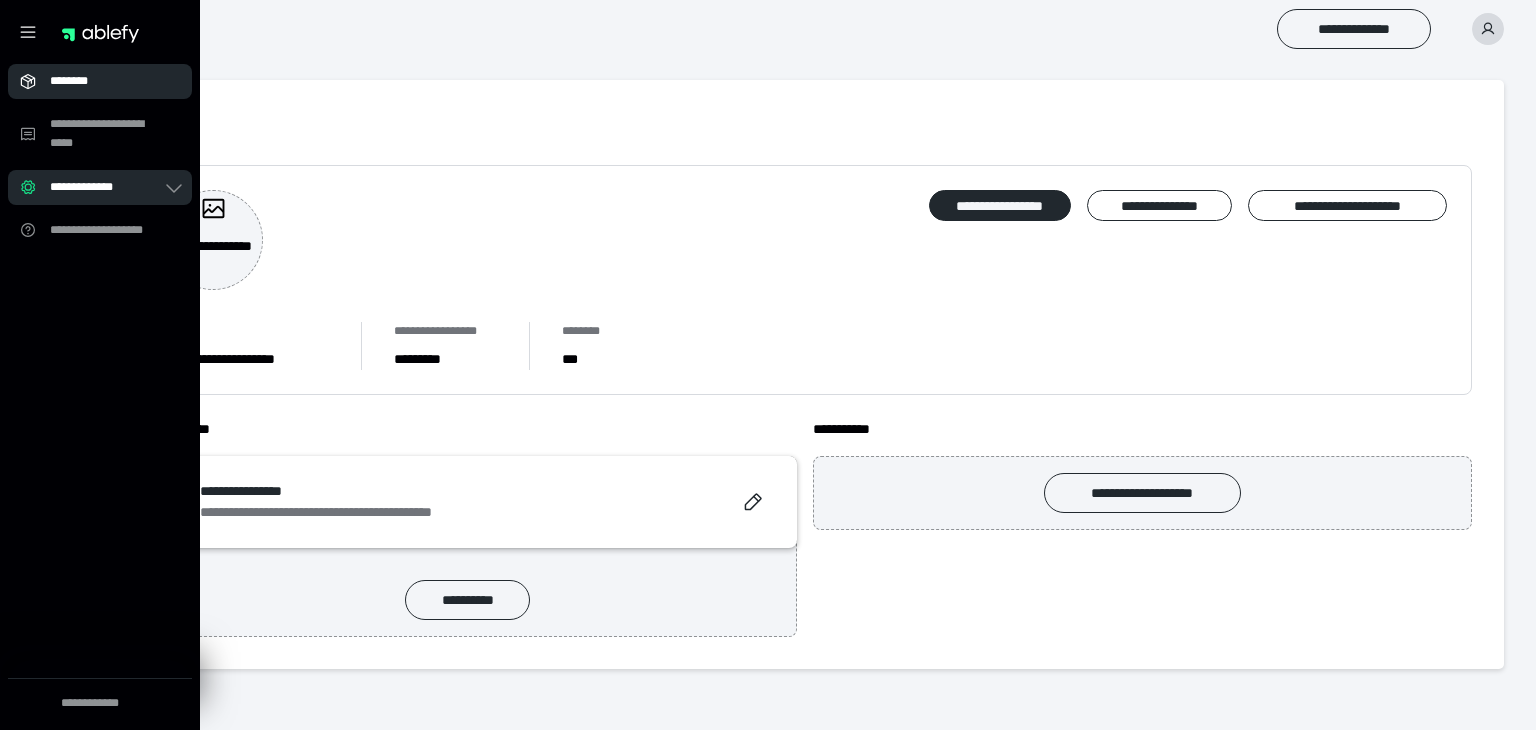 click 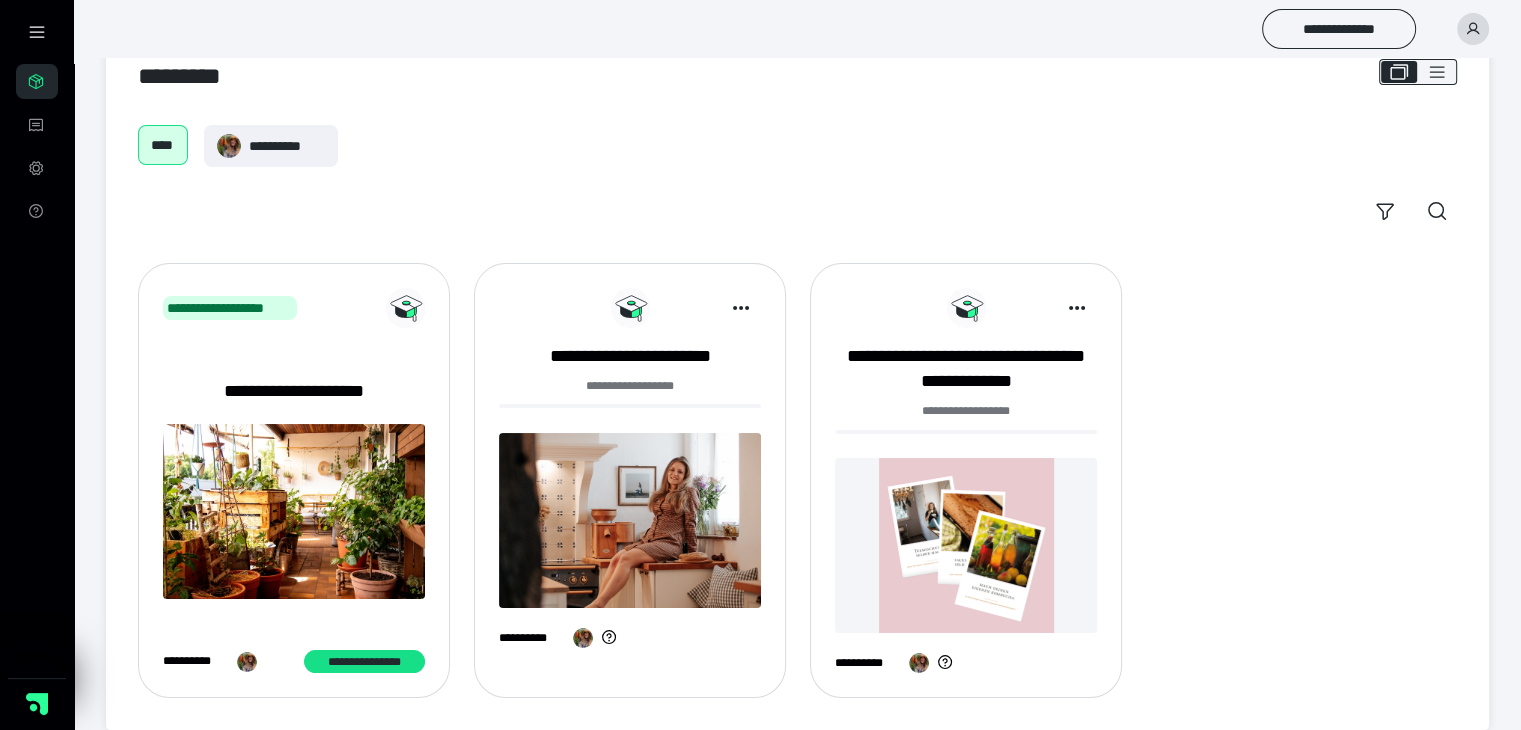 scroll, scrollTop: 76, scrollLeft: 0, axis: vertical 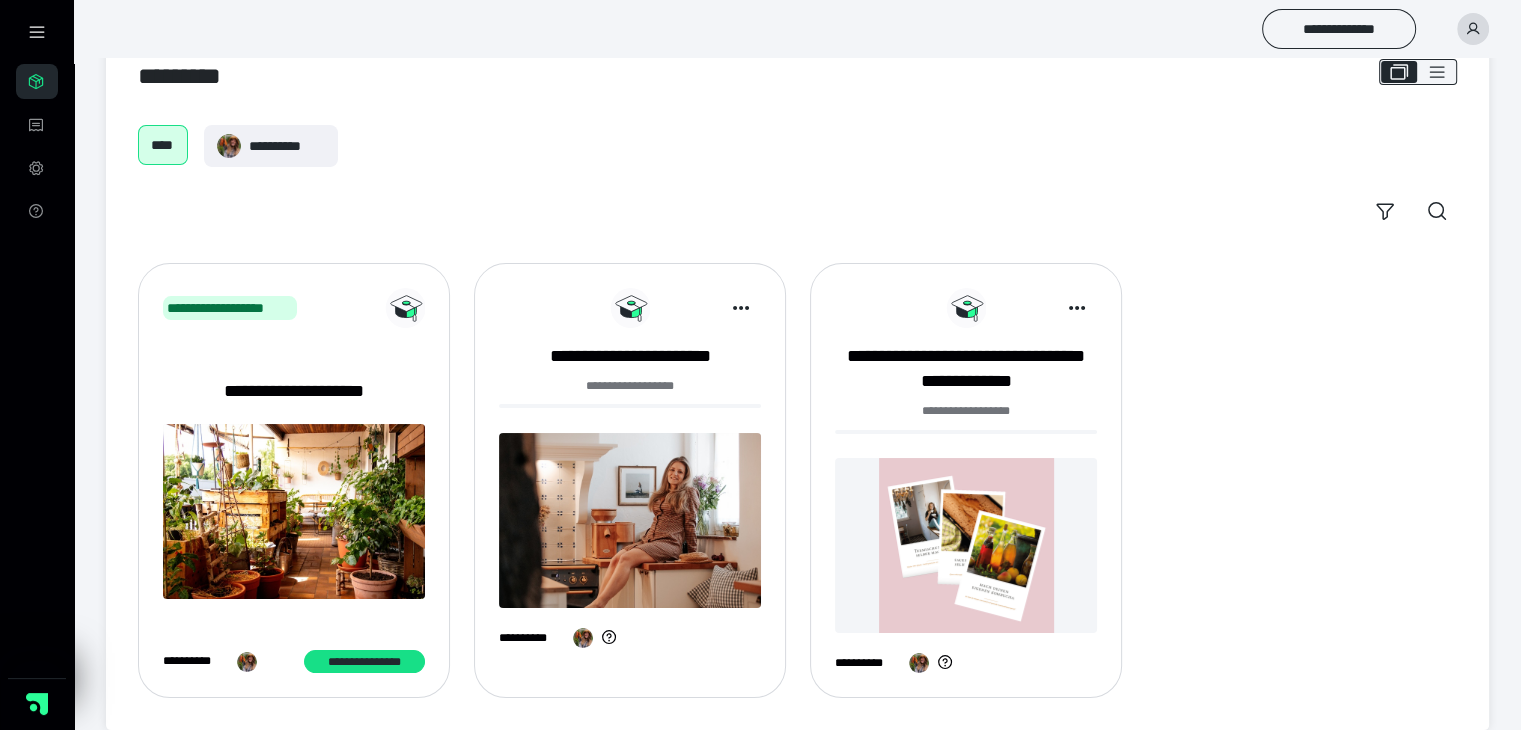 click at bounding box center (630, 520) 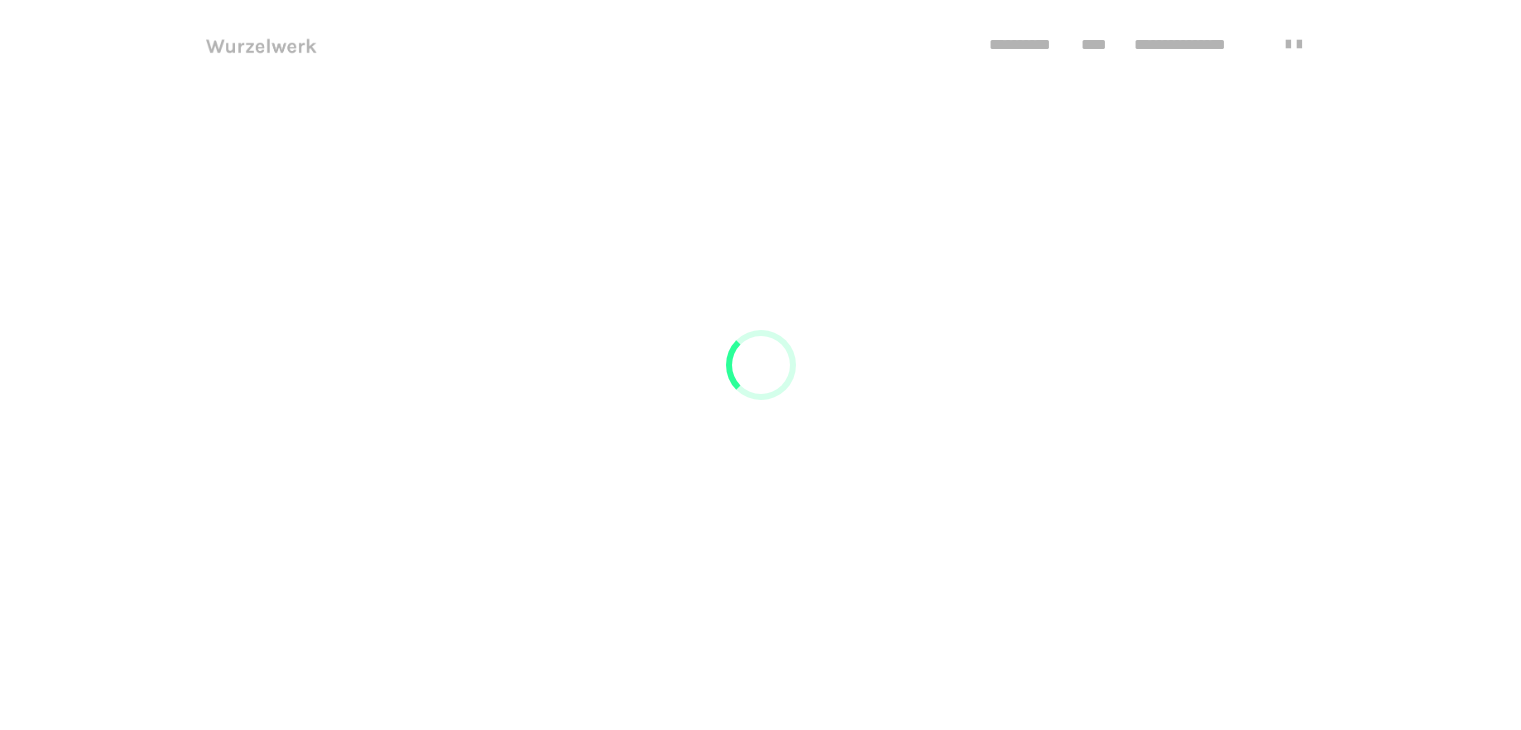 scroll, scrollTop: 0, scrollLeft: 0, axis: both 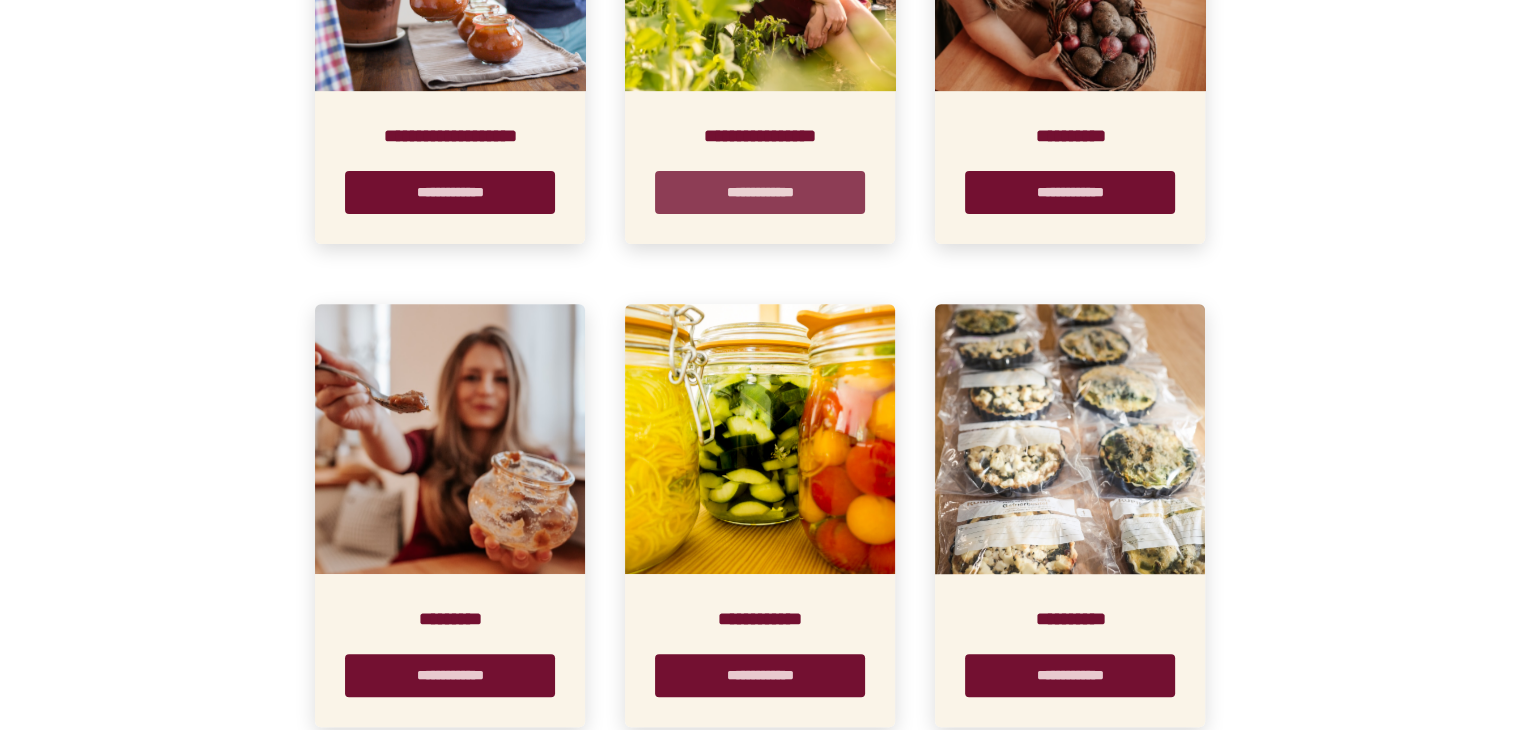 click on "**********" at bounding box center (760, 192) 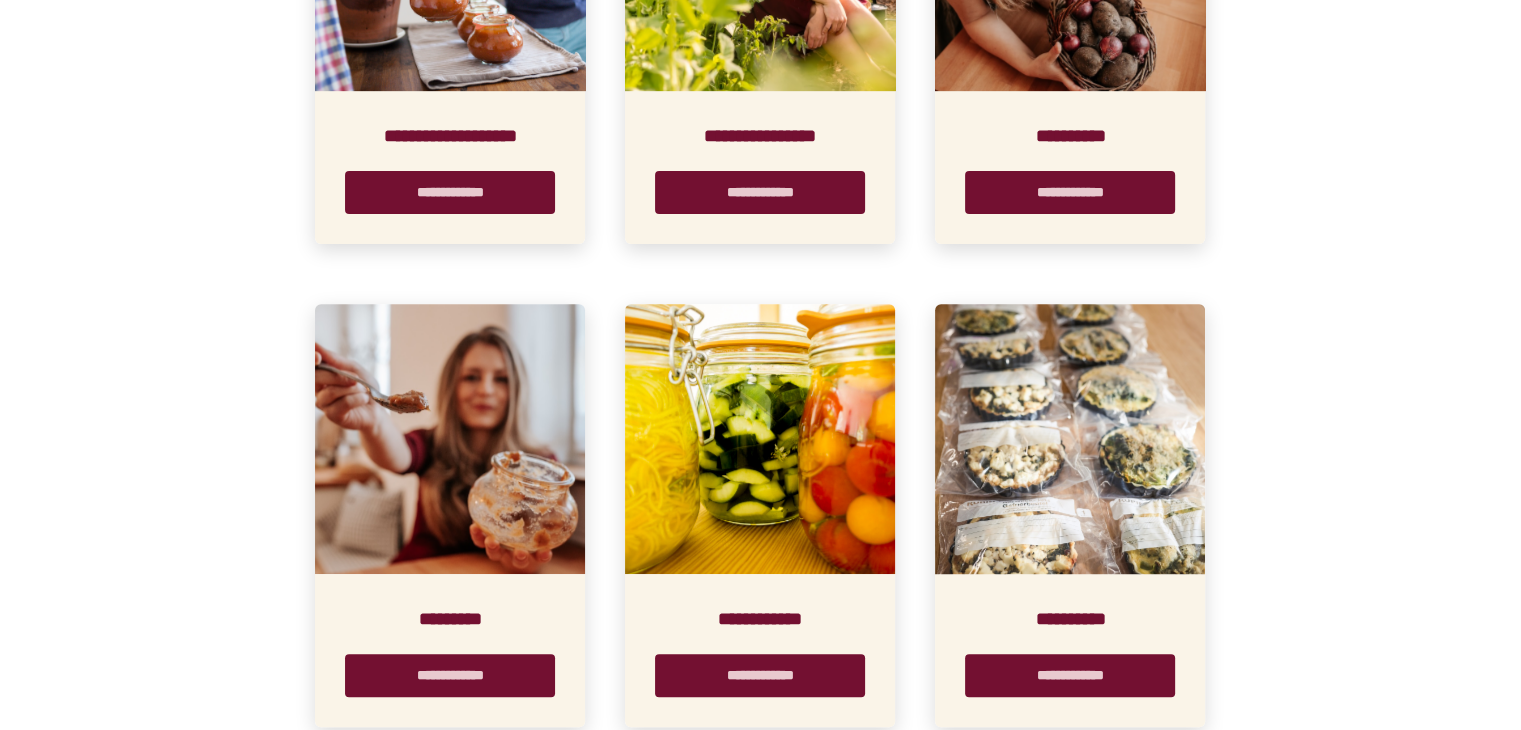 scroll, scrollTop: 0, scrollLeft: 0, axis: both 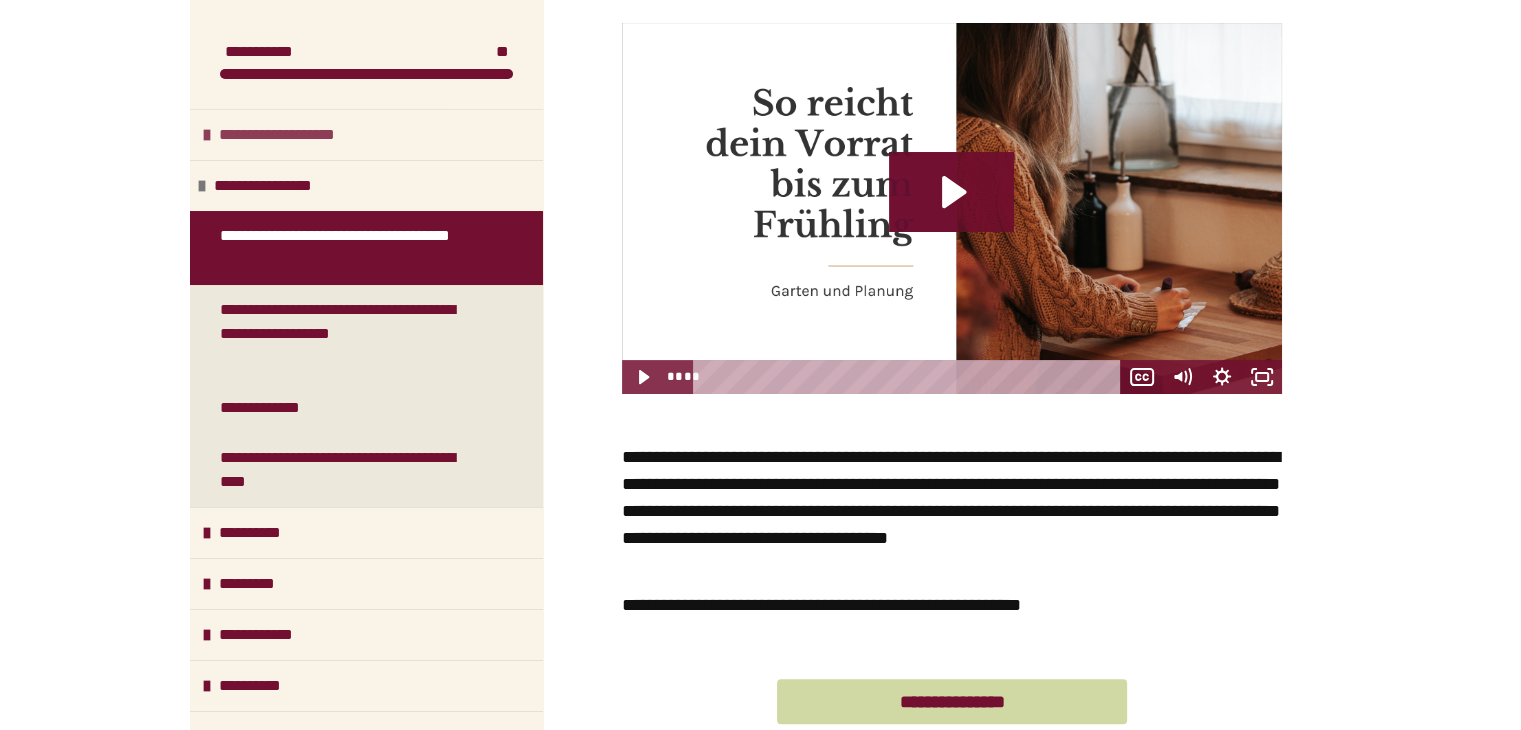 click on "**********" at bounding box center [298, 135] 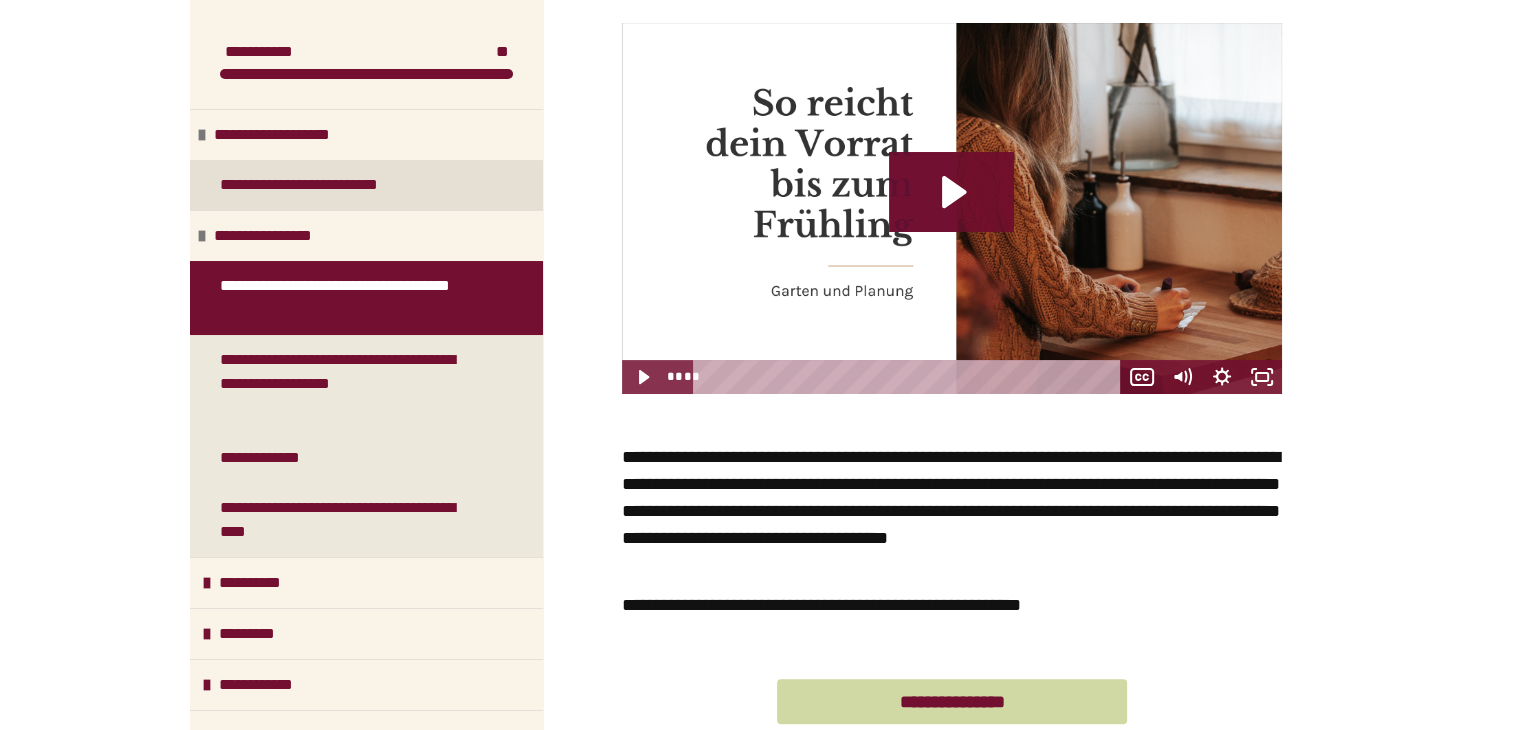click on "**********" at bounding box center [316, 185] 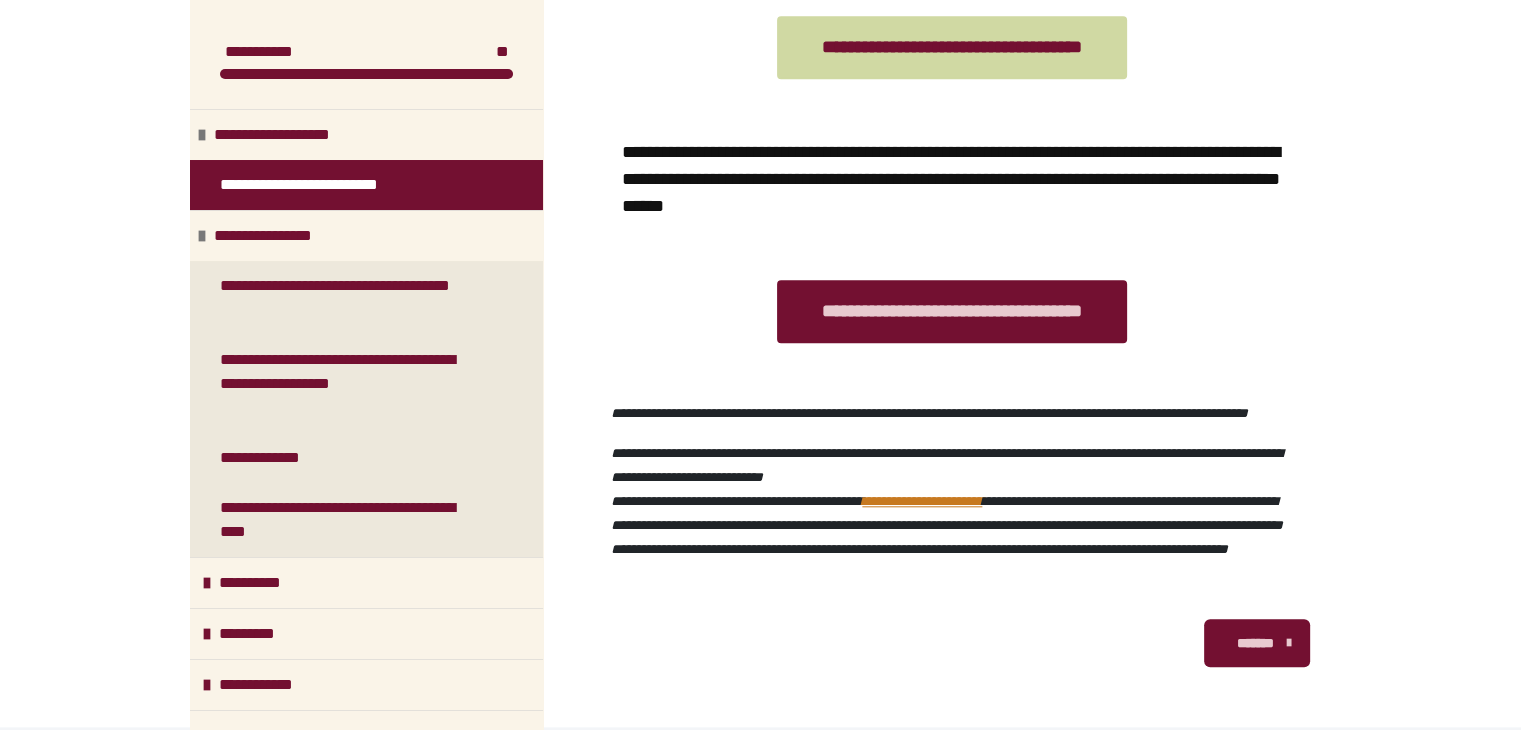 scroll, scrollTop: 1878, scrollLeft: 0, axis: vertical 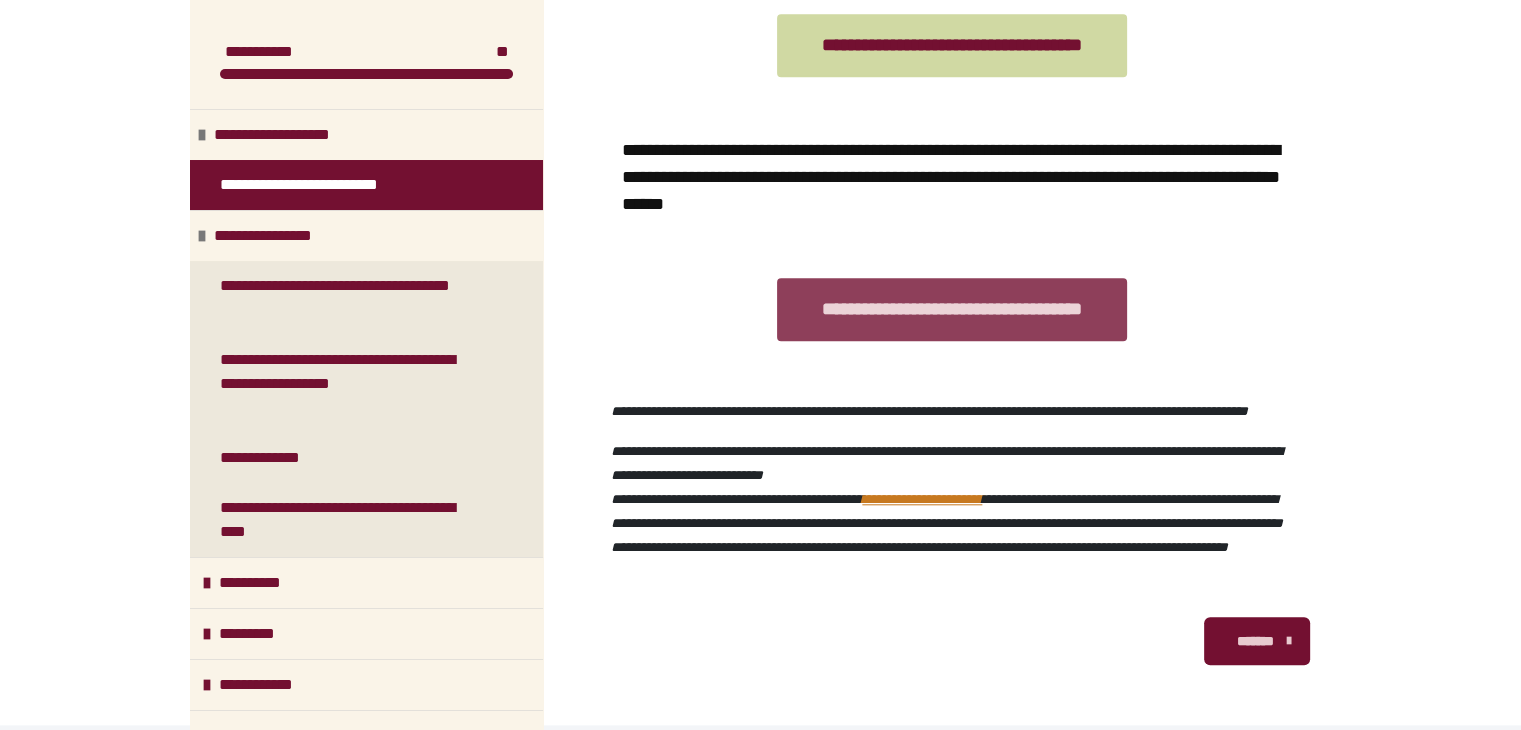 click on "**********" at bounding box center [952, 309] 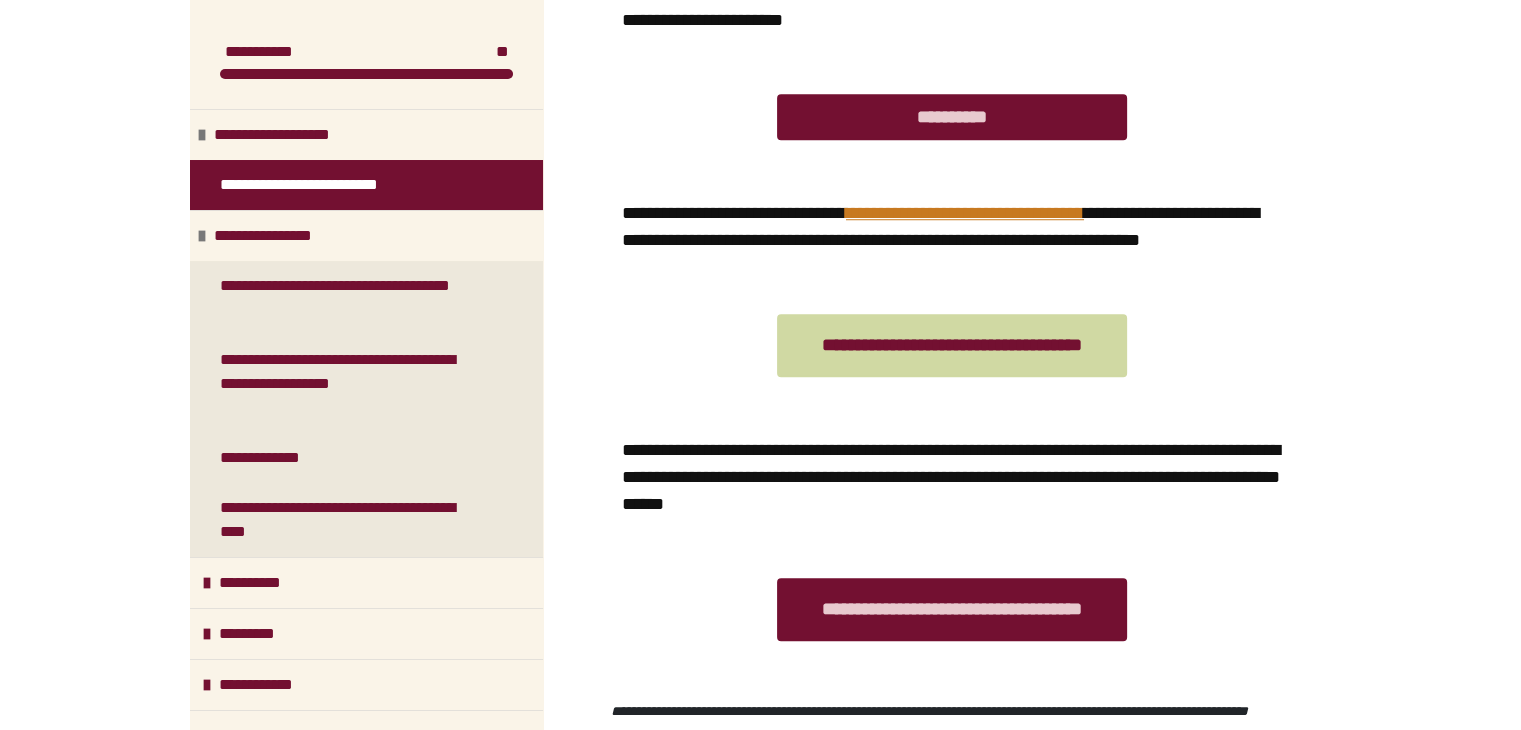 scroll, scrollTop: 1278, scrollLeft: 0, axis: vertical 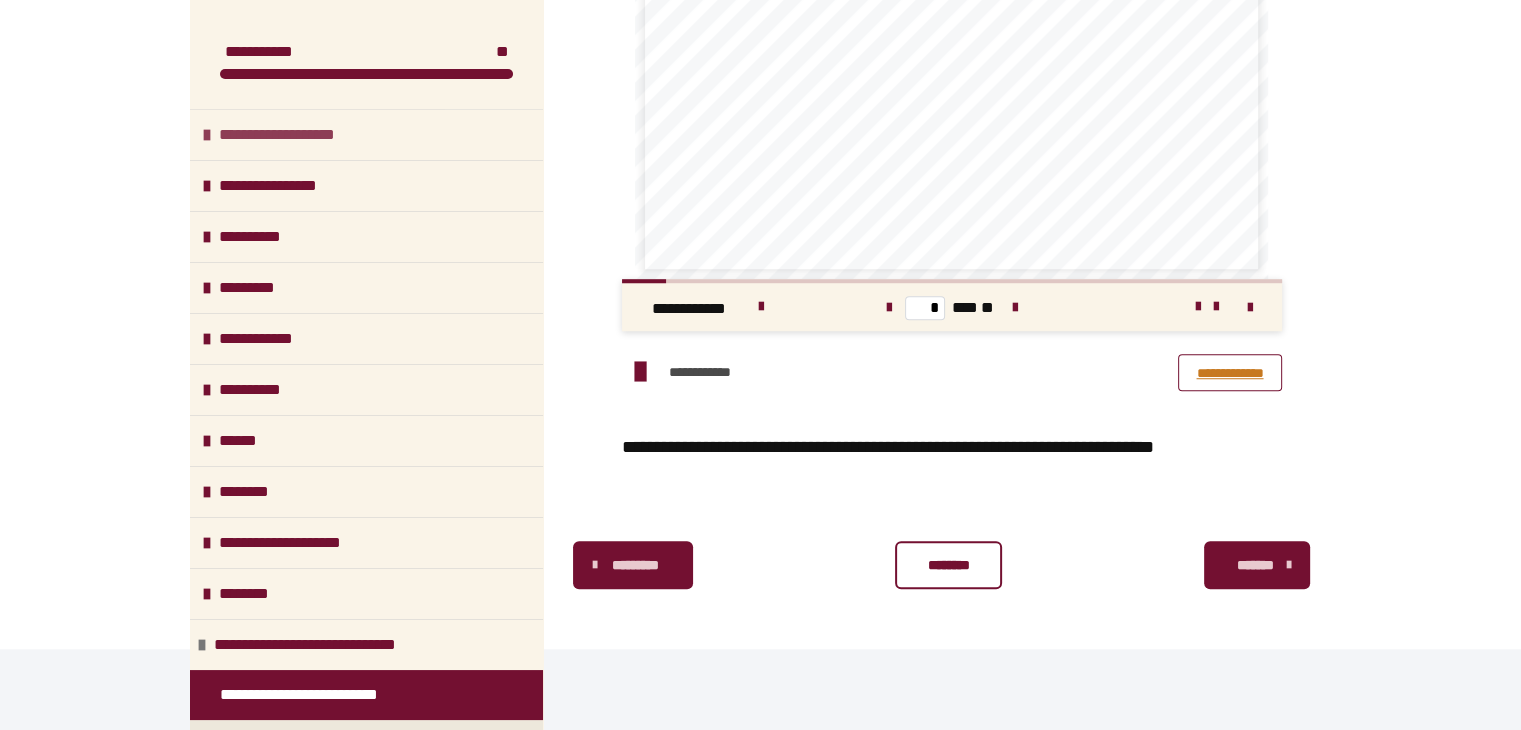 click on "**********" at bounding box center (298, 135) 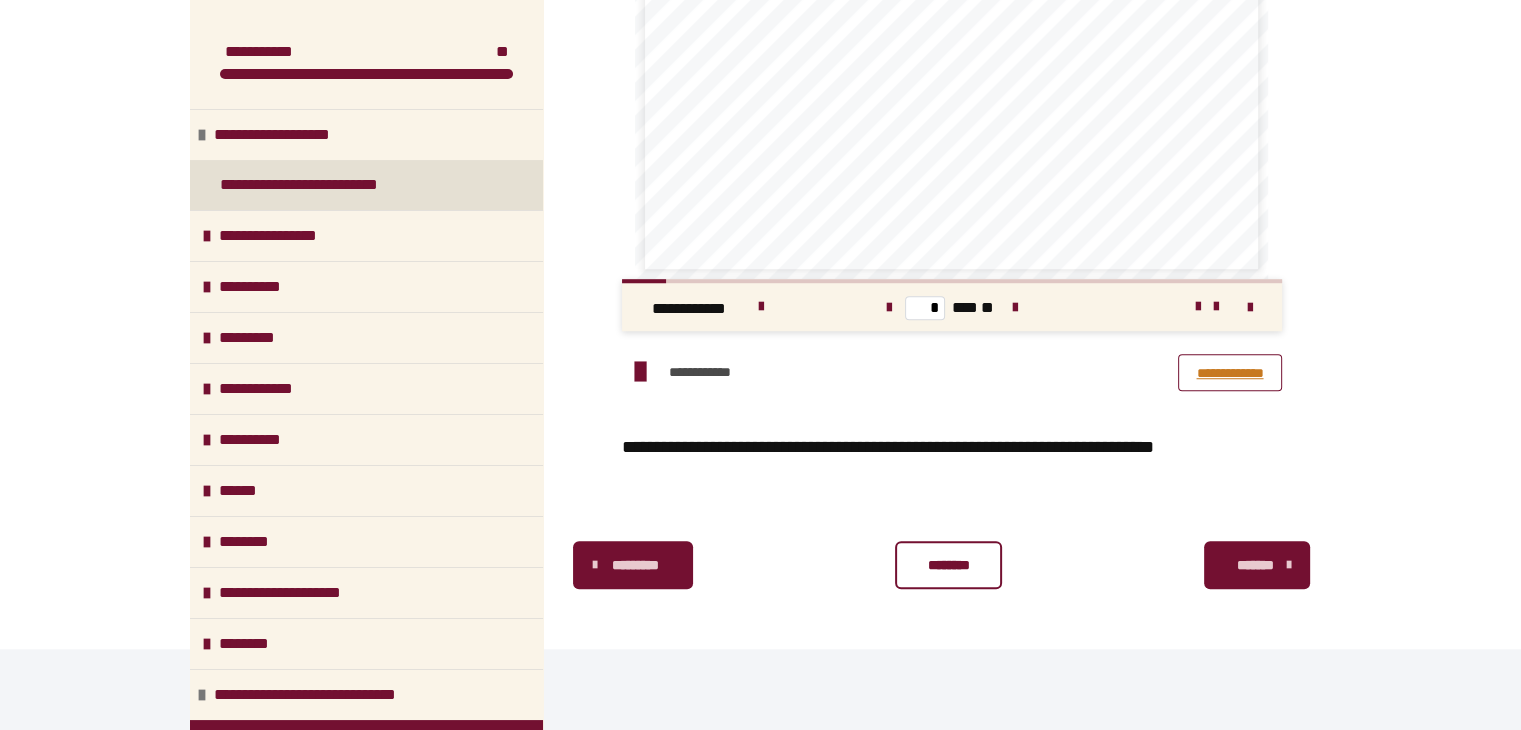click on "**********" at bounding box center [316, 185] 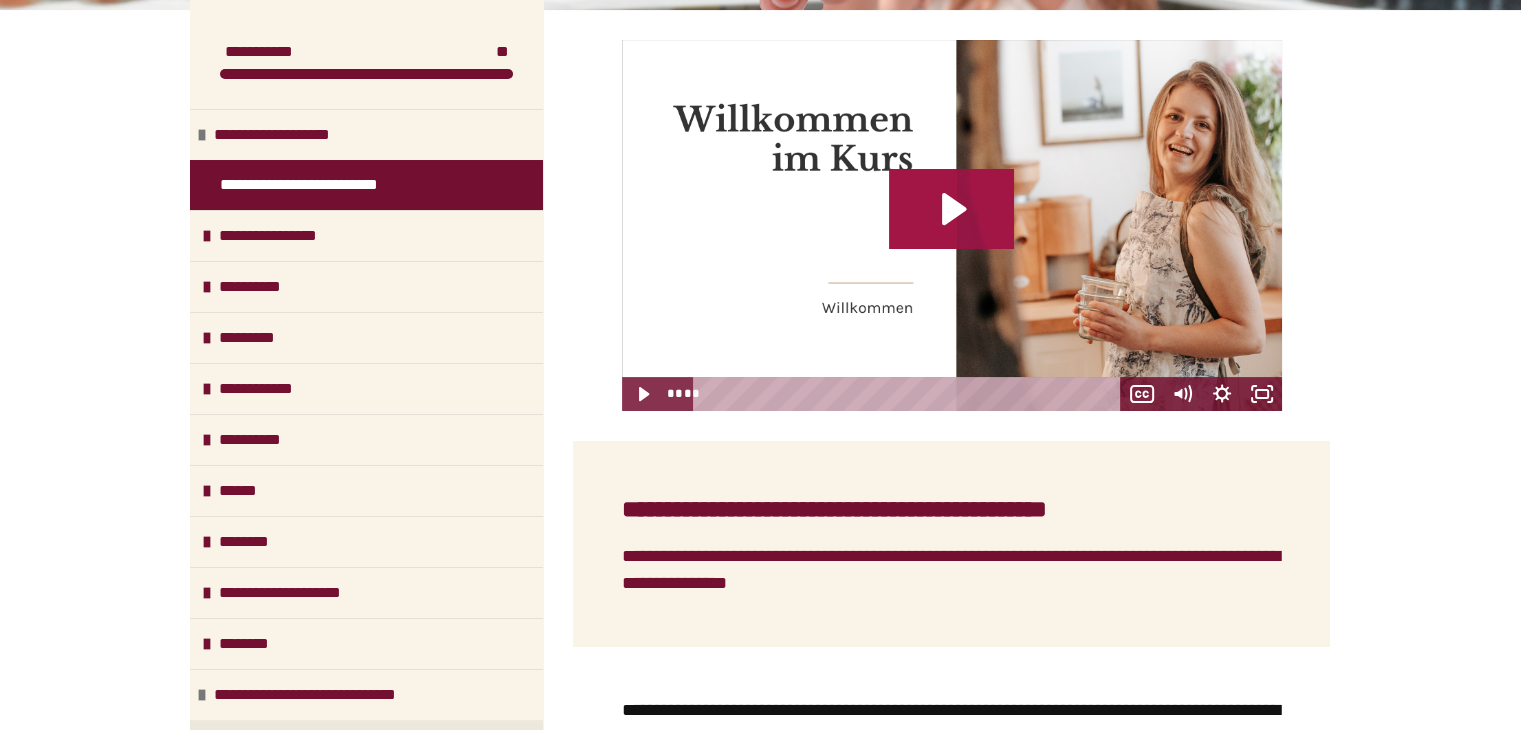 click 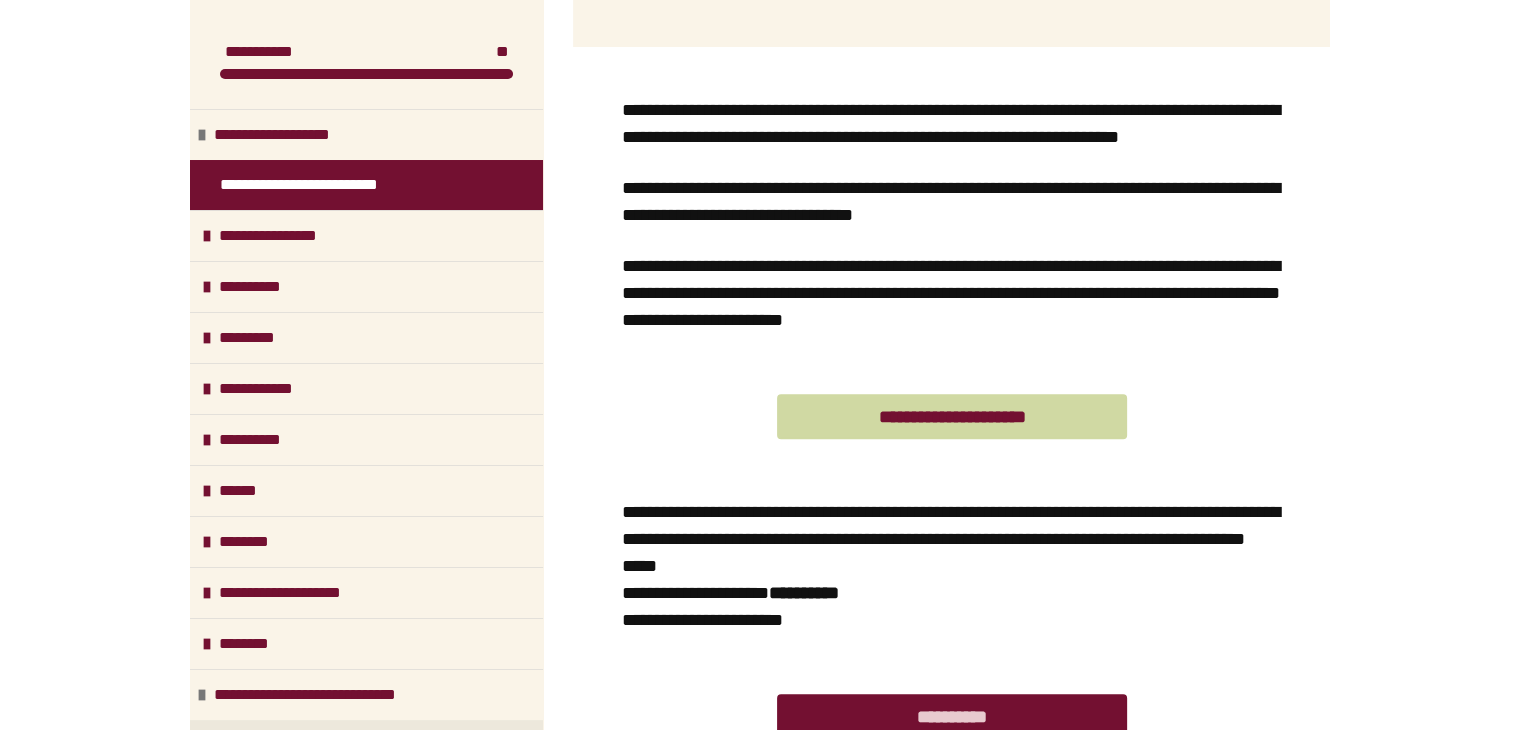 scroll, scrollTop: 1378, scrollLeft: 0, axis: vertical 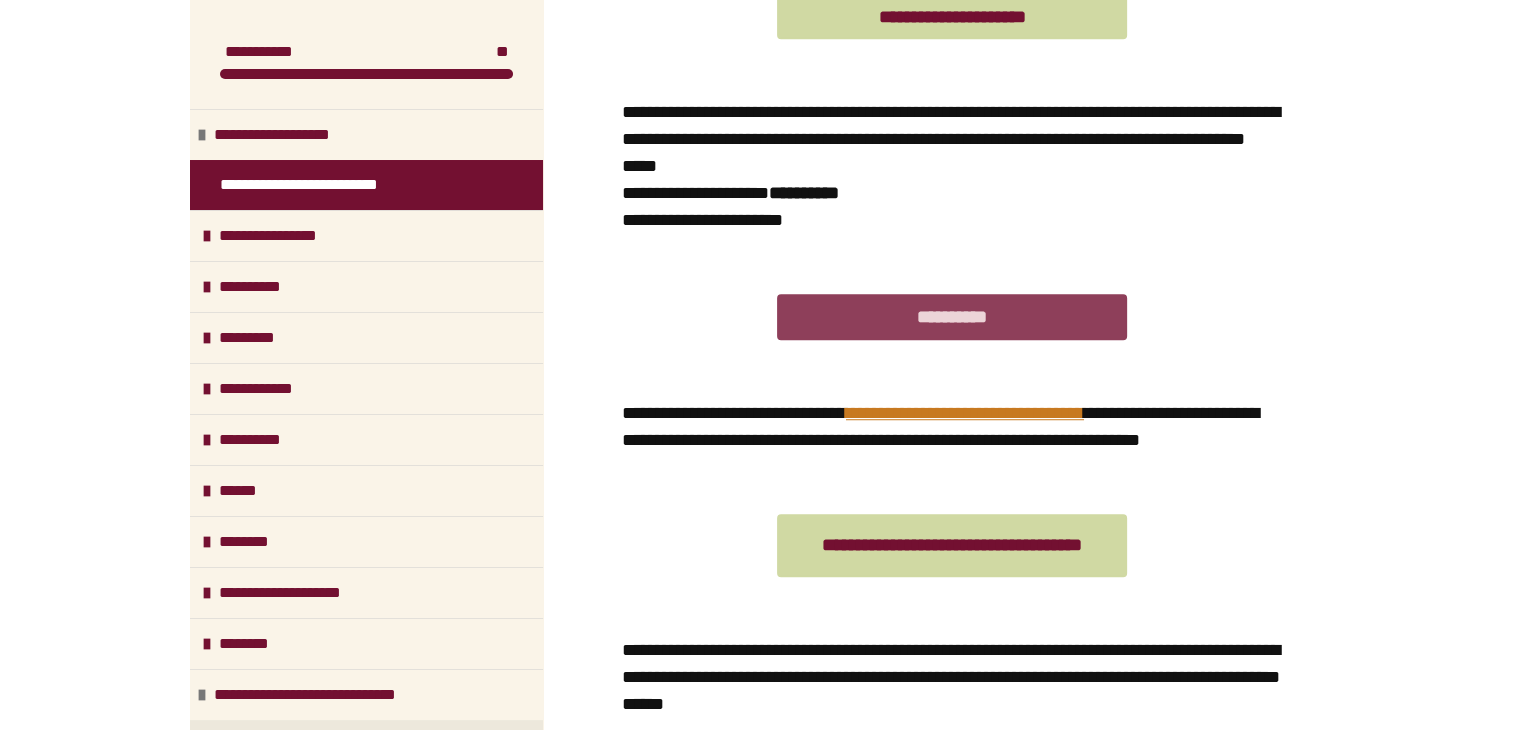 click on "**********" at bounding box center (952, 316) 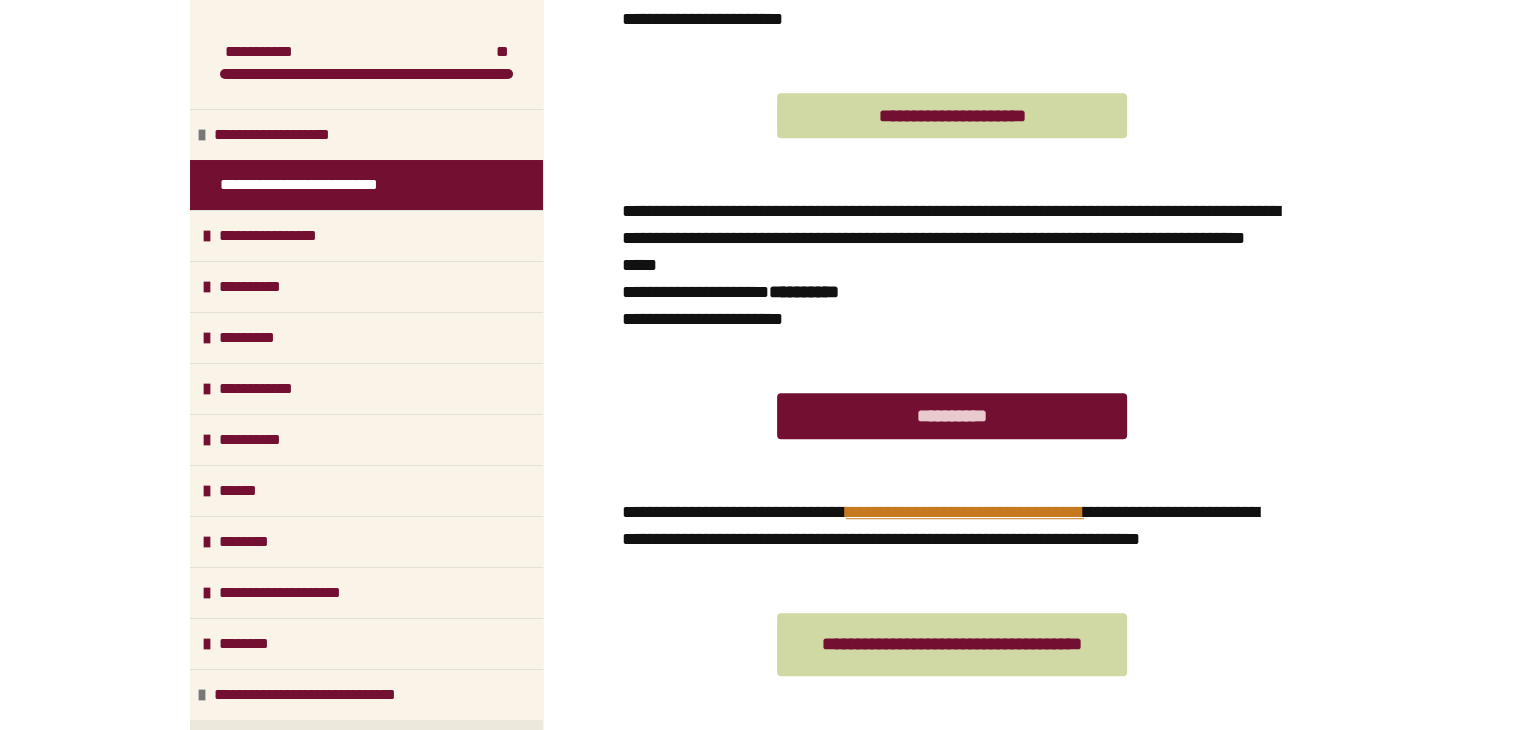 scroll, scrollTop: 1378, scrollLeft: 0, axis: vertical 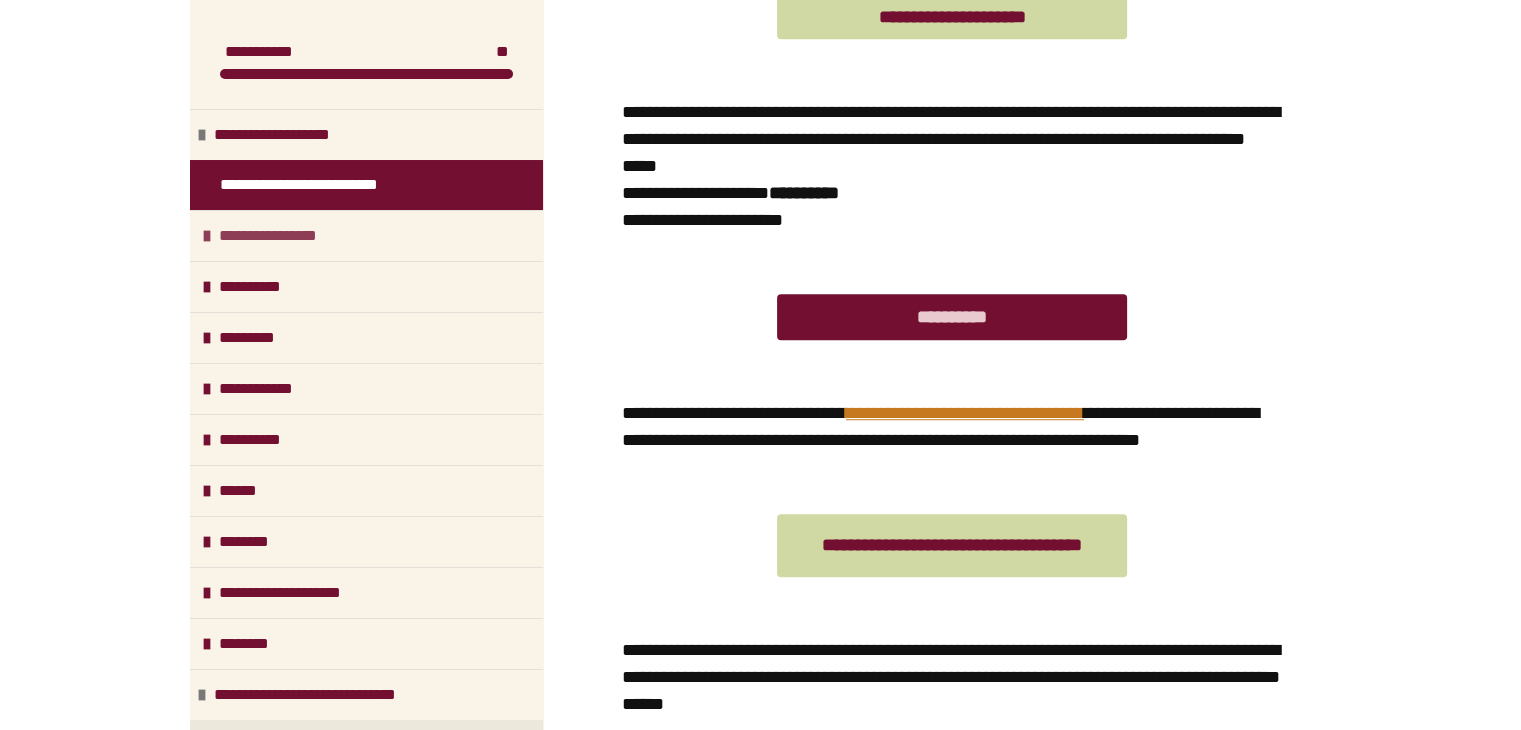 click on "**********" at bounding box center [284, 236] 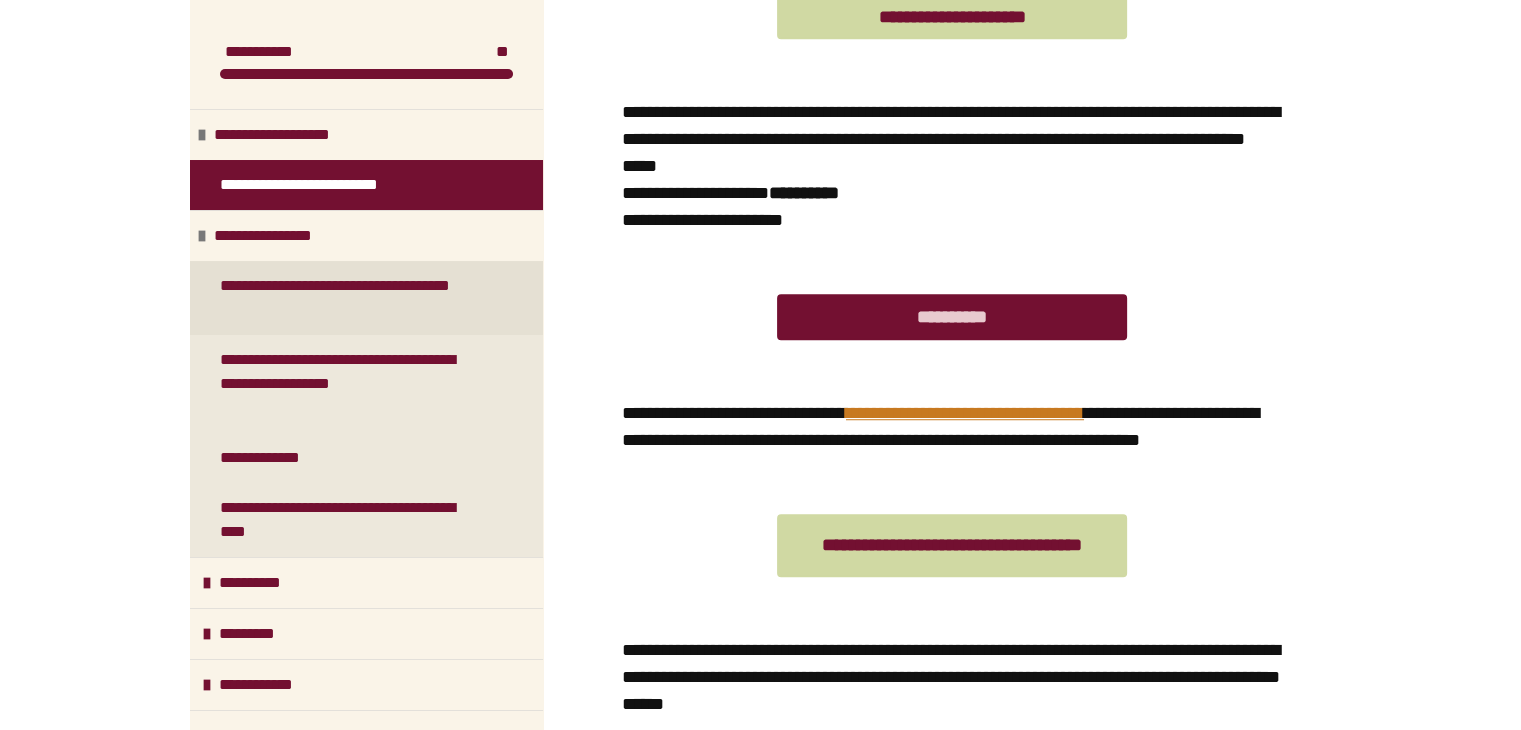 click on "**********" at bounding box center [351, 298] 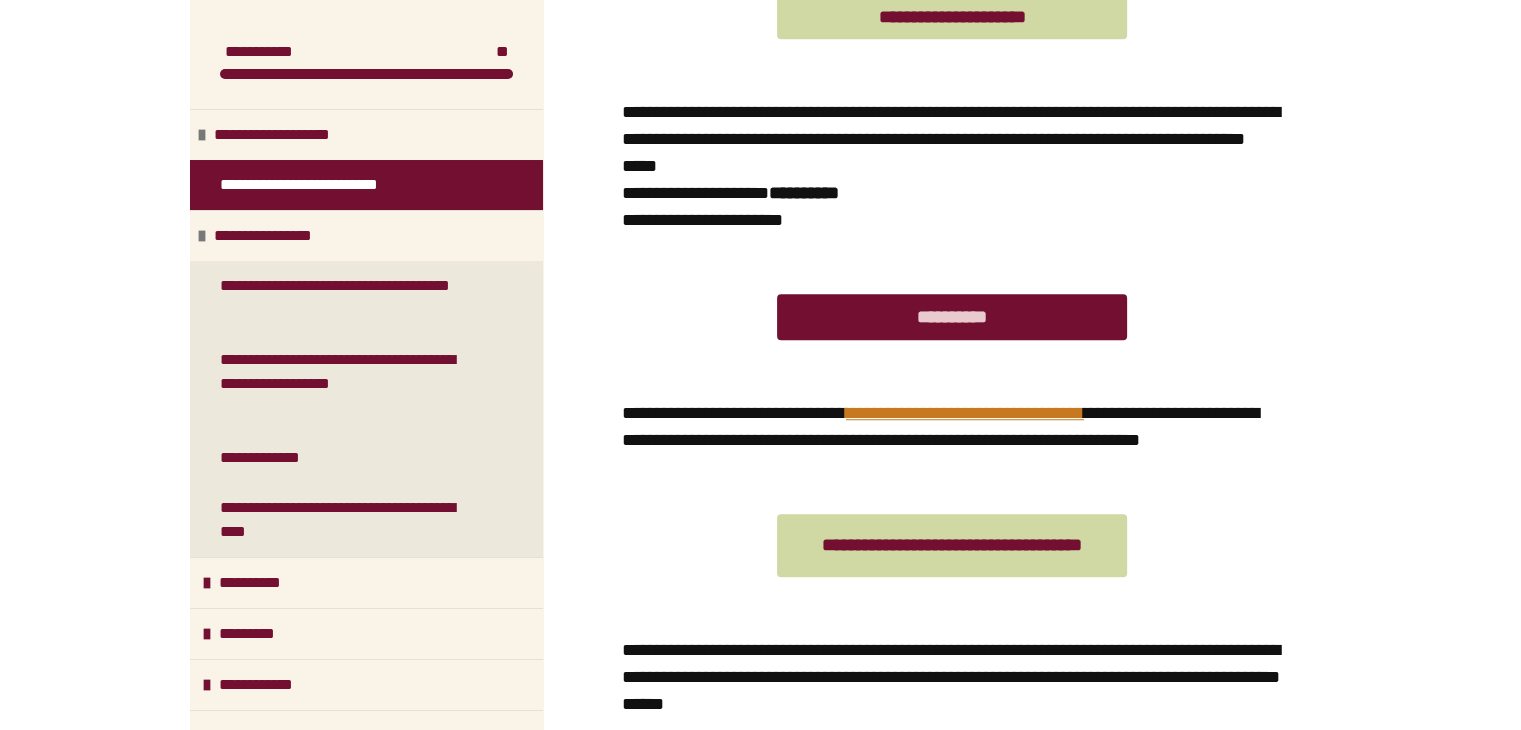 scroll, scrollTop: 378, scrollLeft: 0, axis: vertical 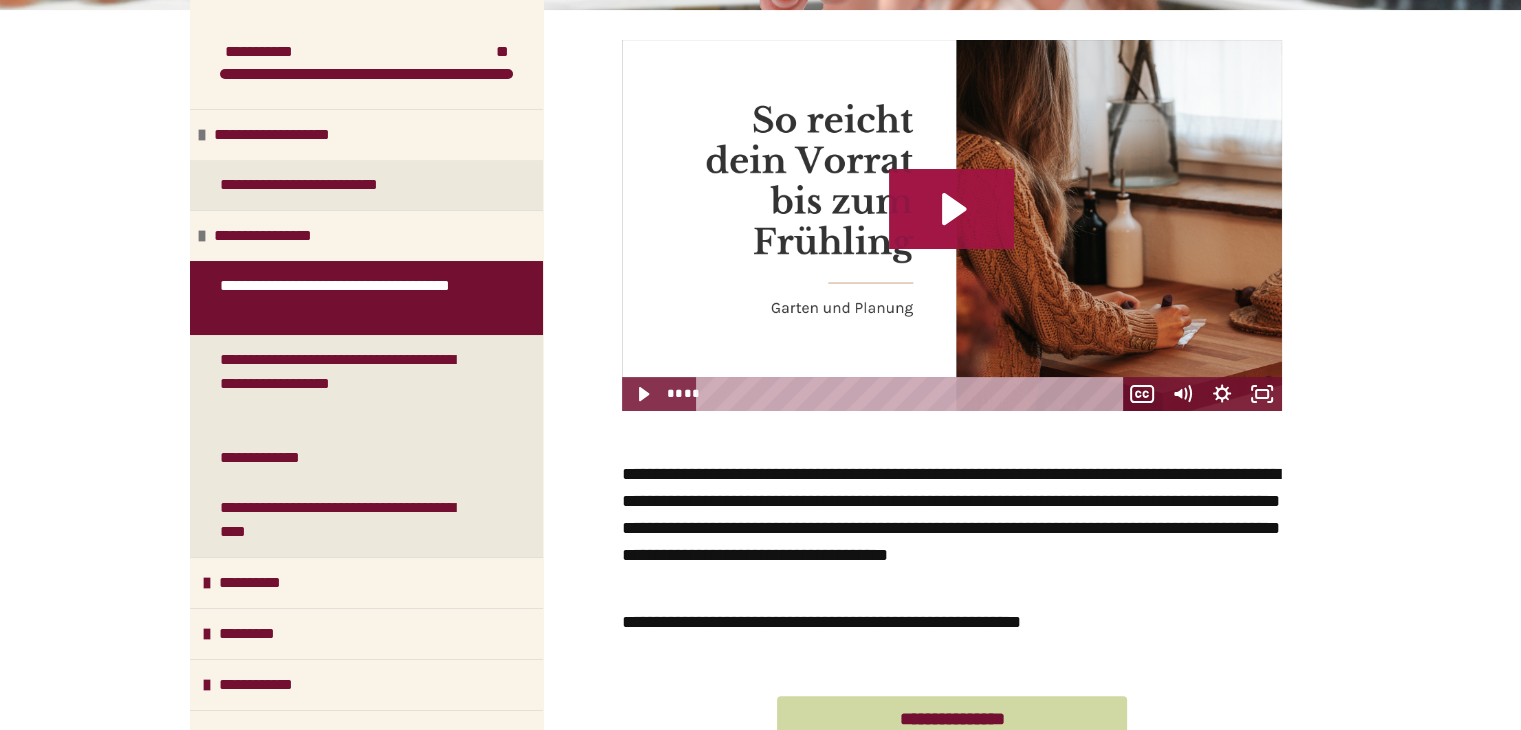 click 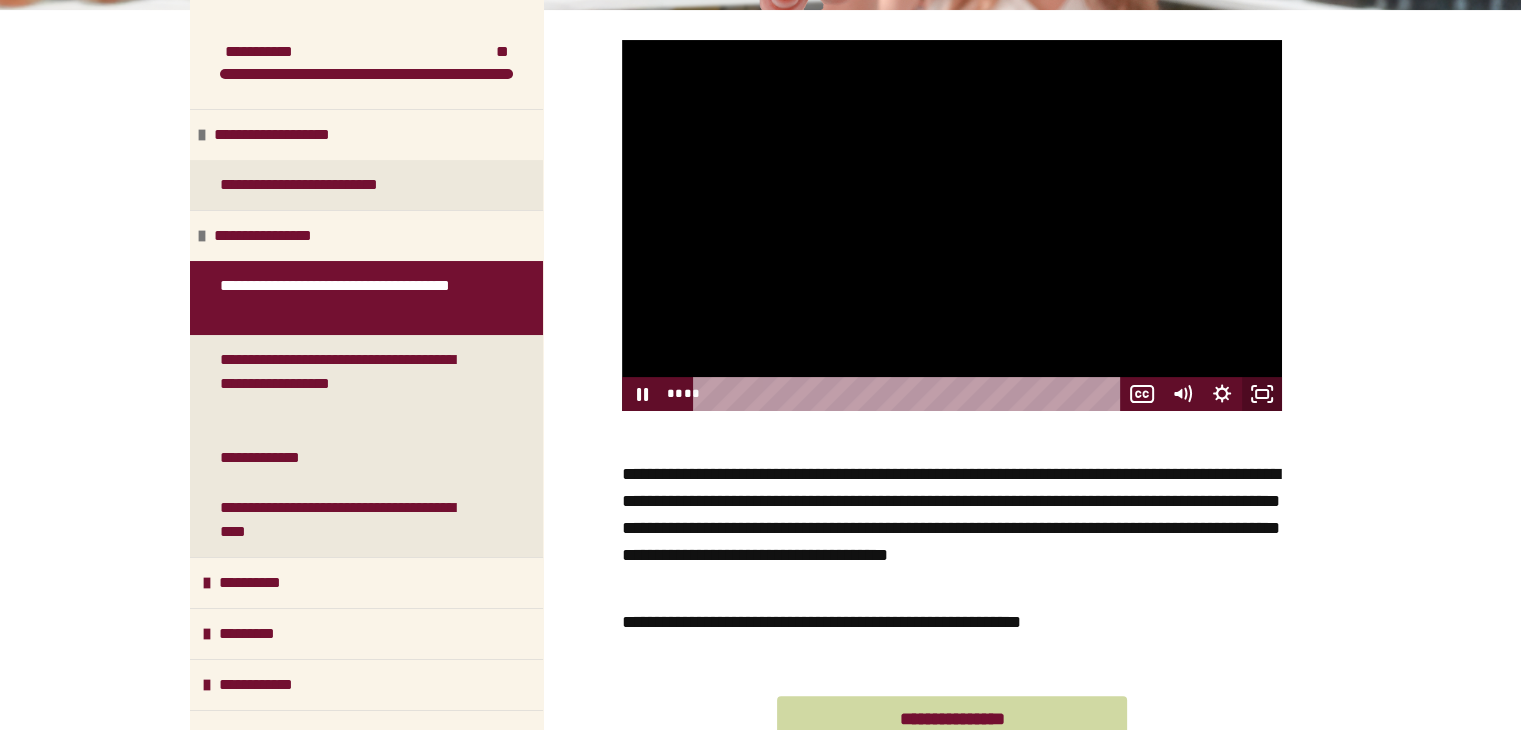 click 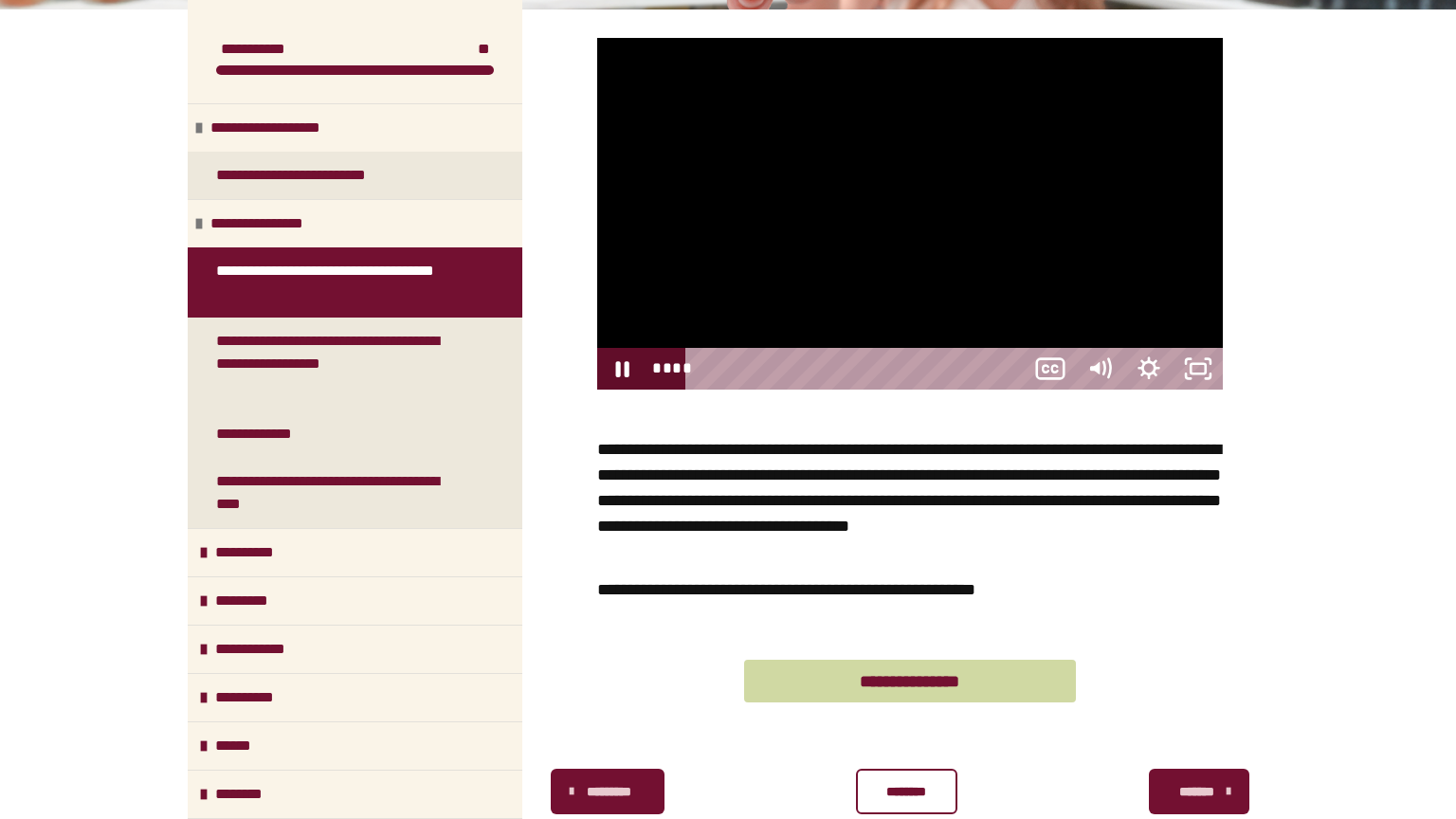 type 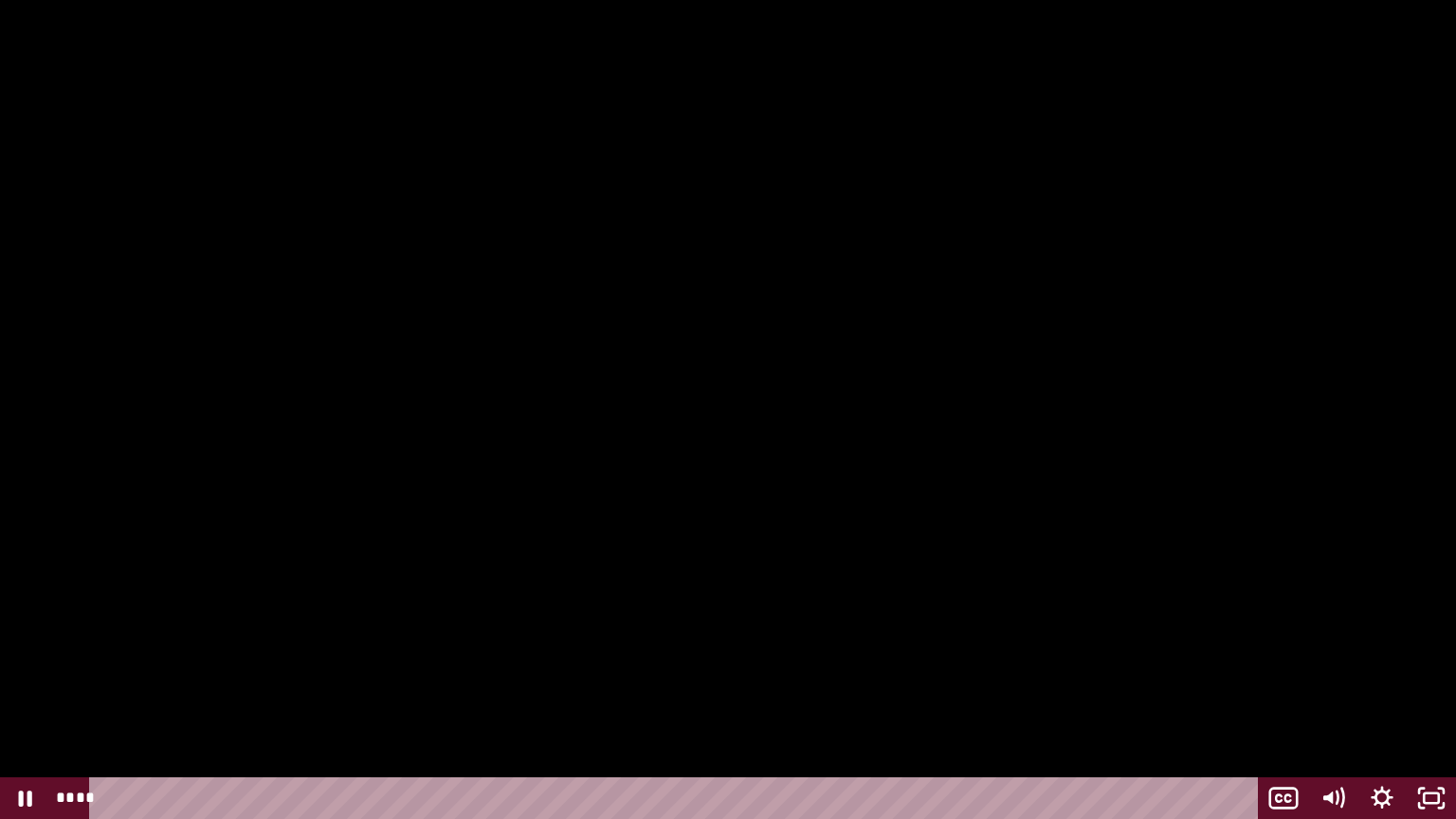 click at bounding box center [728, 410] 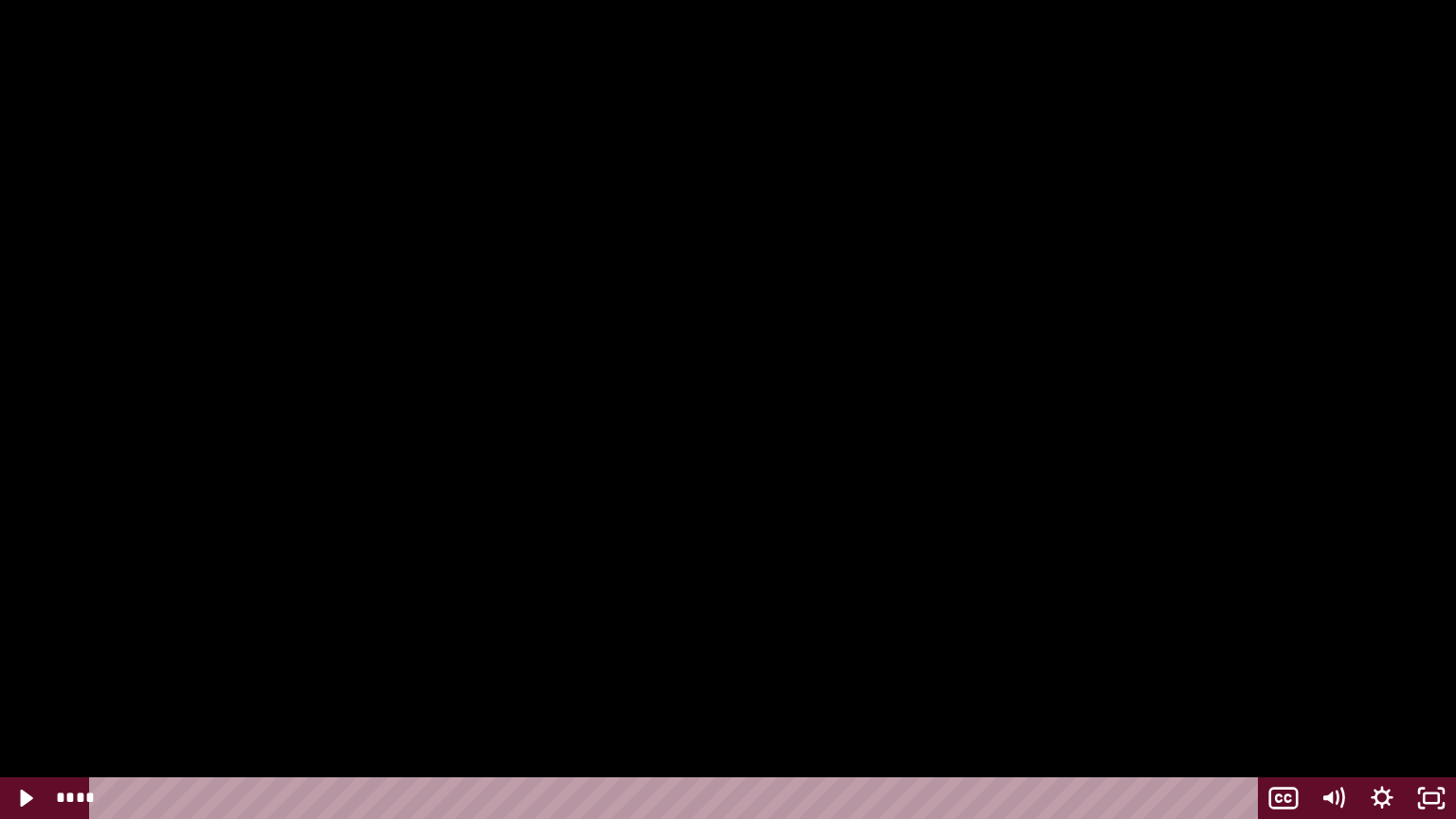 click at bounding box center [728, 410] 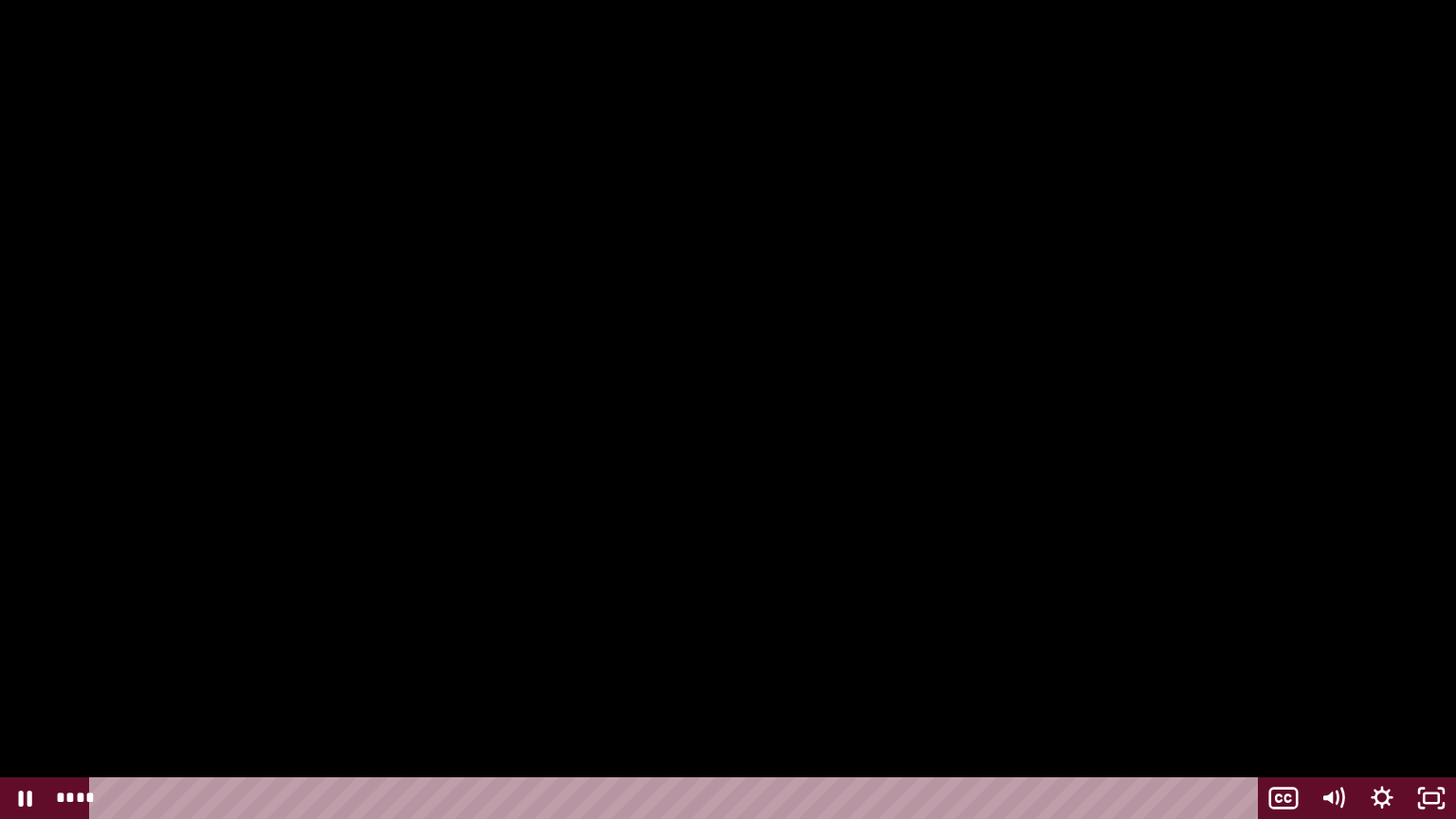 click at bounding box center [728, 410] 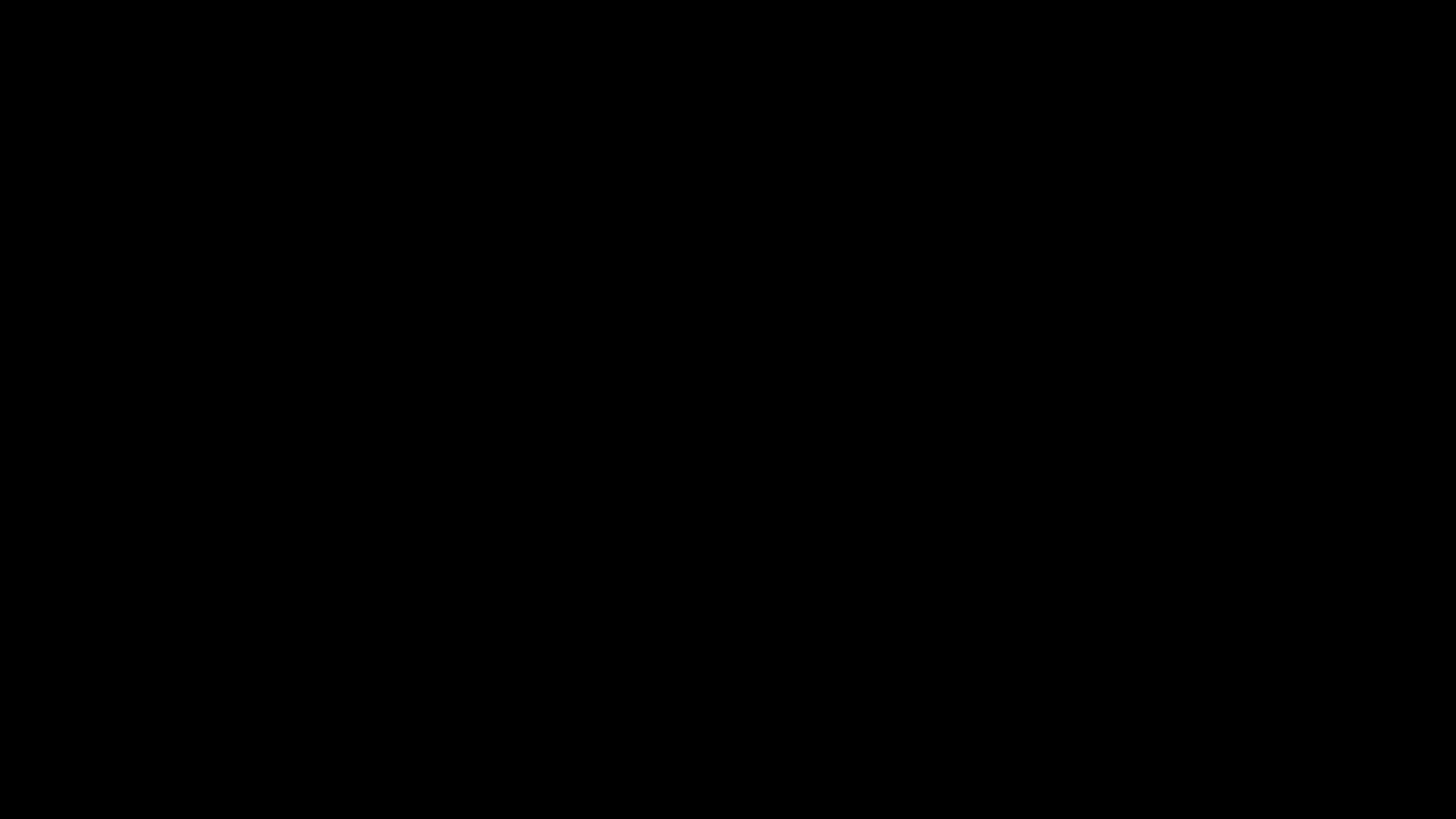 type 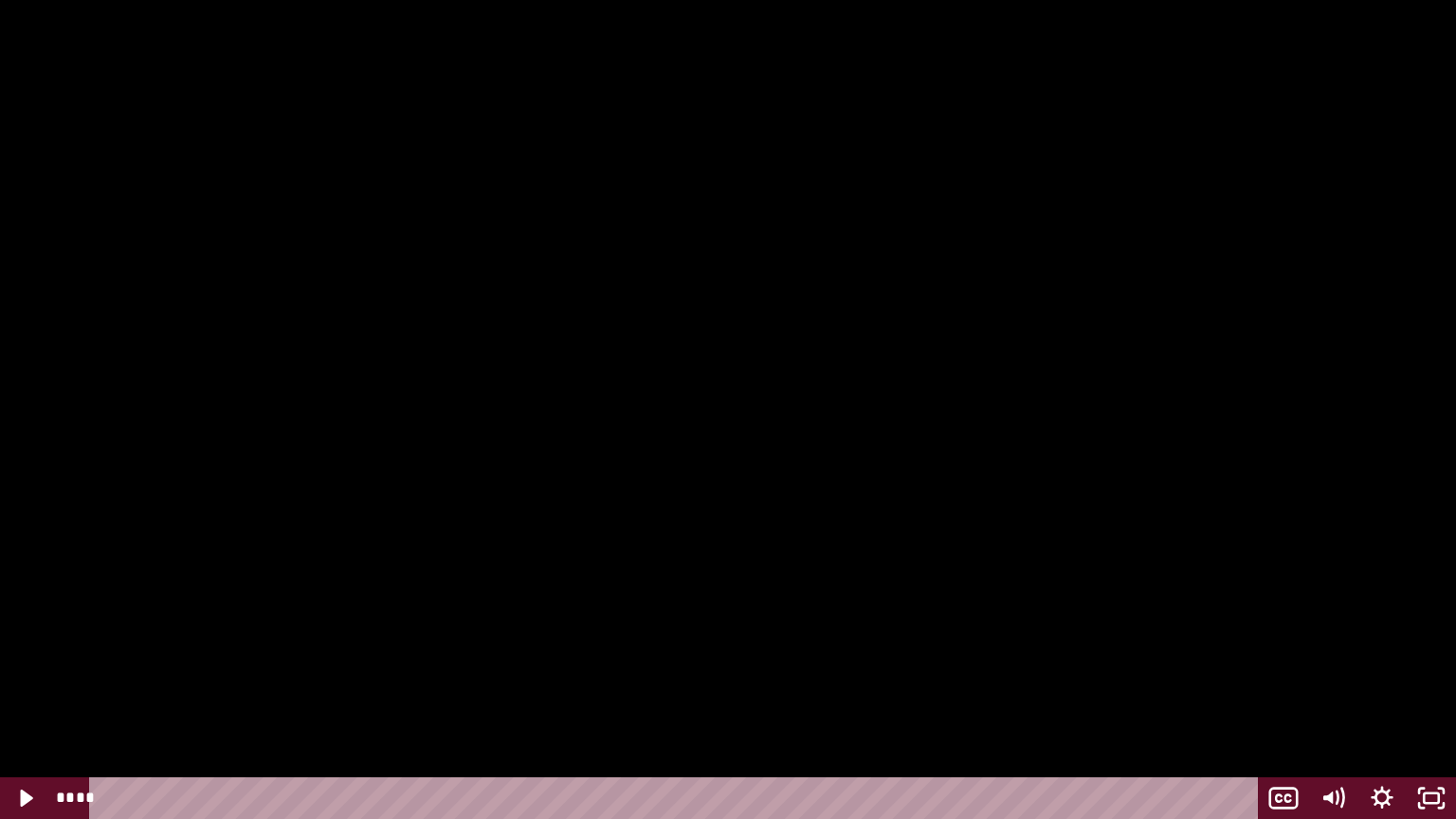 click at bounding box center (728, 410) 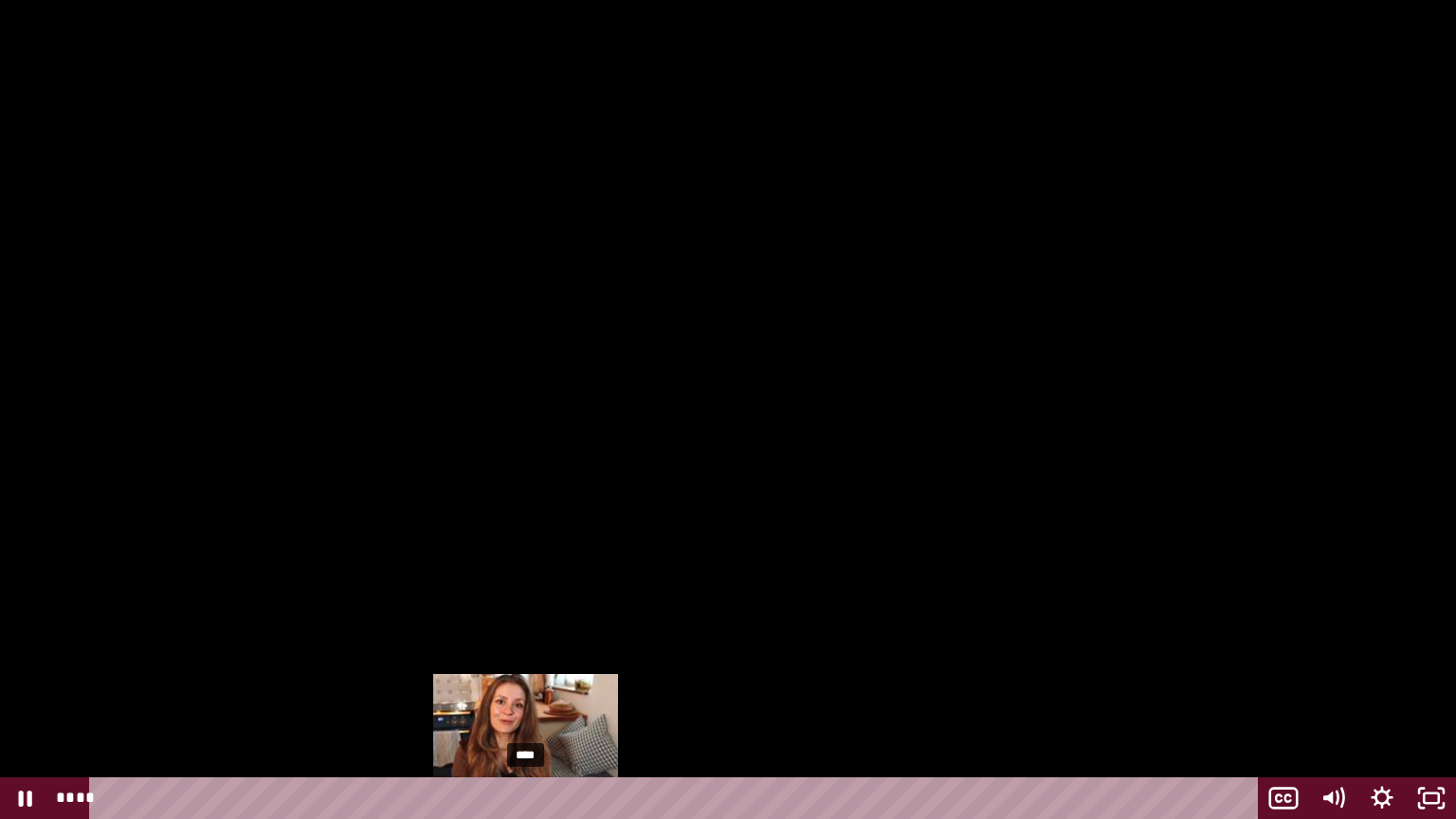 click on "****" at bounding box center (677, 798) 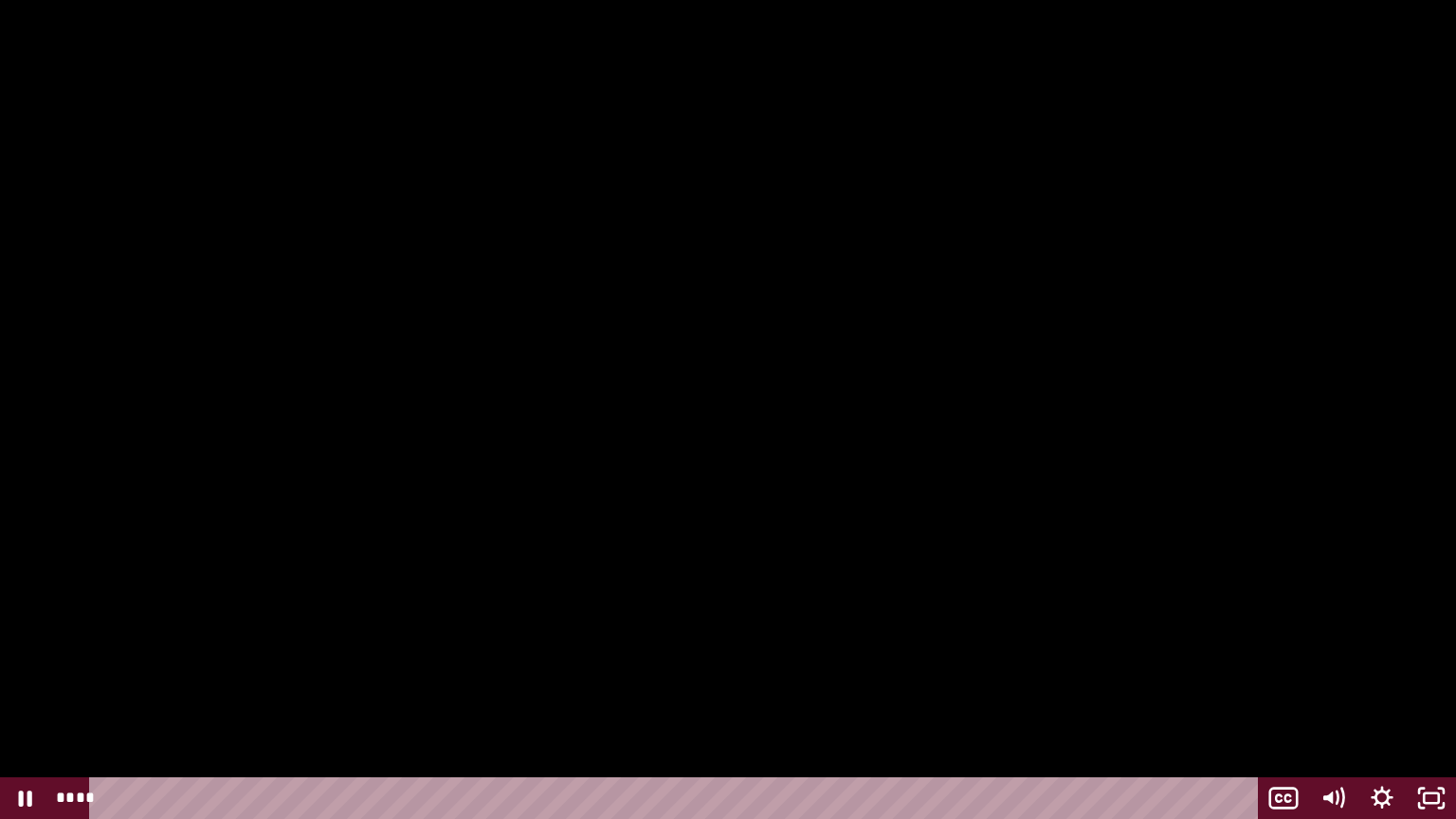 click at bounding box center [728, 410] 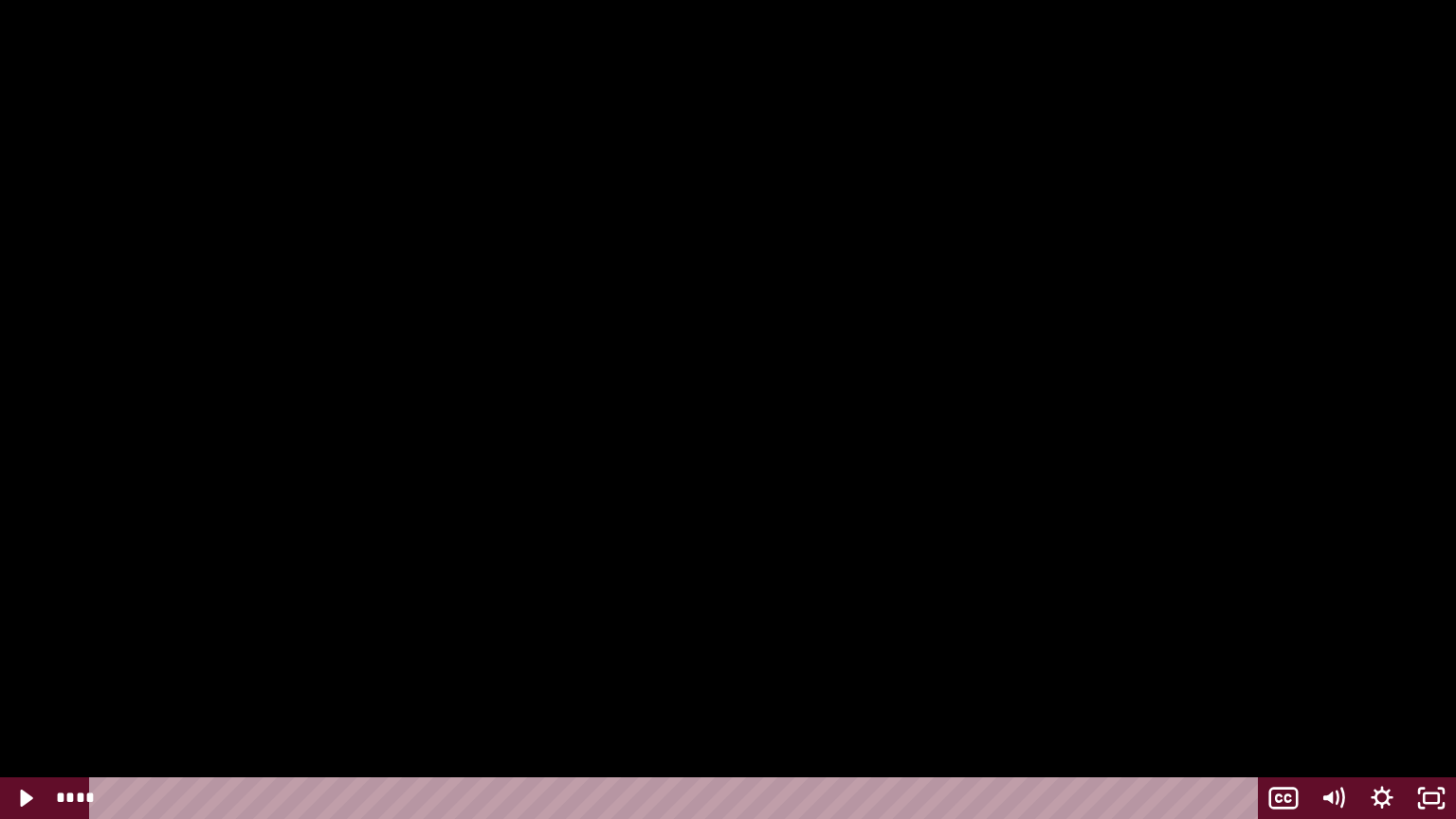 click at bounding box center [728, 410] 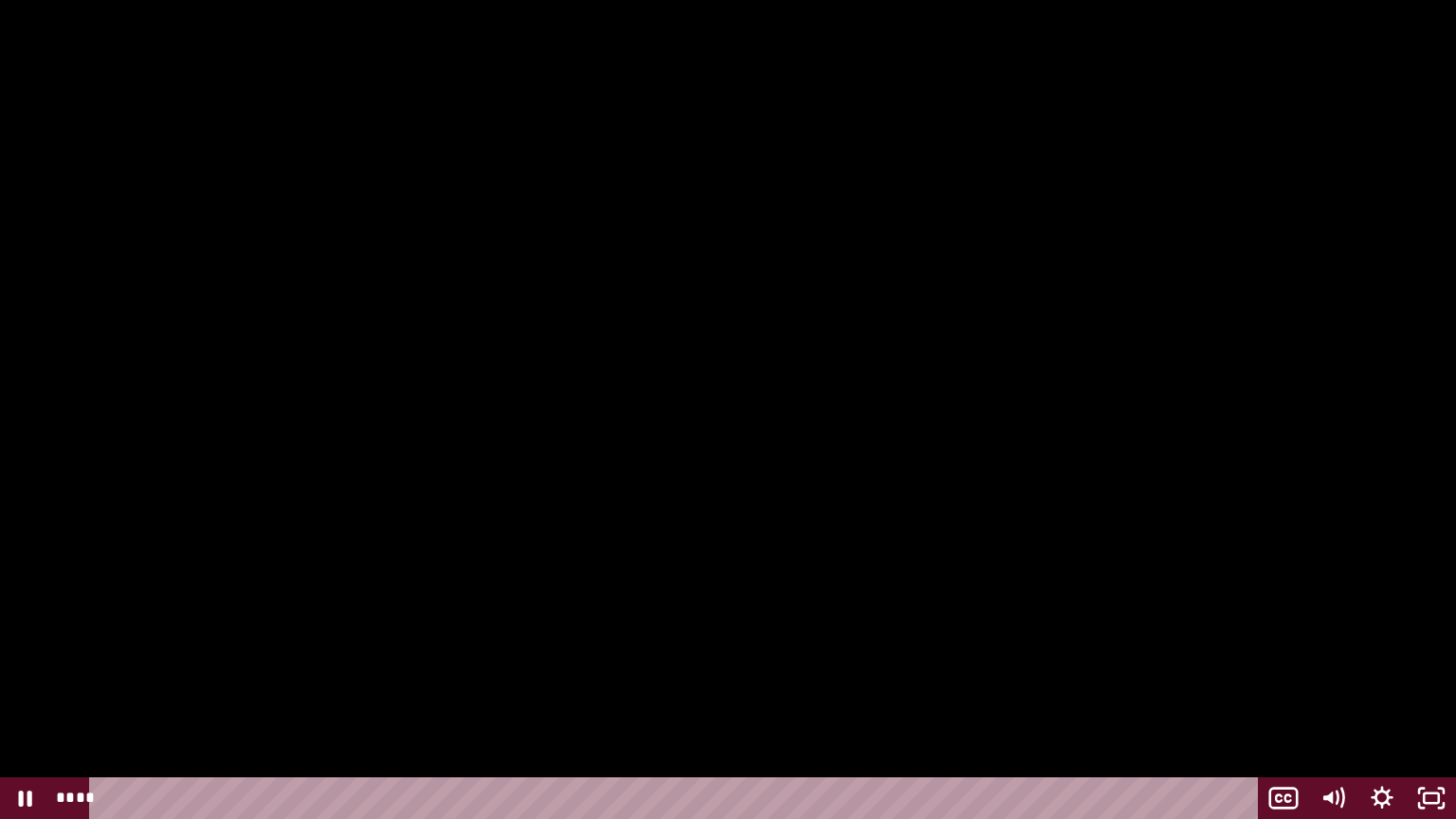 click at bounding box center (728, 410) 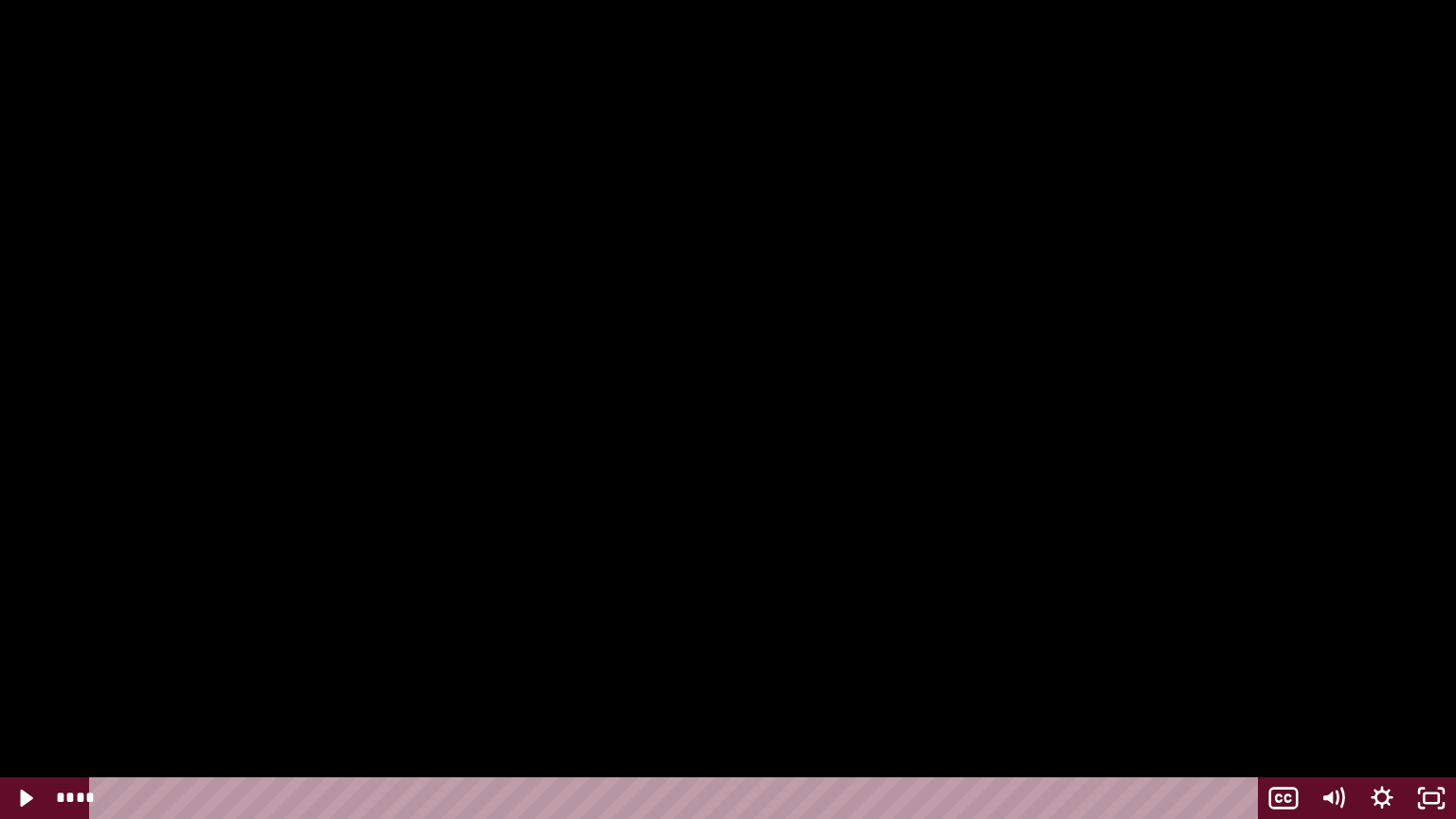 click at bounding box center (728, 410) 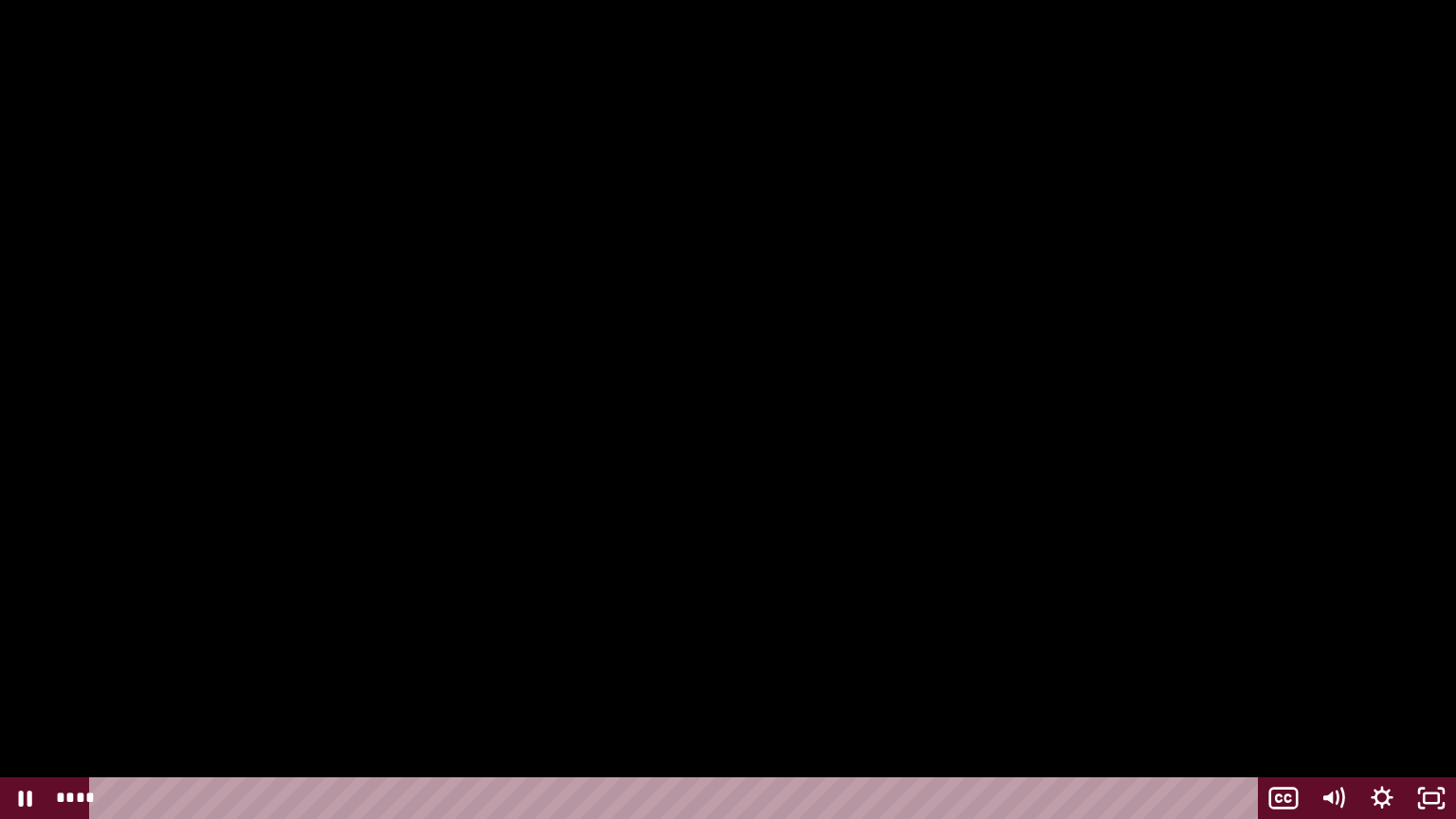 click at bounding box center (728, 410) 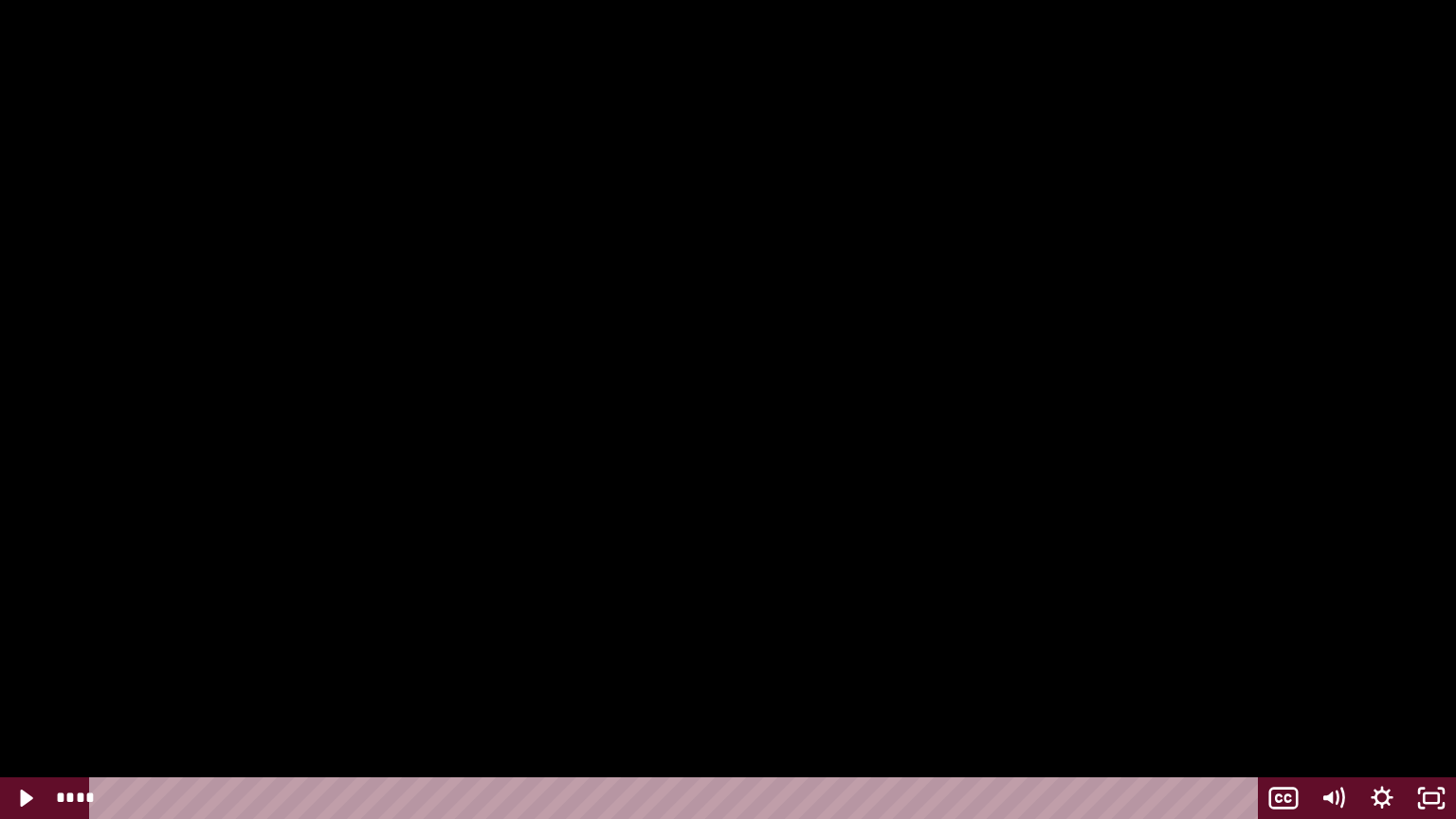 click at bounding box center (728, 410) 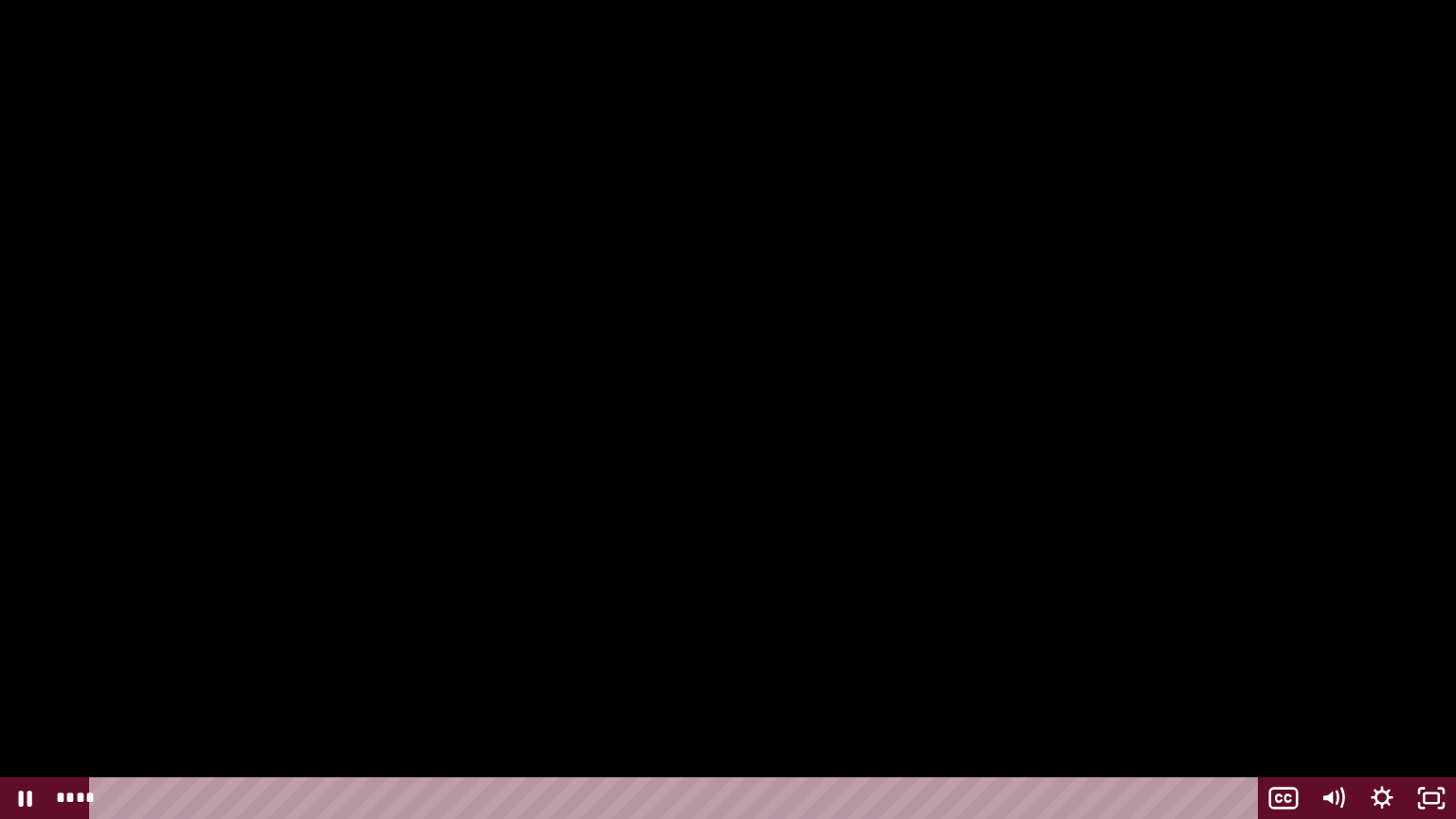 click at bounding box center (728, 410) 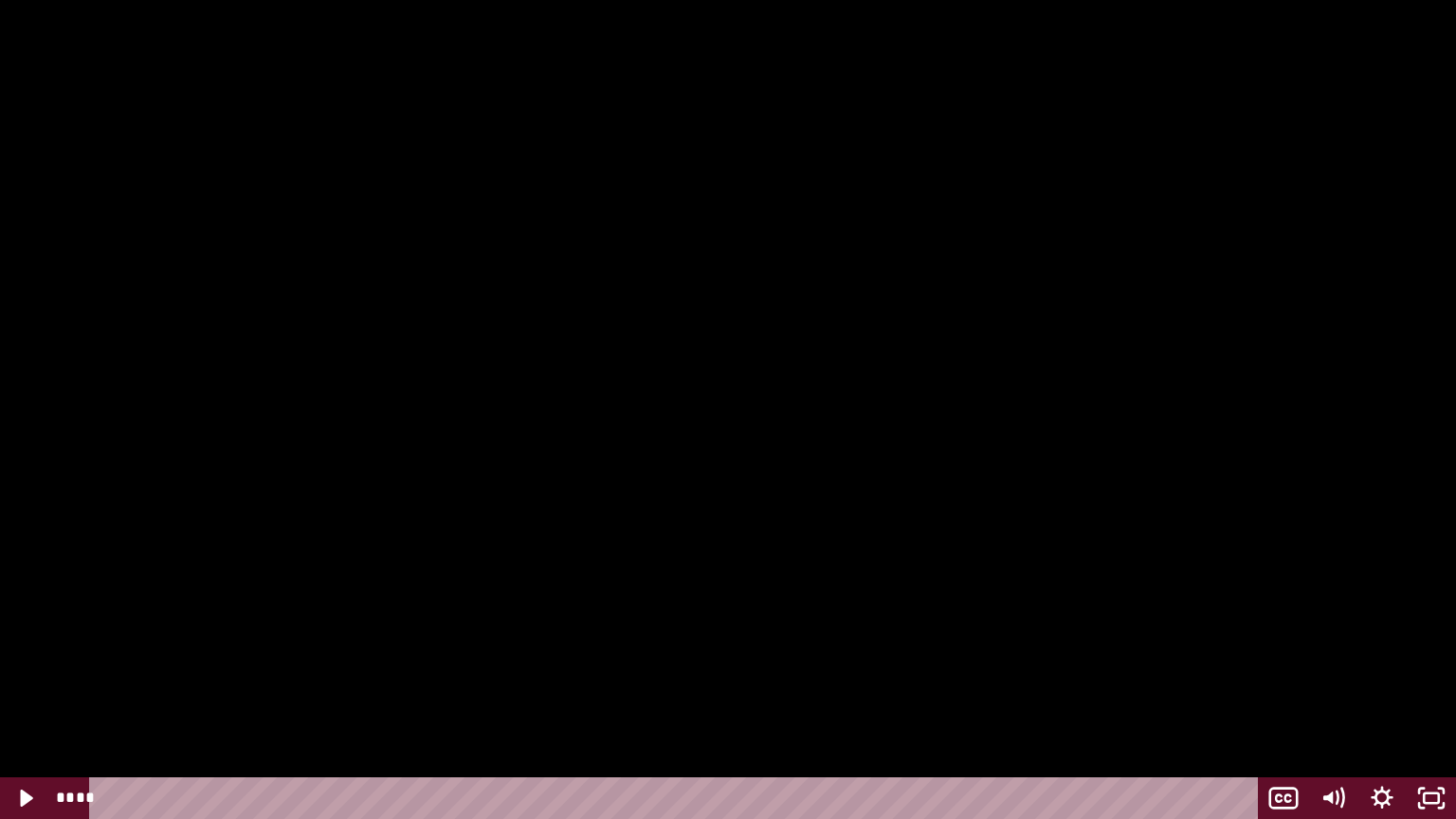 click at bounding box center (728, 410) 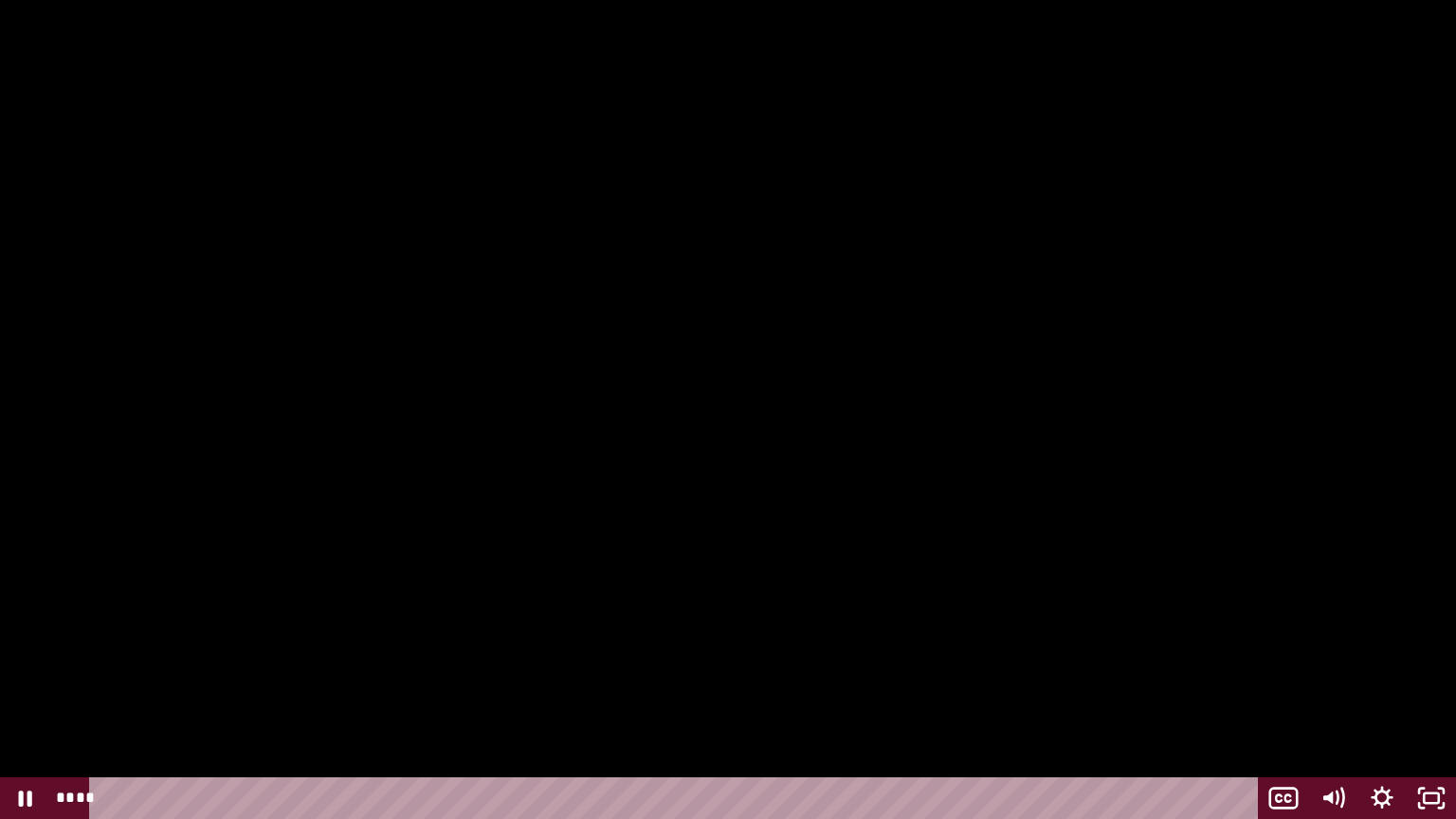 click at bounding box center [728, 410] 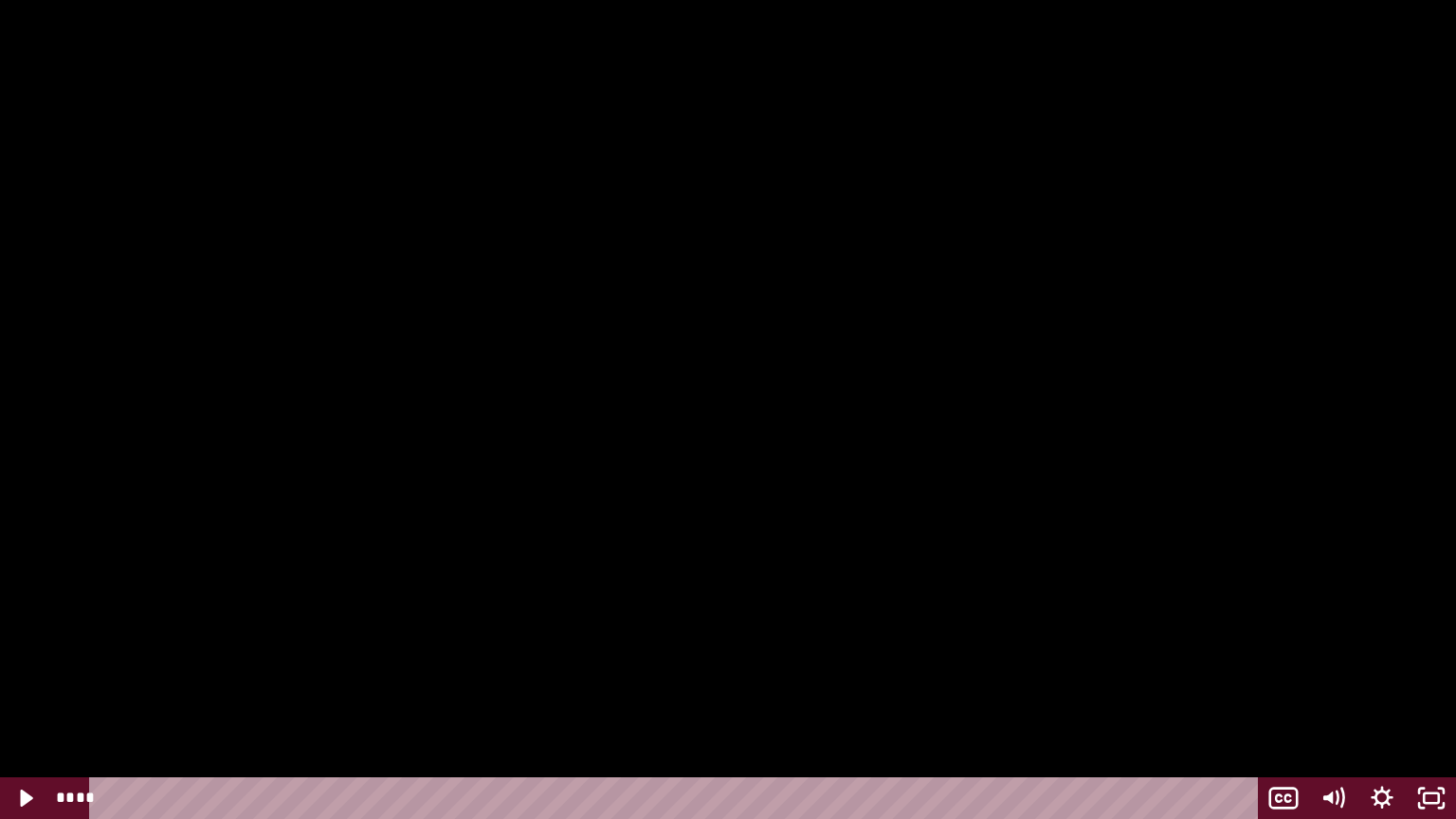drag, startPoint x: 933, startPoint y: 216, endPoint x: 923, endPoint y: 237, distance: 23.259407 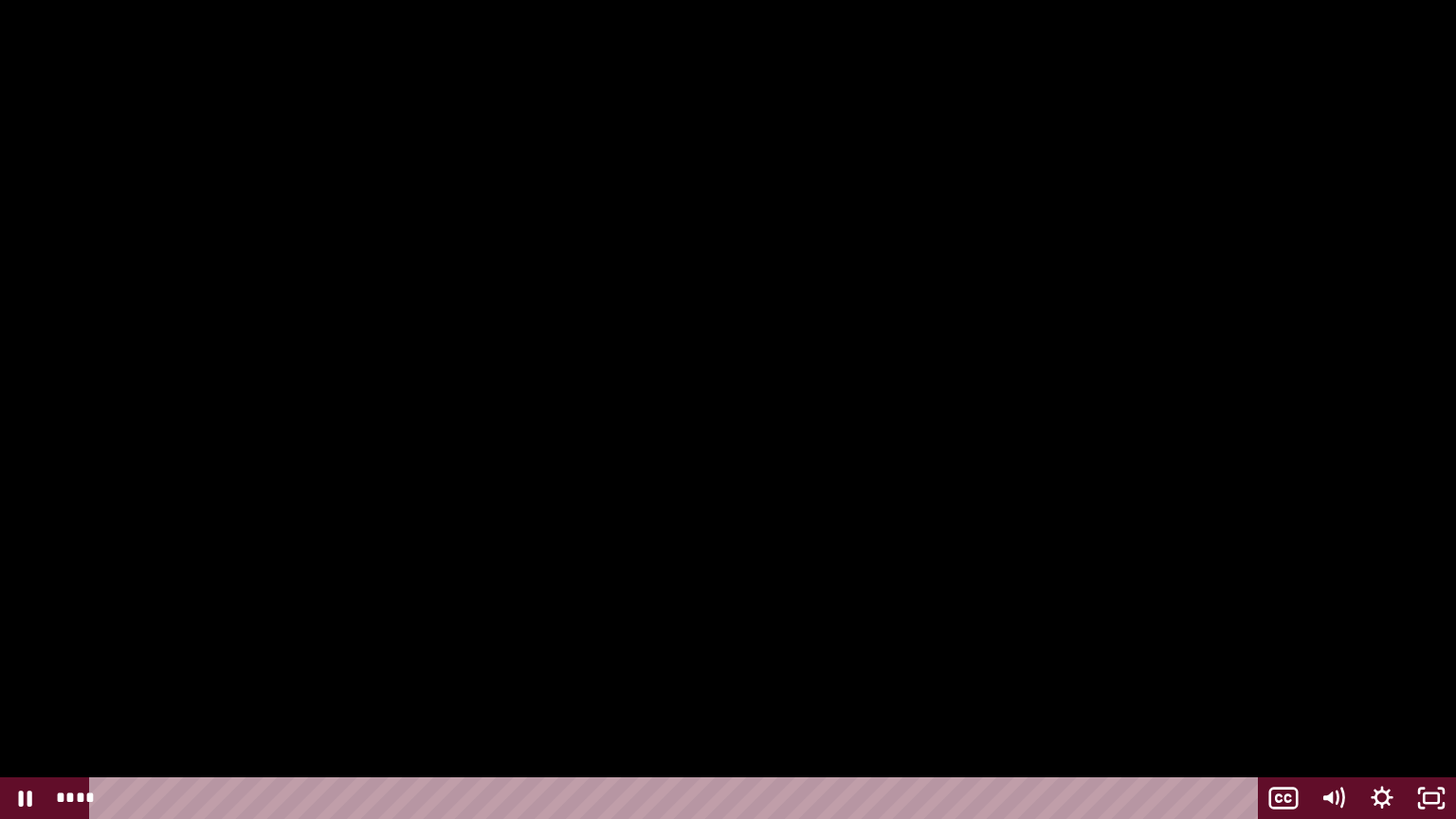 click at bounding box center (728, 410) 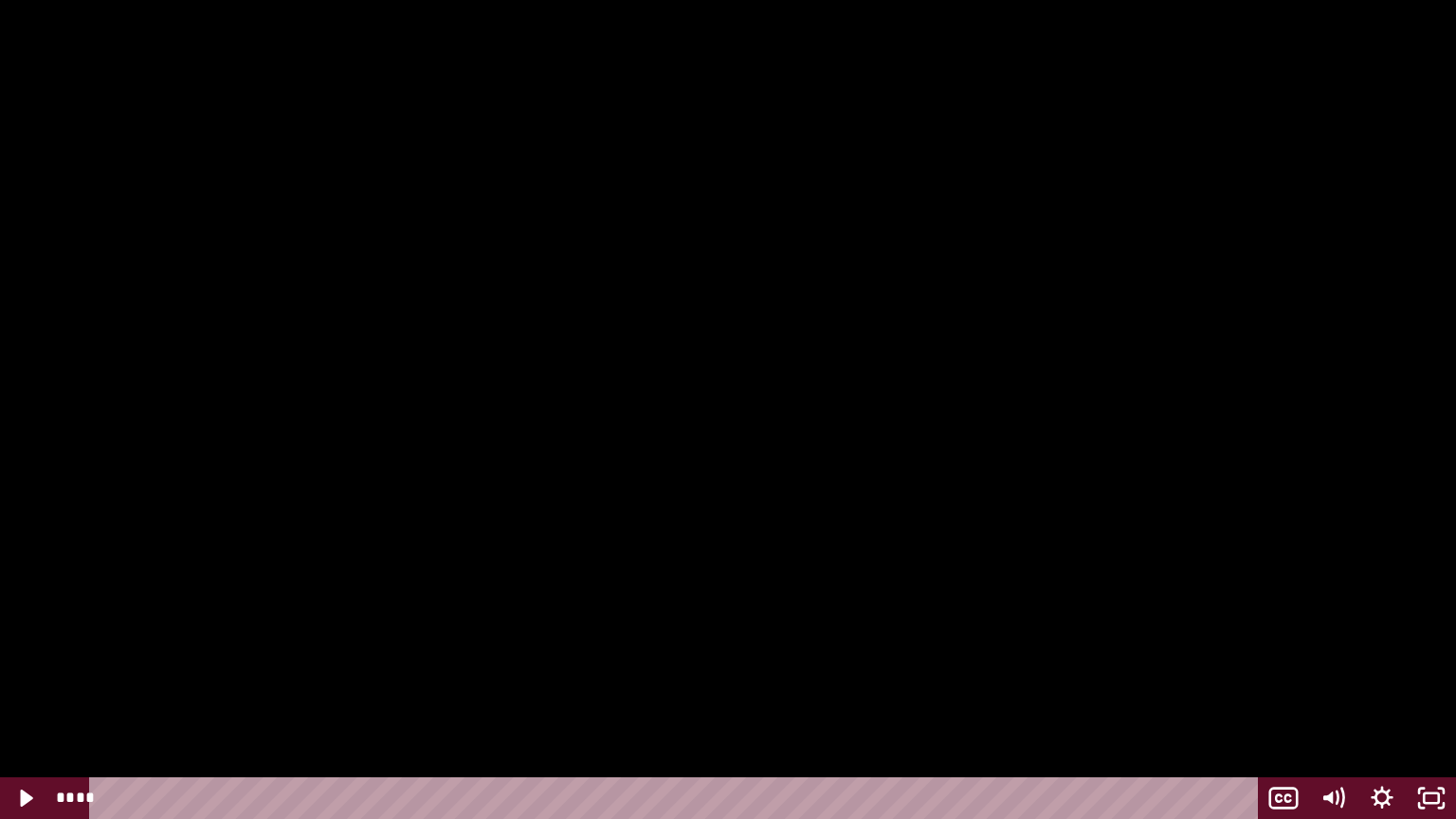 click at bounding box center (728, 410) 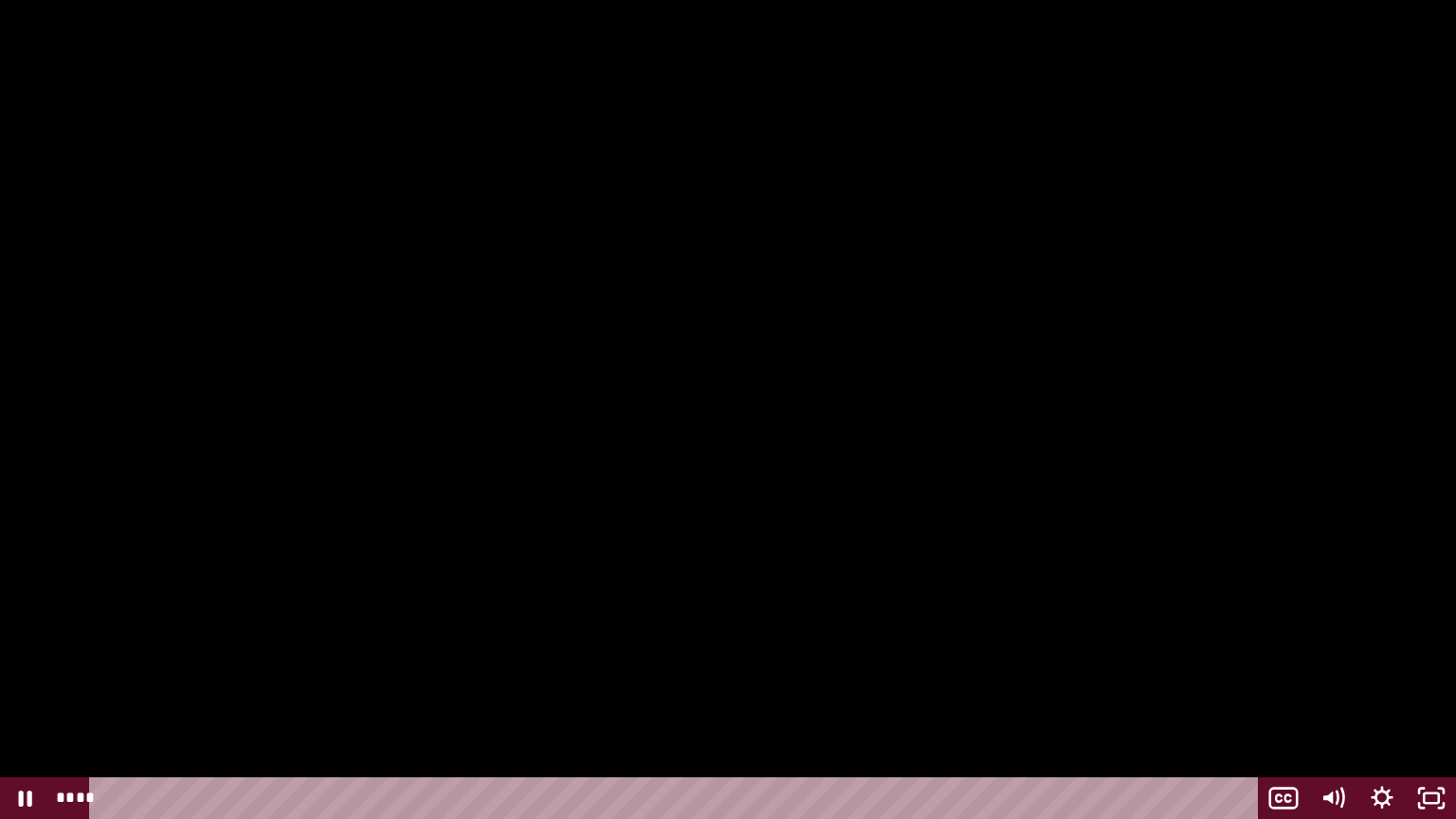 click at bounding box center (728, 410) 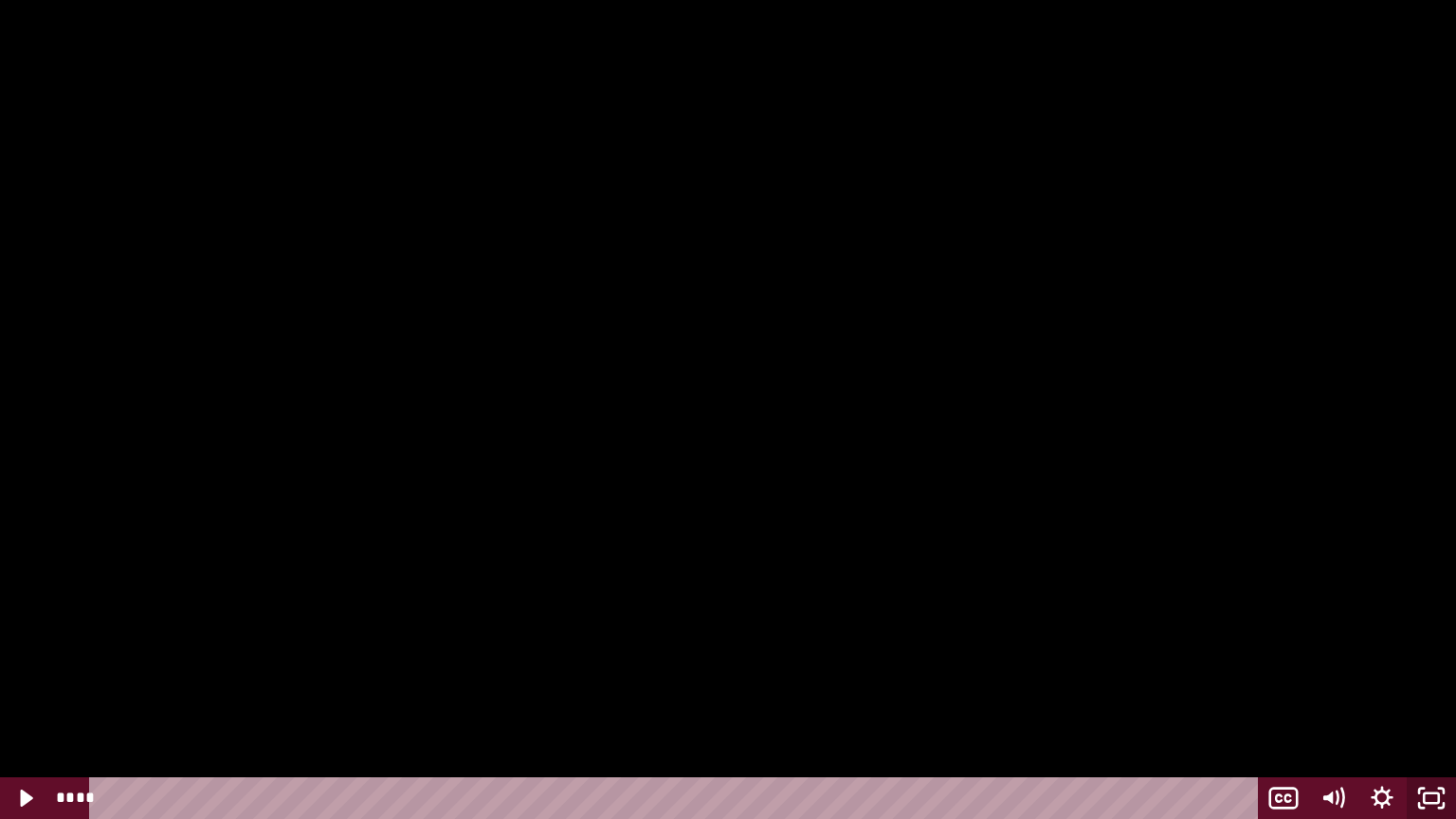 click 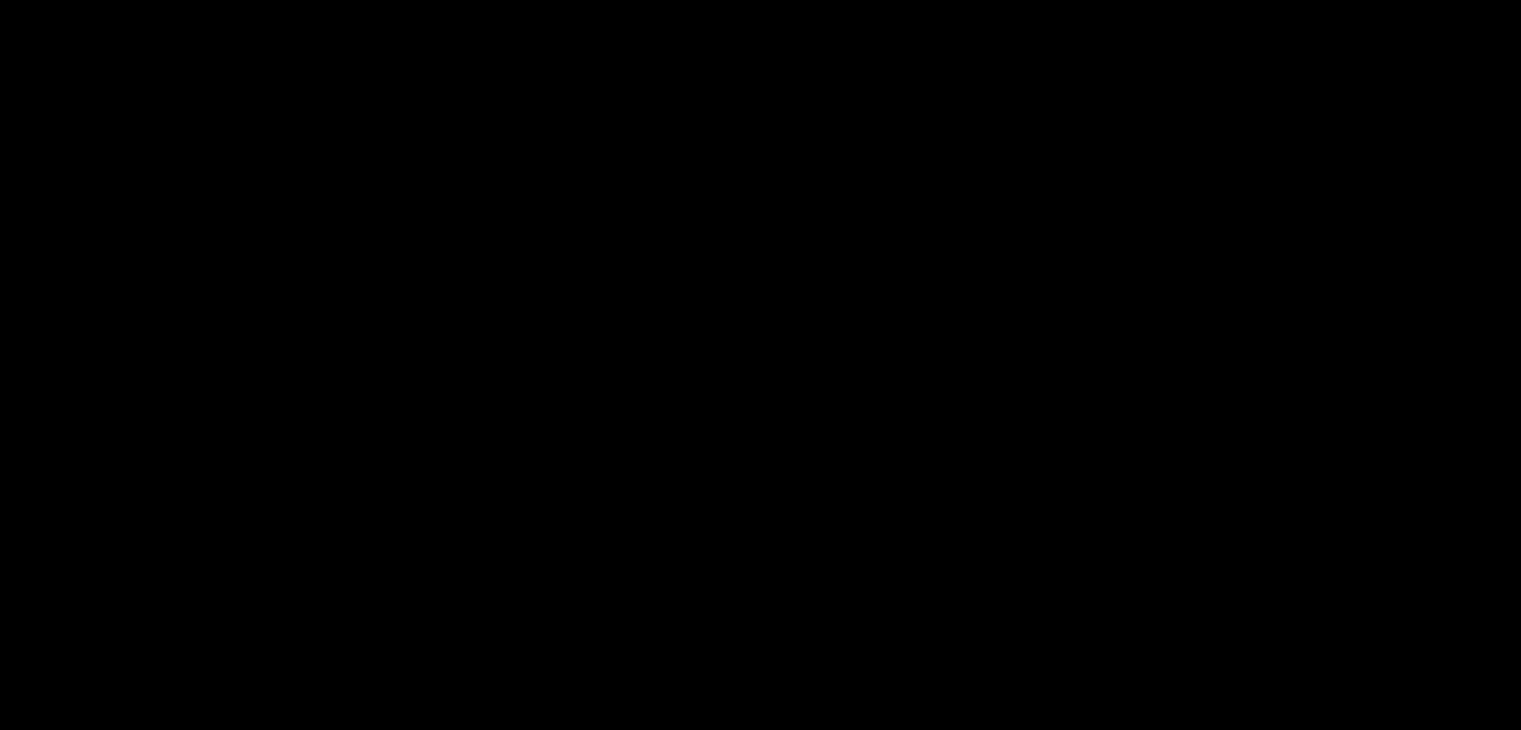 scroll, scrollTop: 395, scrollLeft: 0, axis: vertical 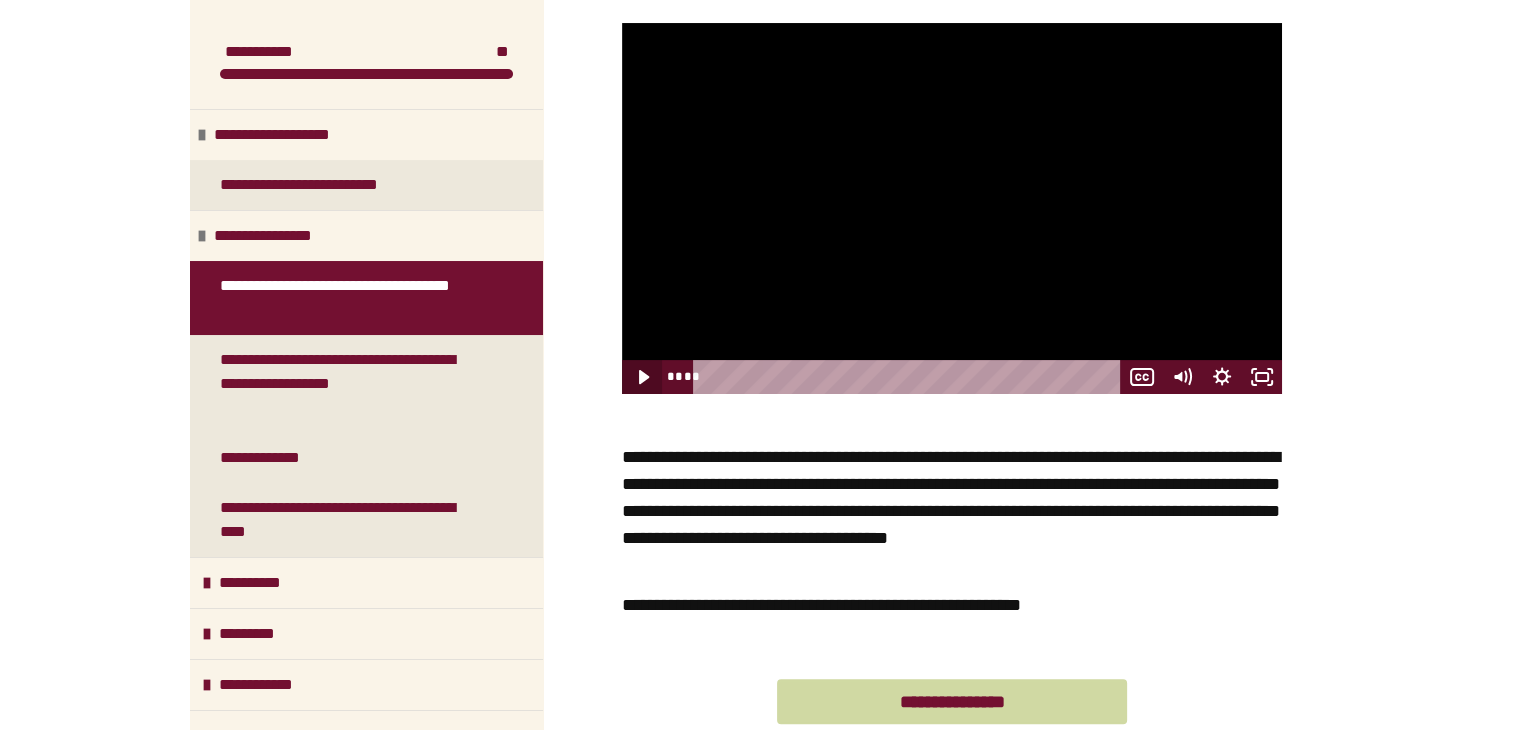 click 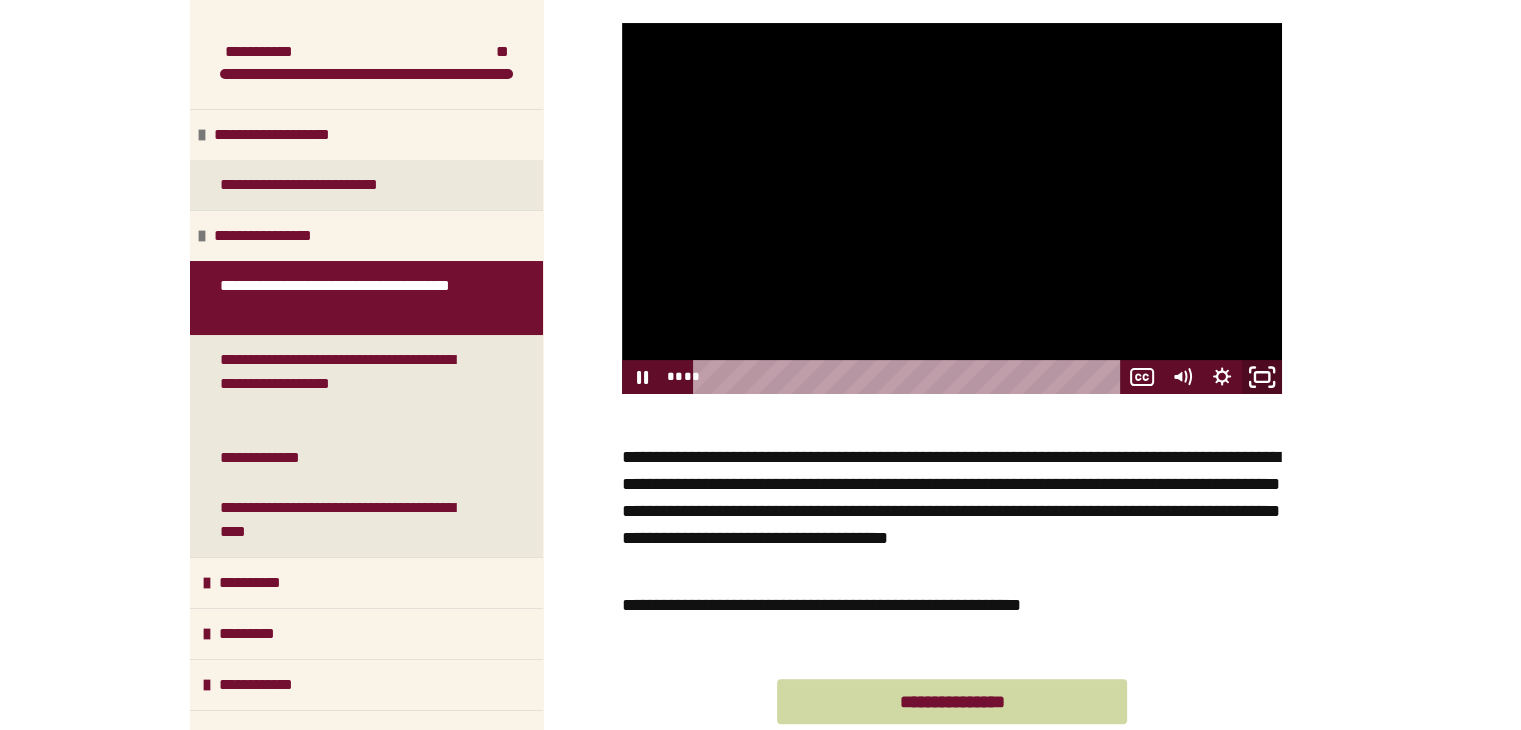 click 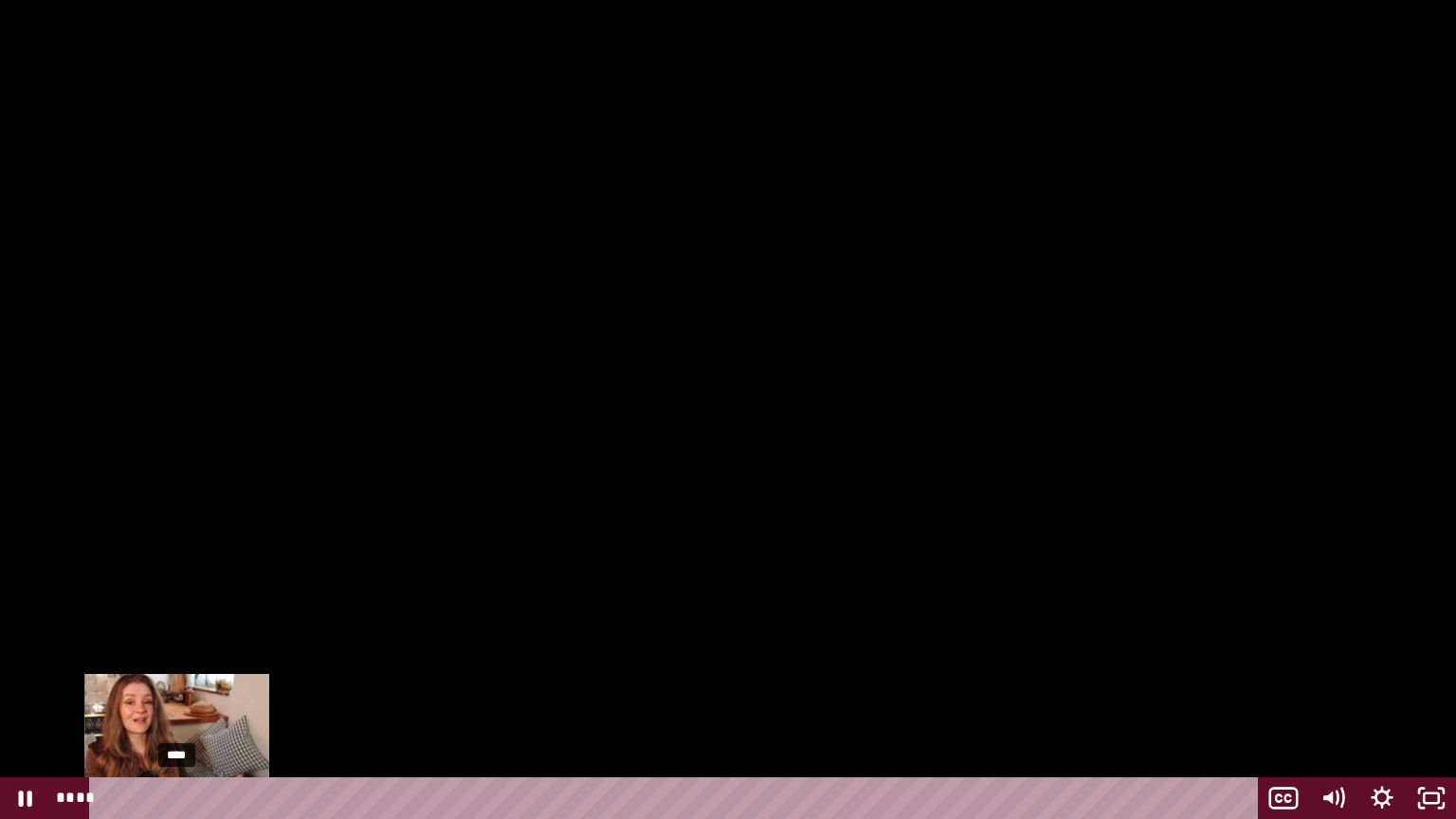 click on "****" at bounding box center (677, 798) 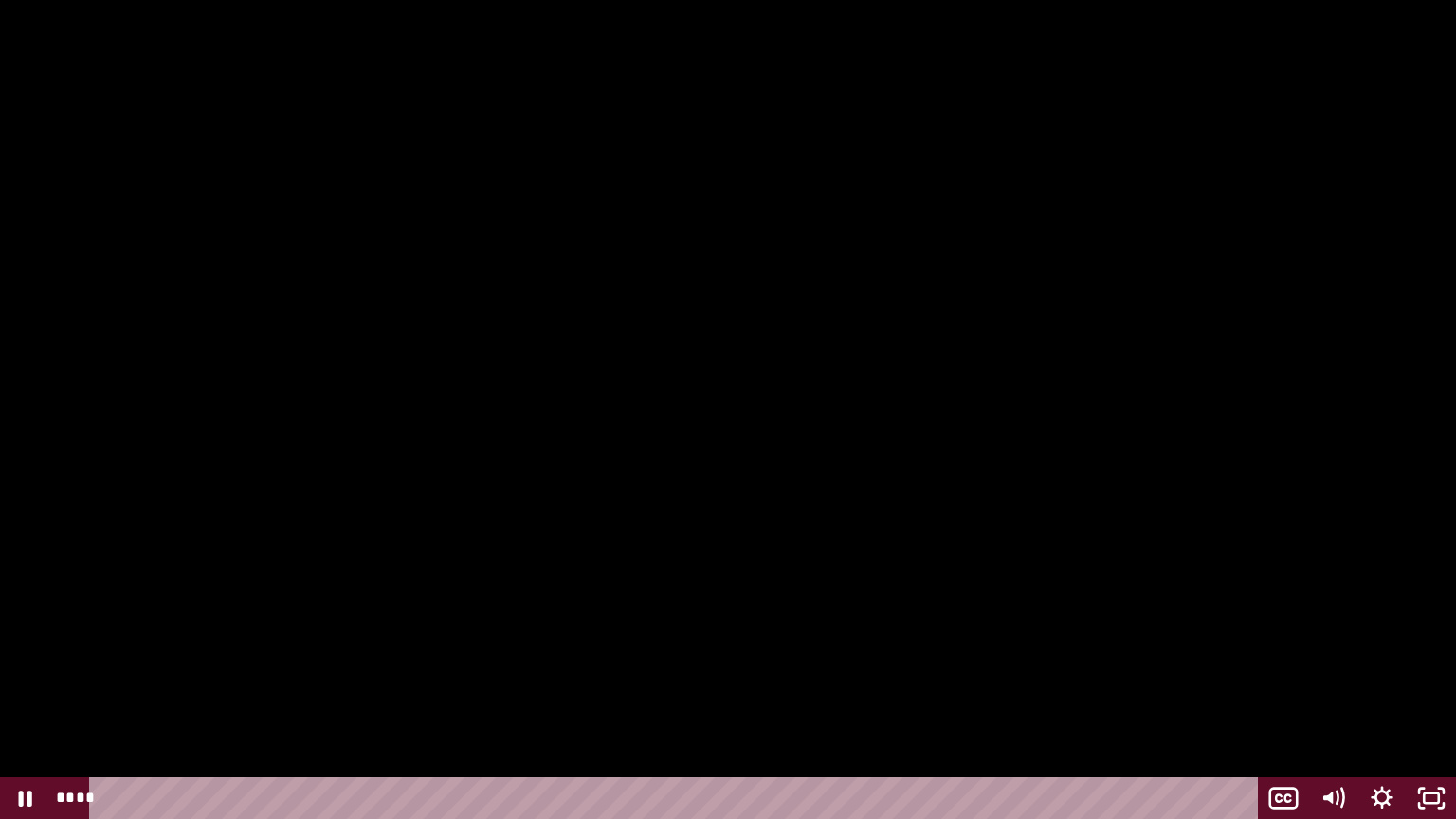 click at bounding box center [728, 410] 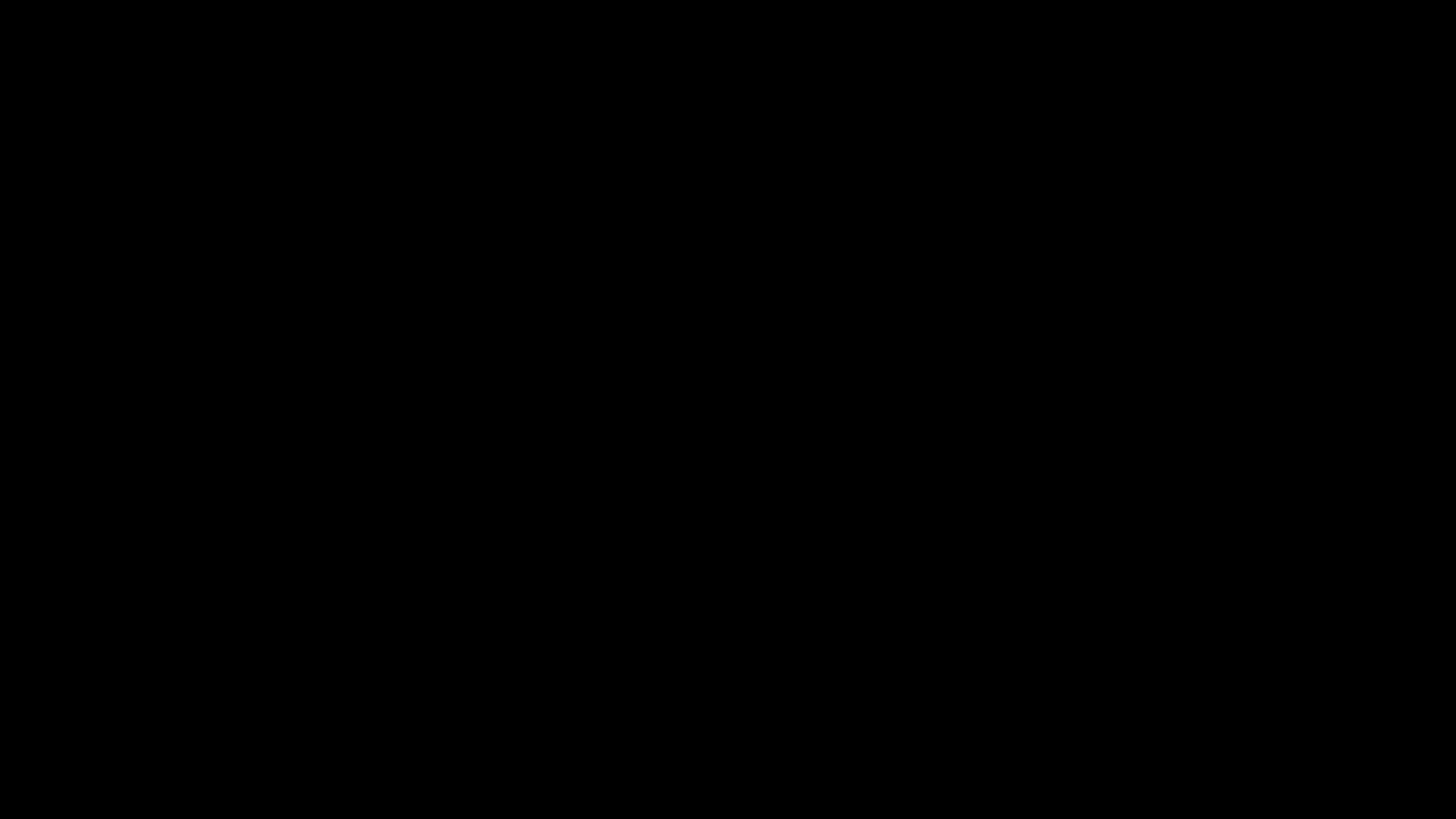 click at bounding box center [0, 0] 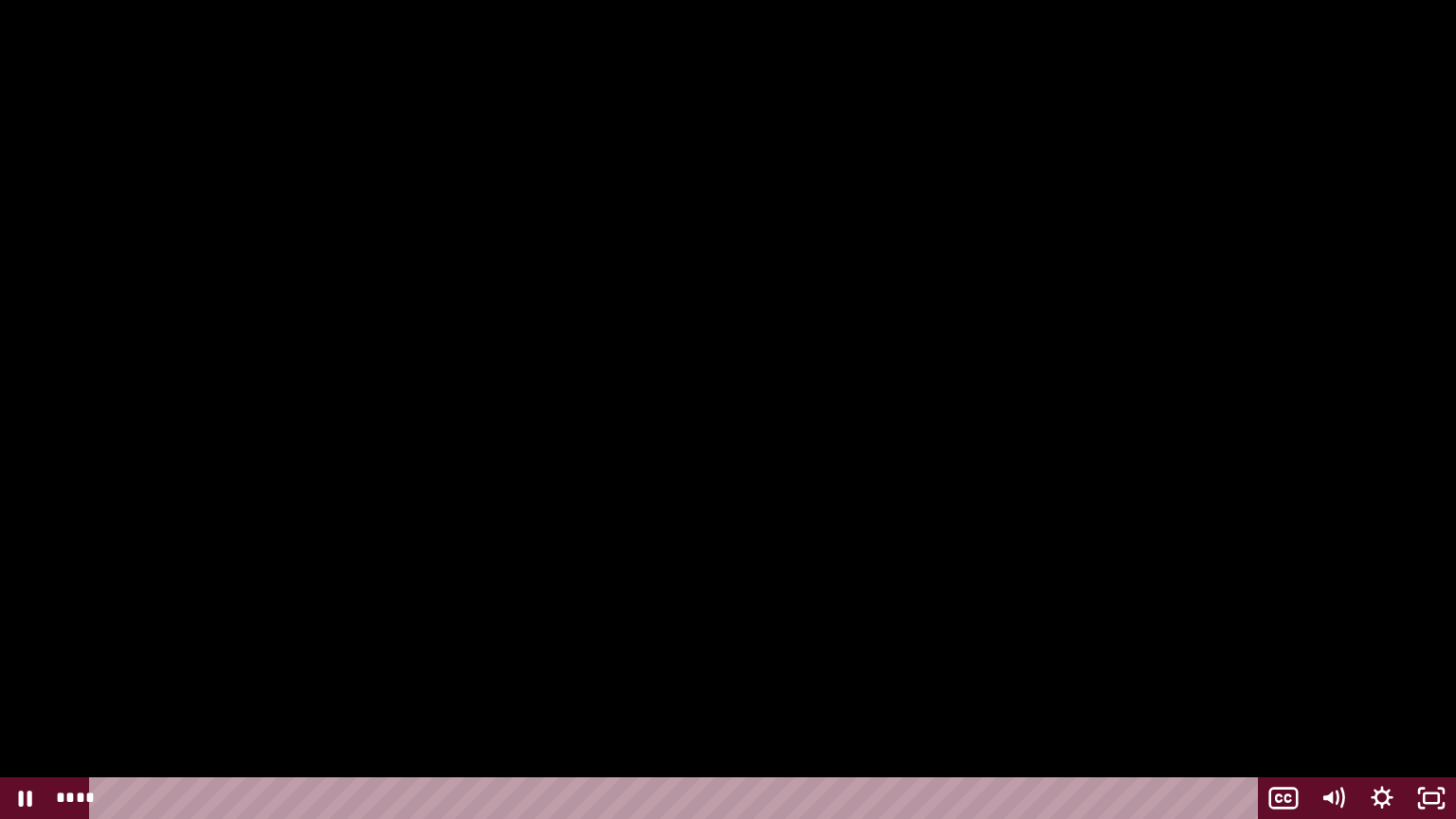 click at bounding box center [728, 410] 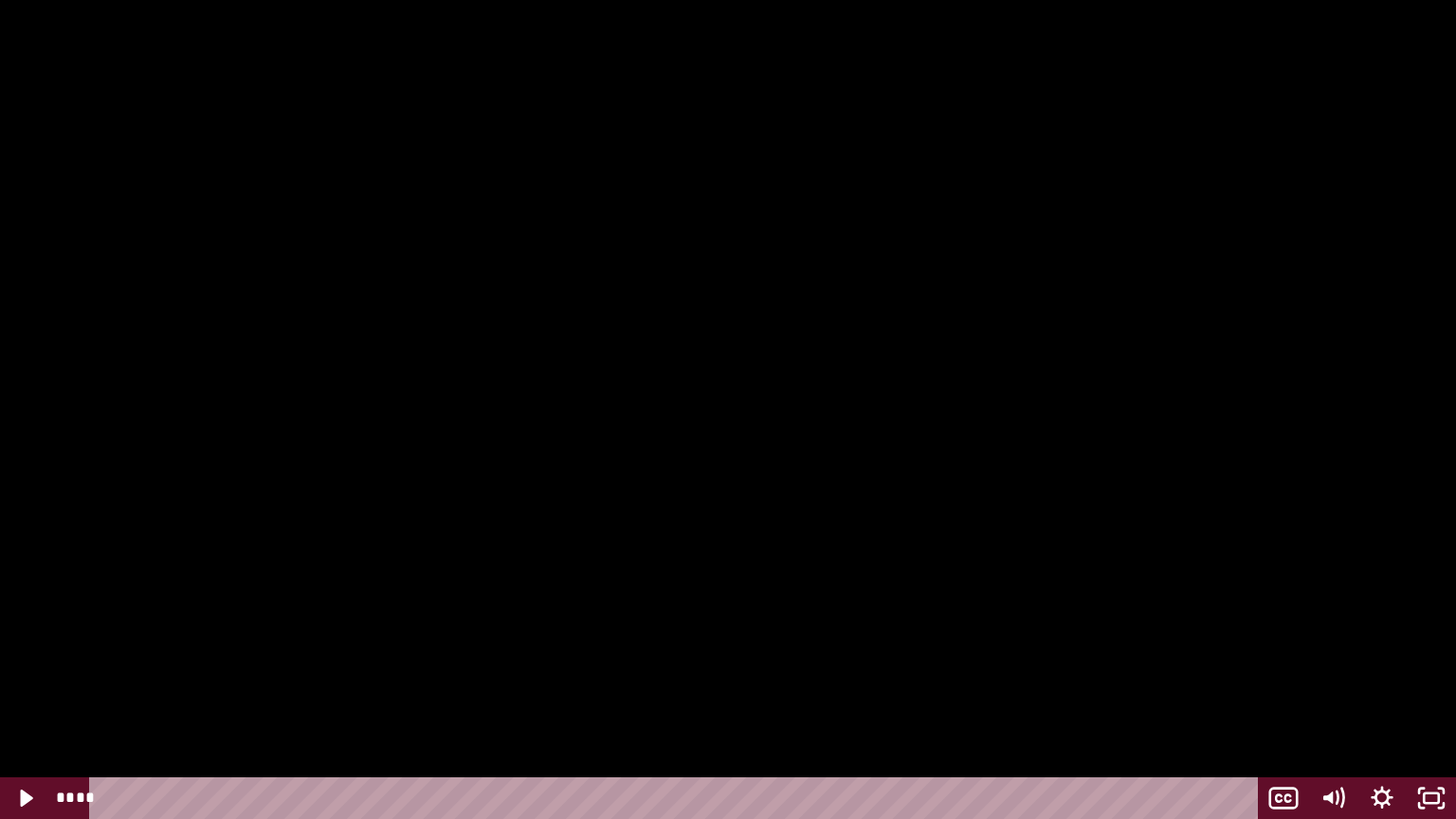 click at bounding box center (728, 410) 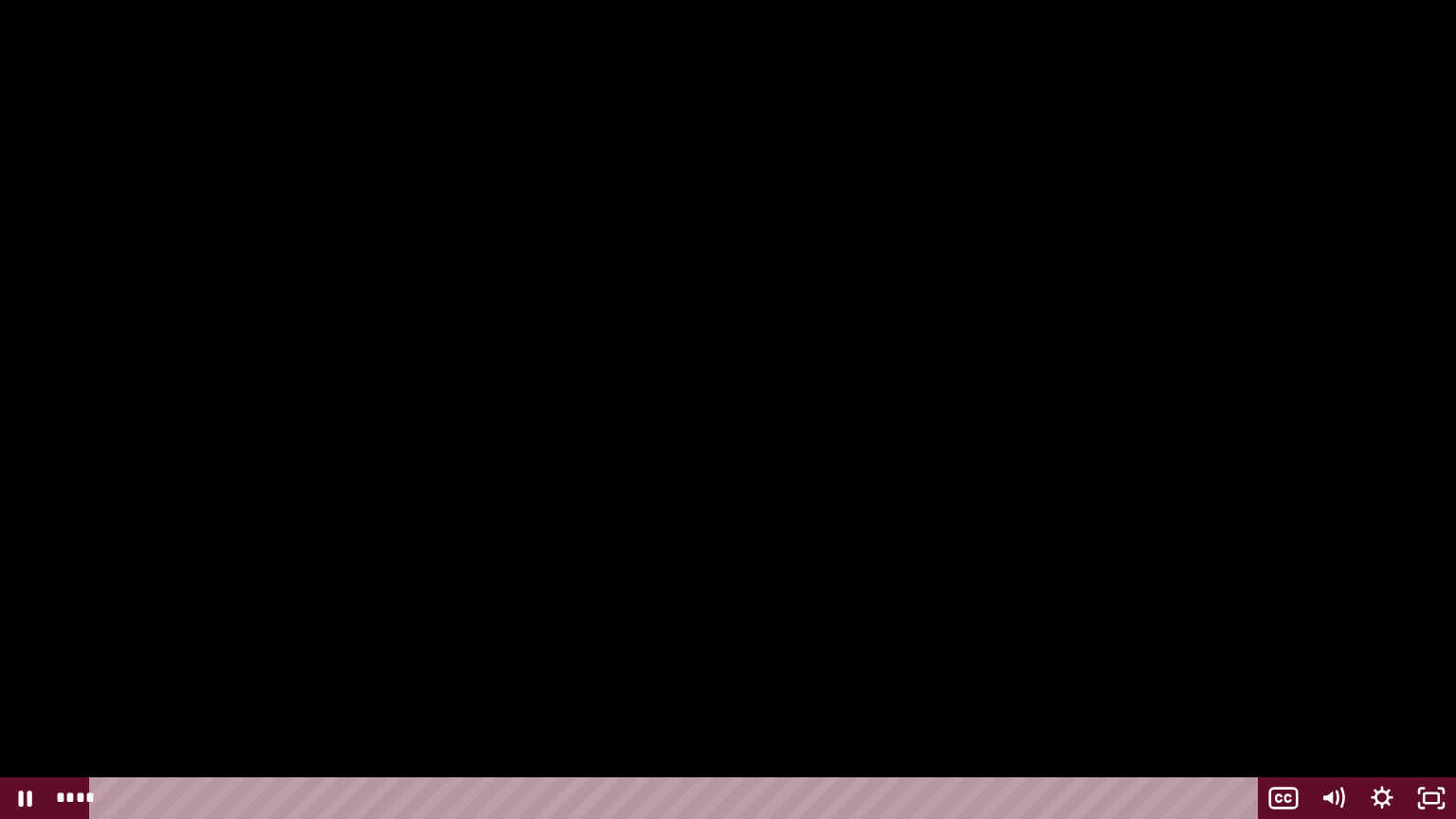 click at bounding box center (728, 410) 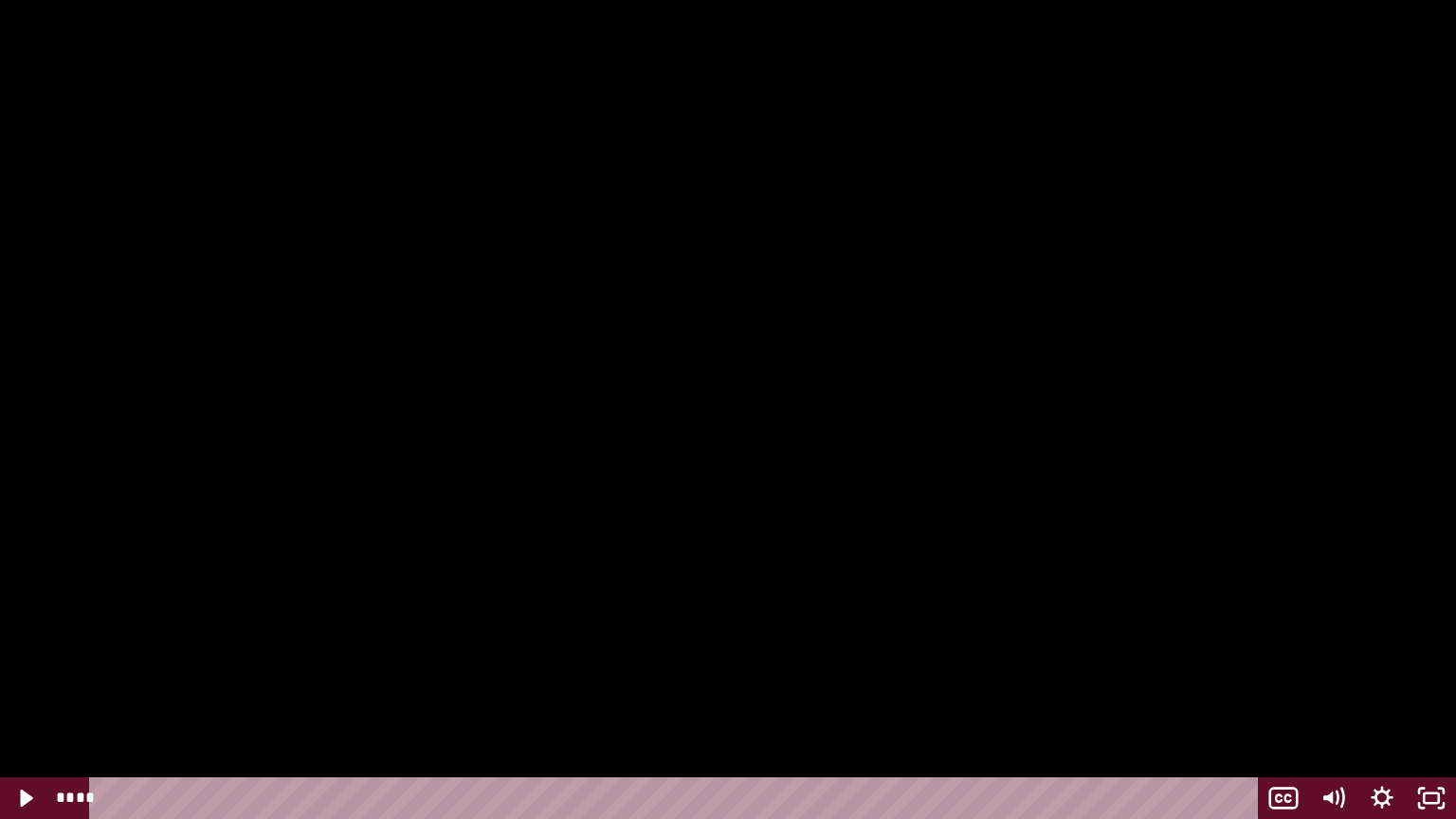 click at bounding box center (728, 410) 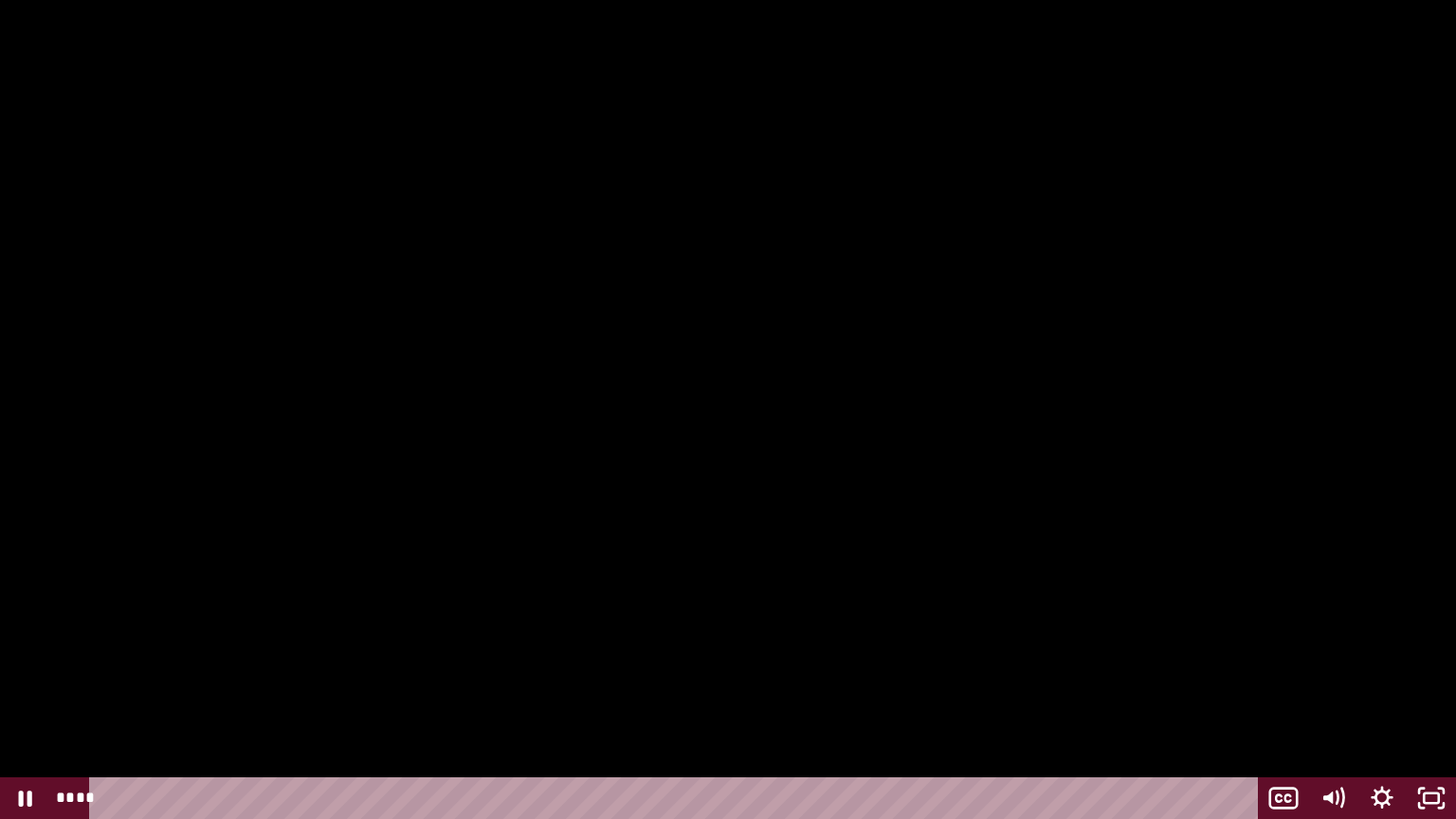 click at bounding box center [728, 410] 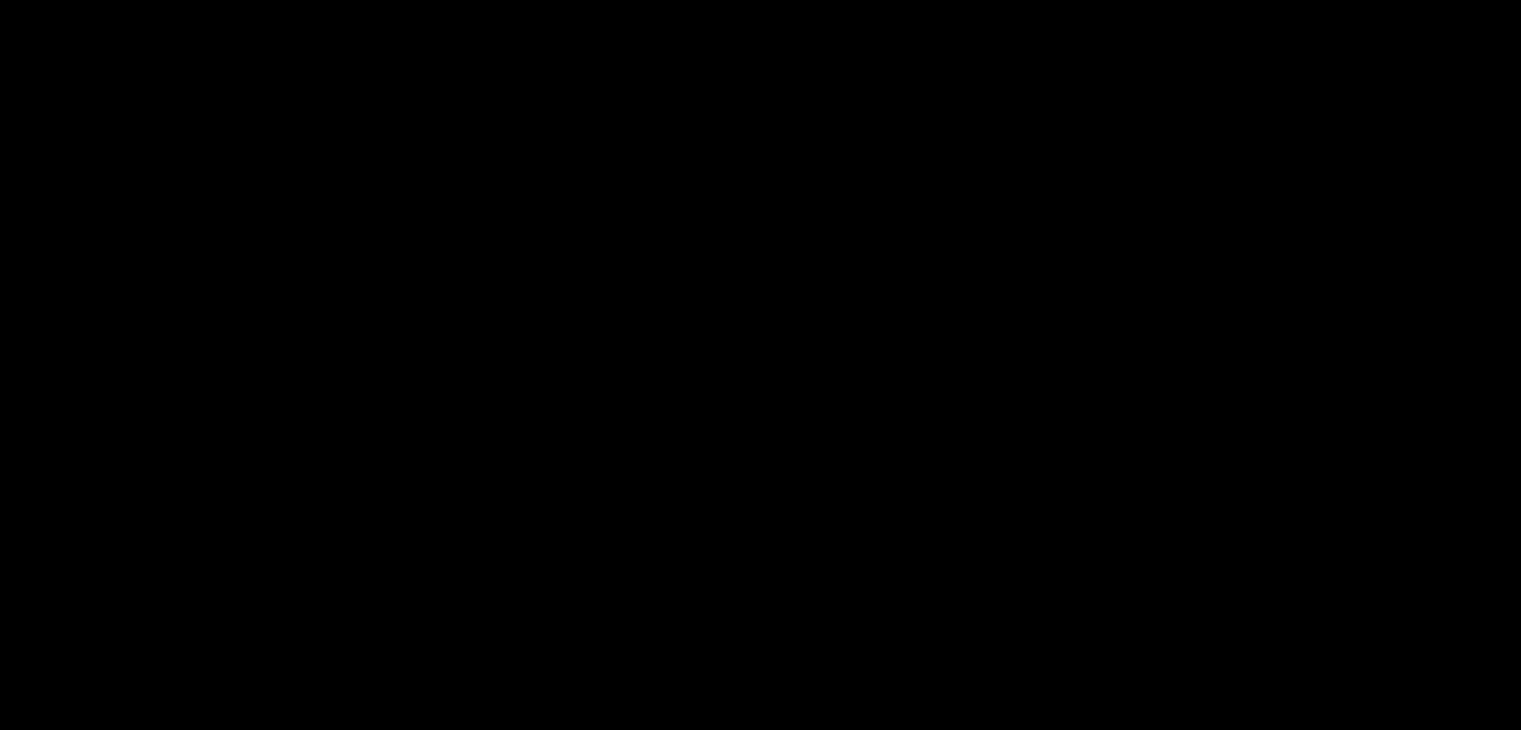 scroll, scrollTop: 595, scrollLeft: 0, axis: vertical 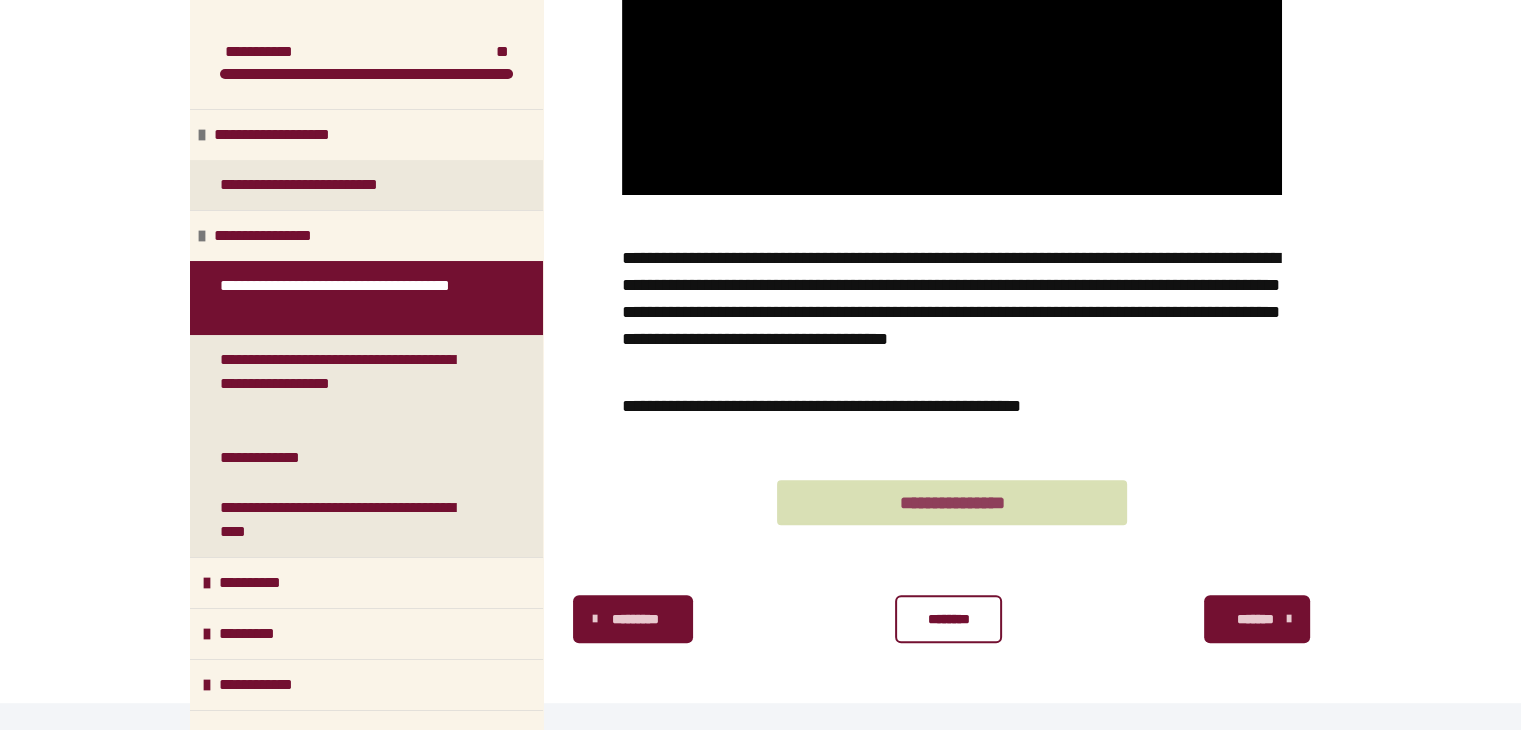click on "**********" at bounding box center [952, 502] 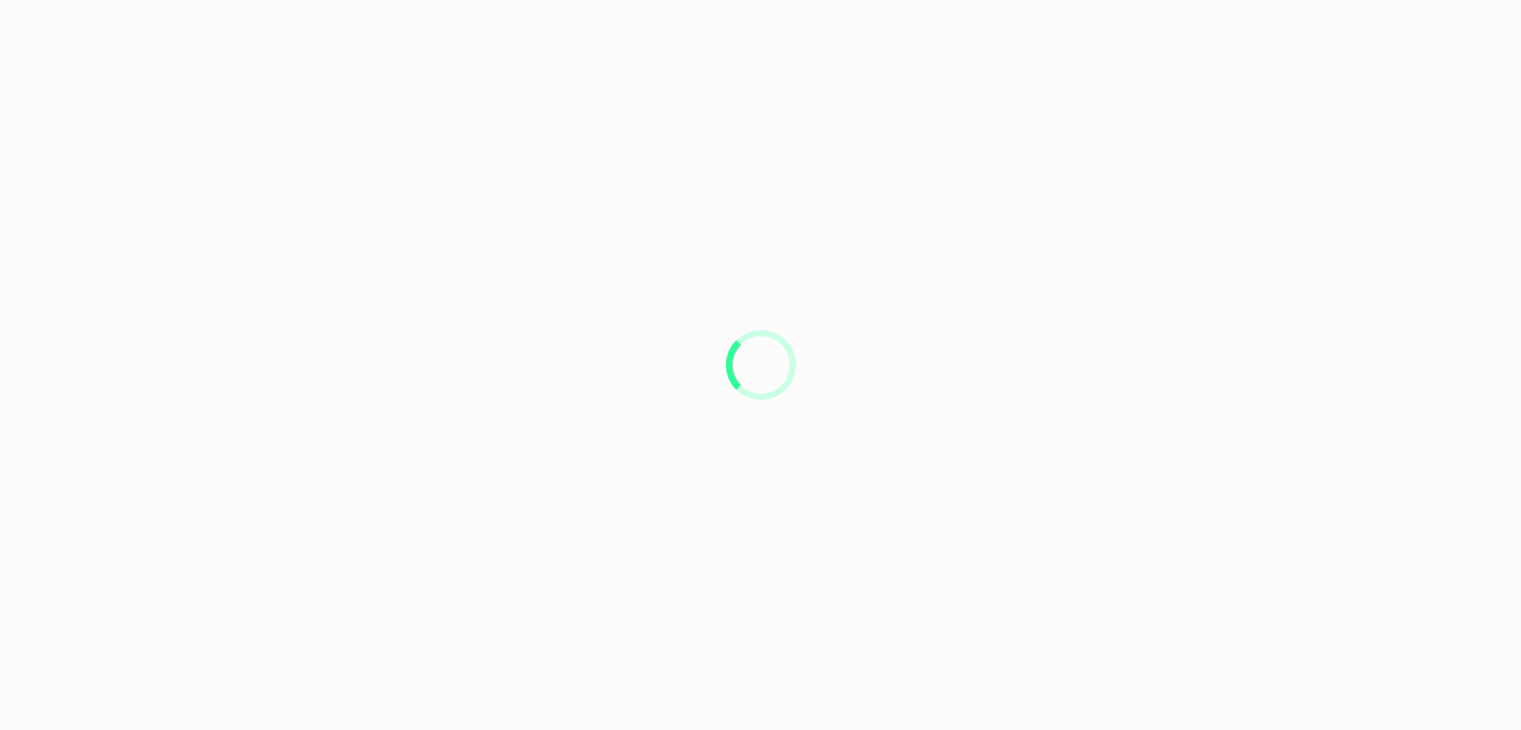 scroll, scrollTop: 0, scrollLeft: 0, axis: both 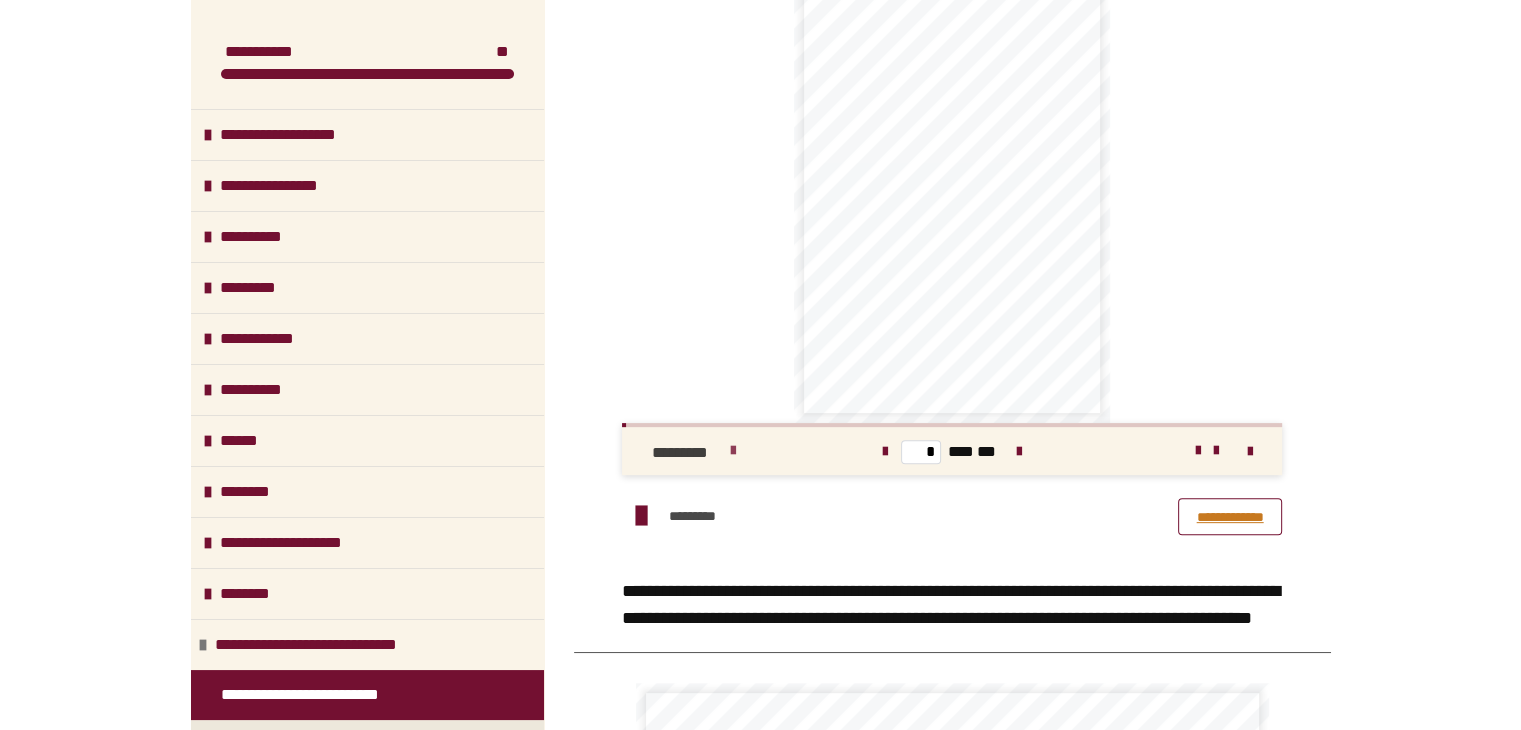 click at bounding box center (733, 451) 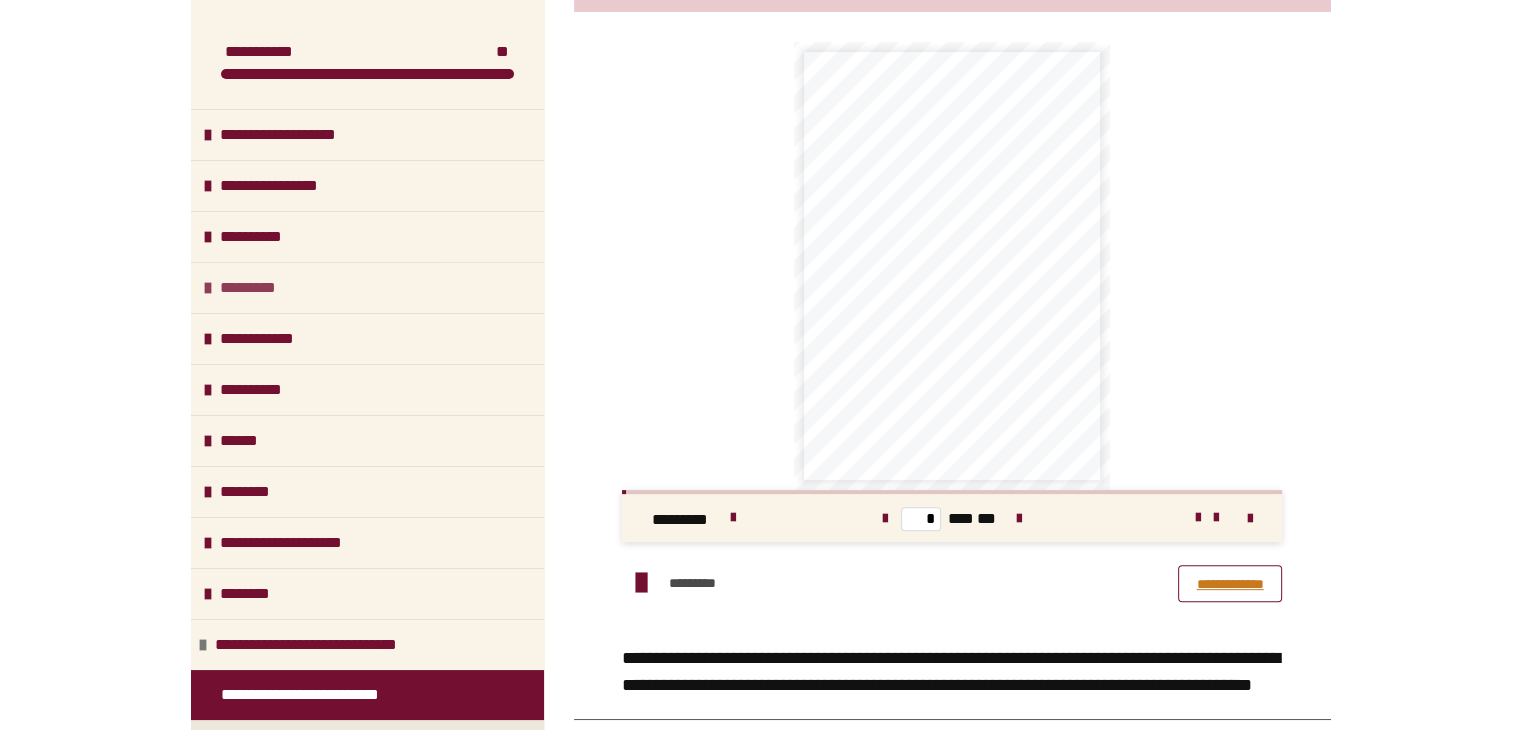 scroll, scrollTop: 500, scrollLeft: 0, axis: vertical 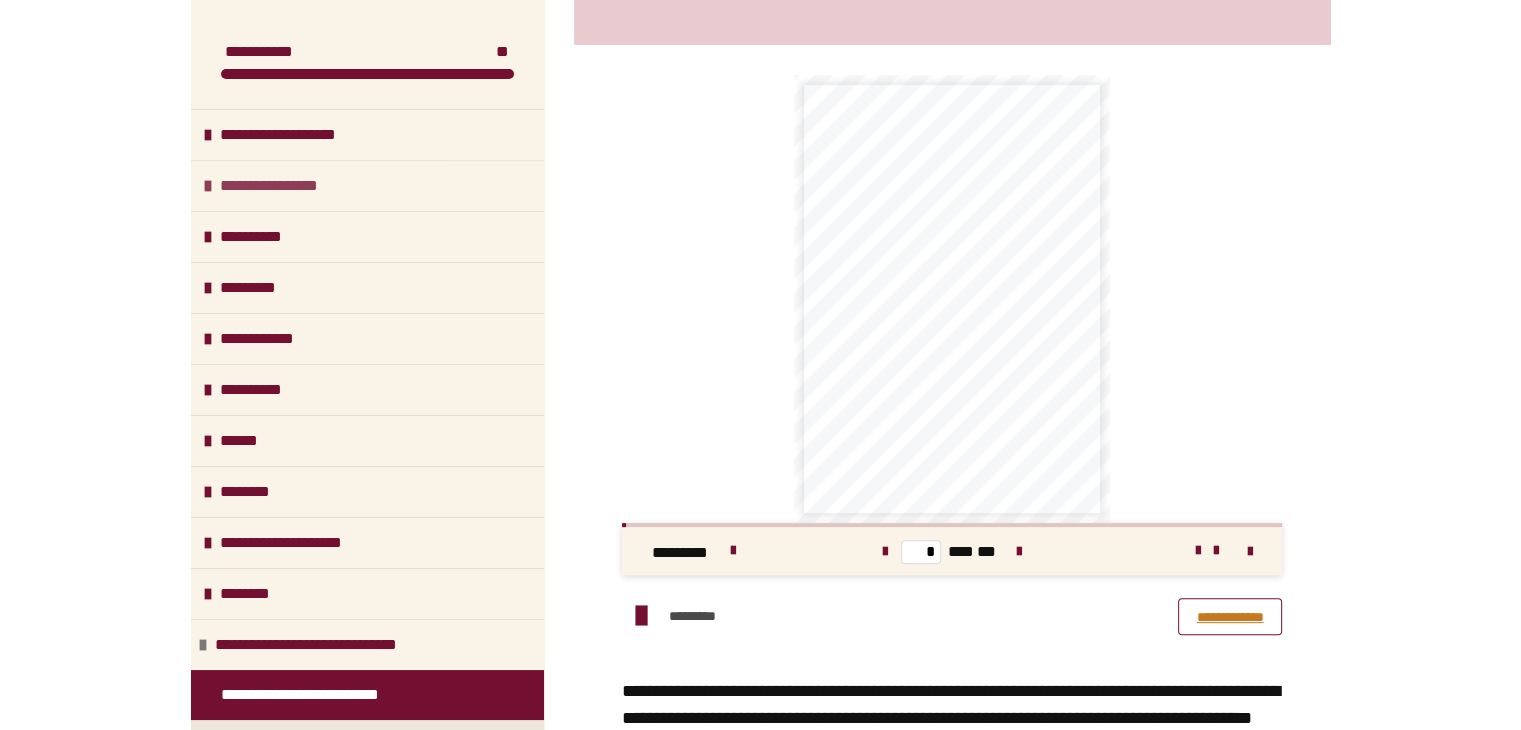 click on "**********" at bounding box center [285, 186] 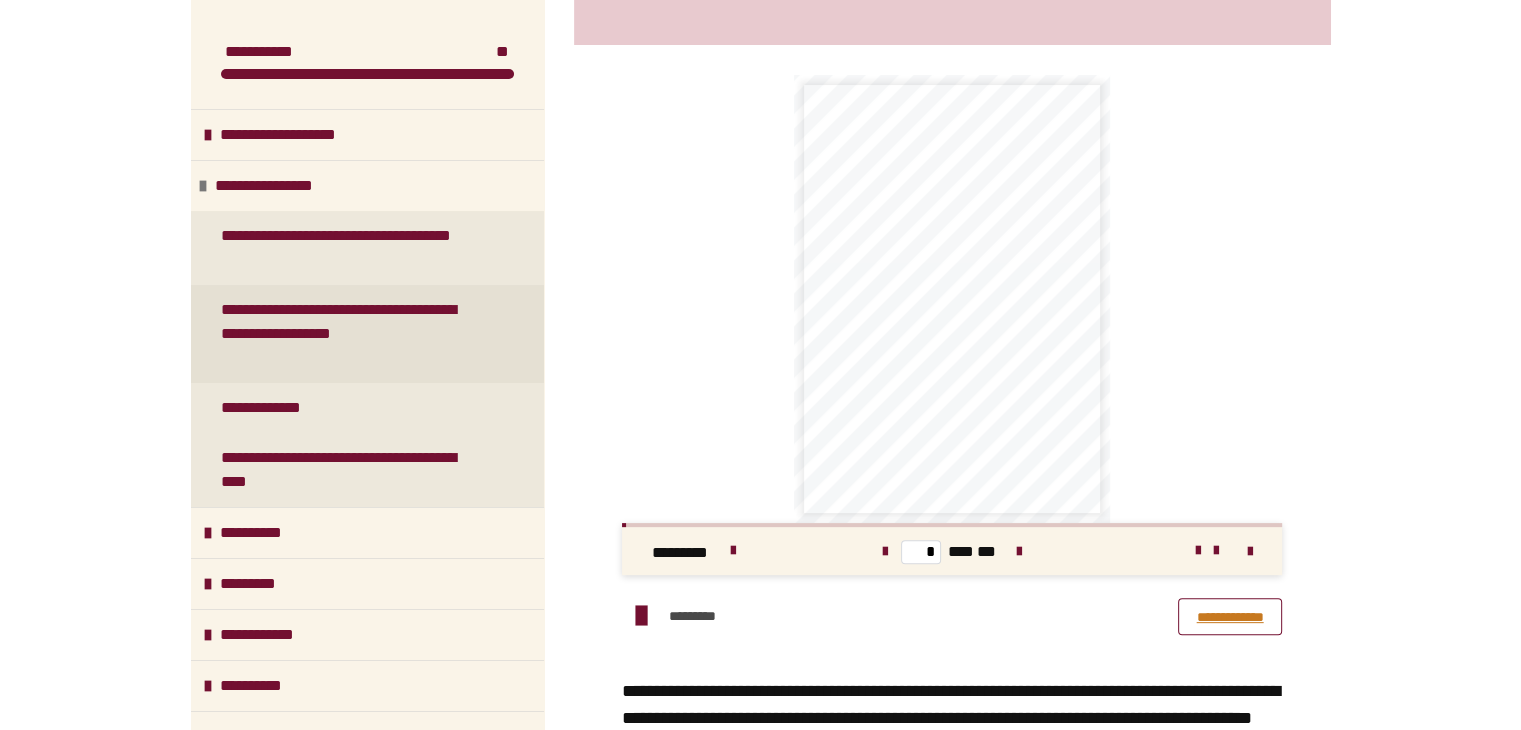 click on "**********" at bounding box center (352, 334) 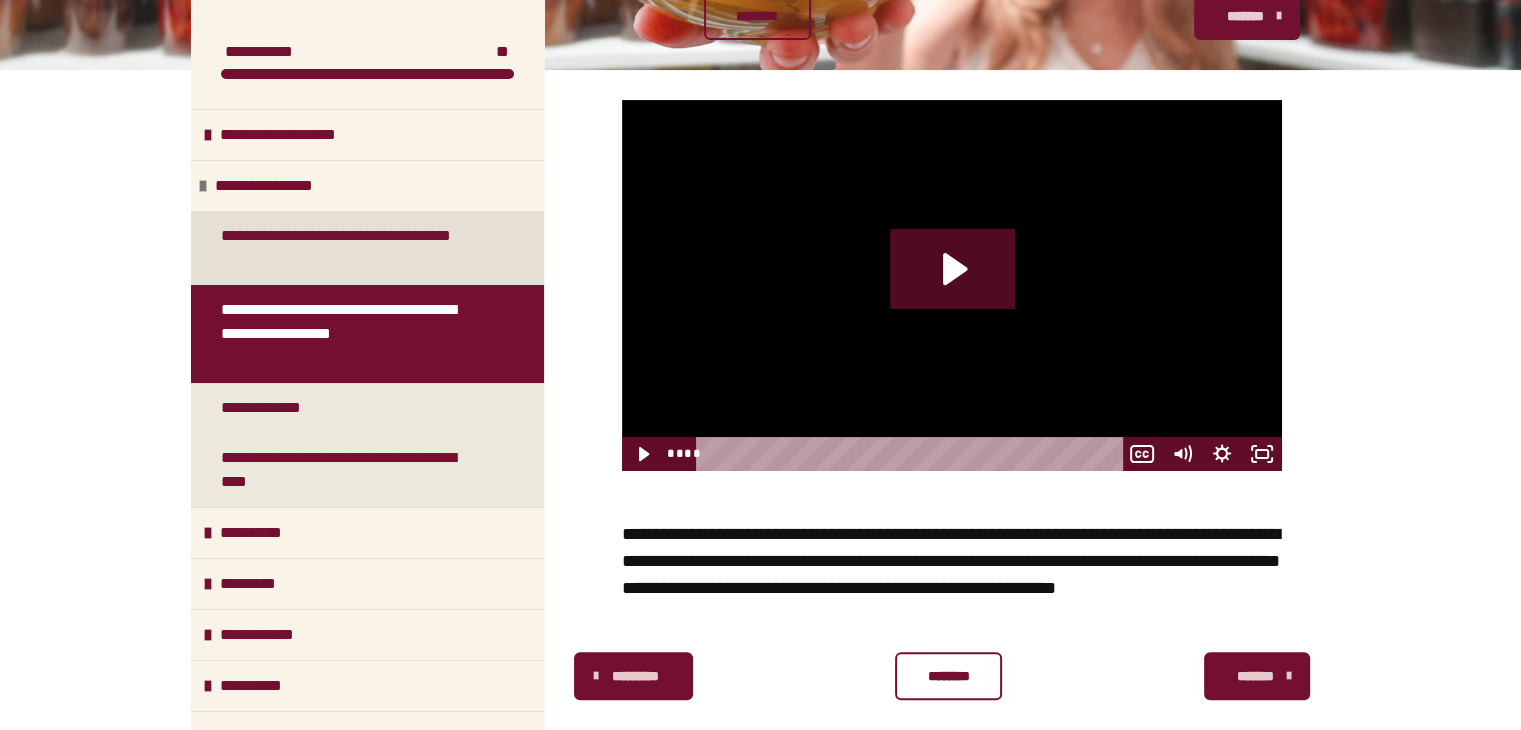 click on "**********" at bounding box center (352, 248) 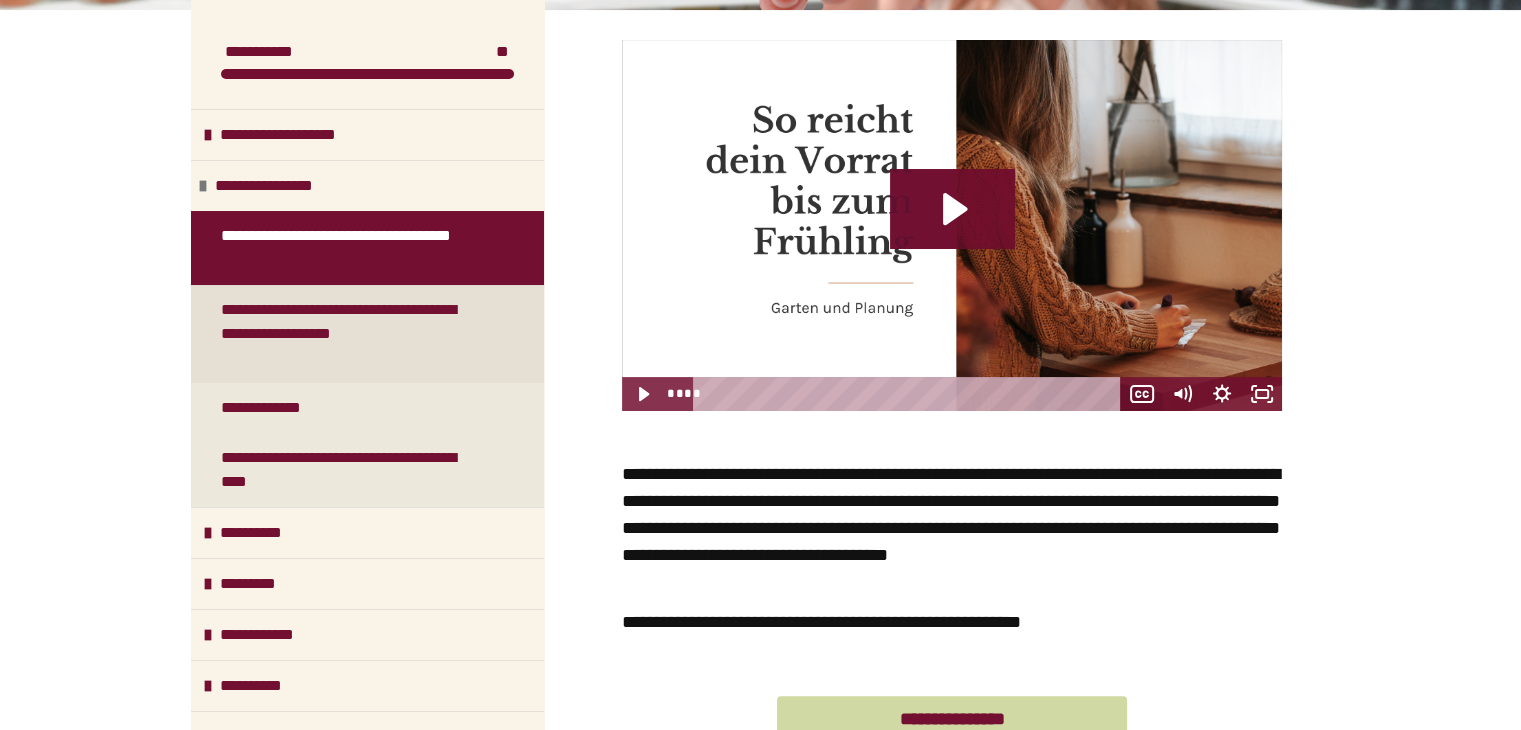 click on "**********" at bounding box center (352, 334) 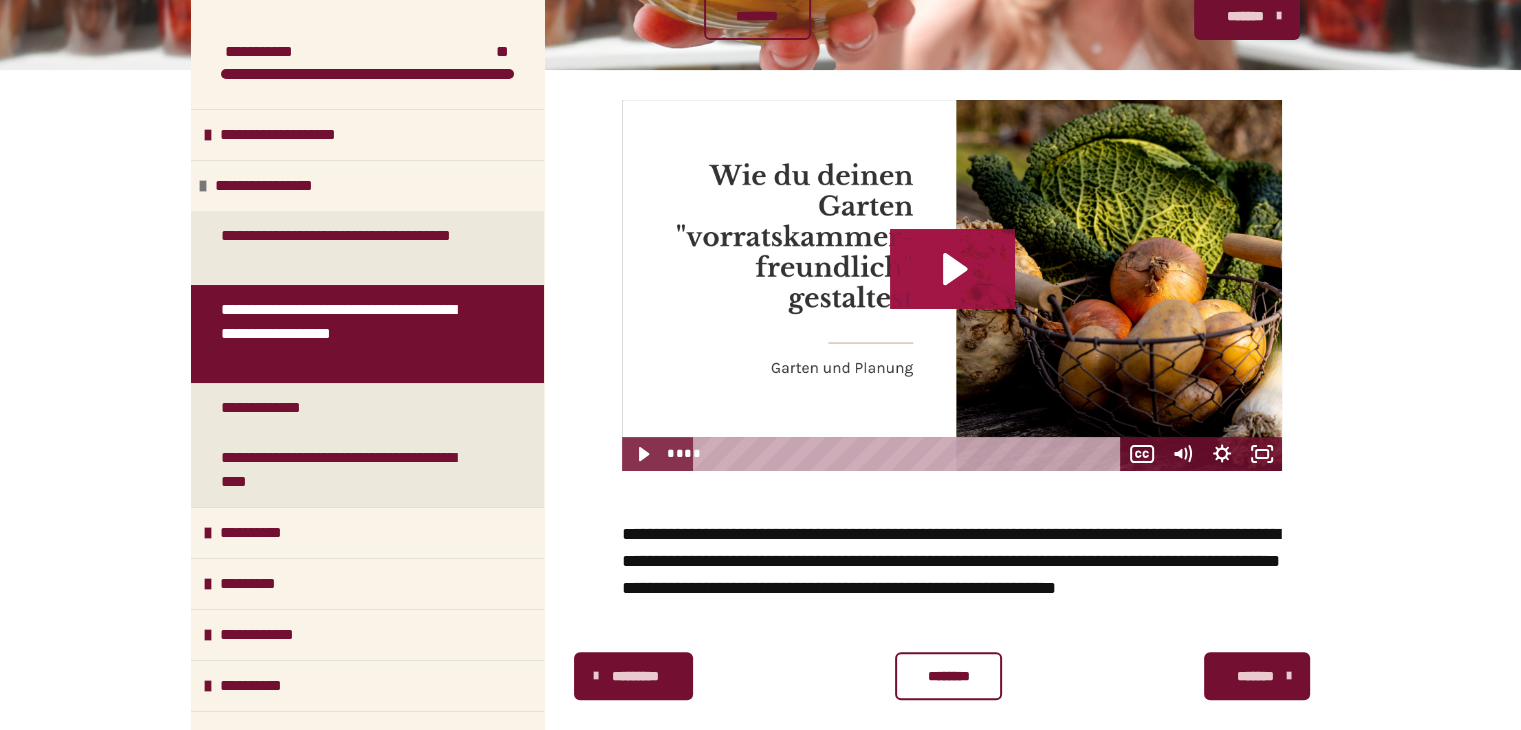 click 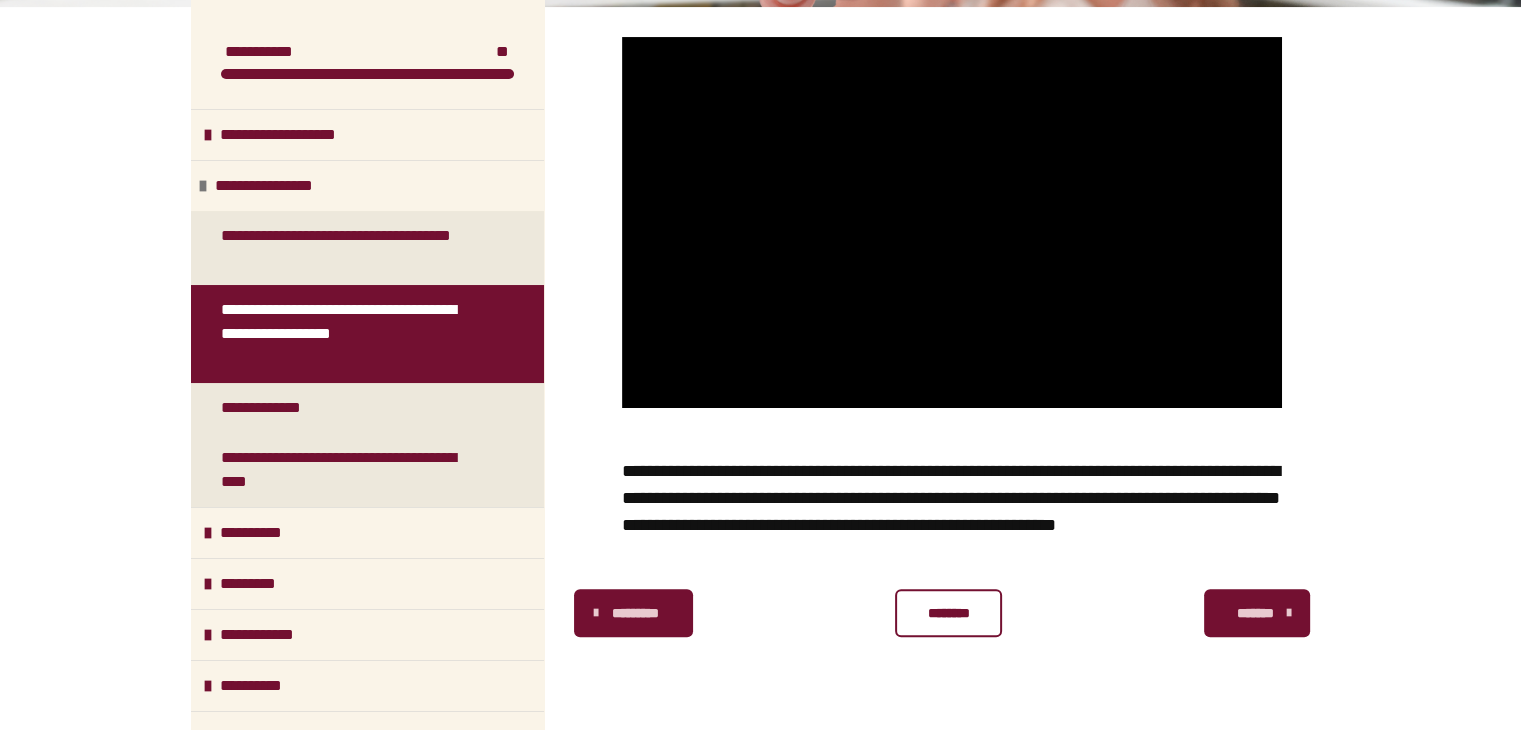 scroll, scrollTop: 408, scrollLeft: 0, axis: vertical 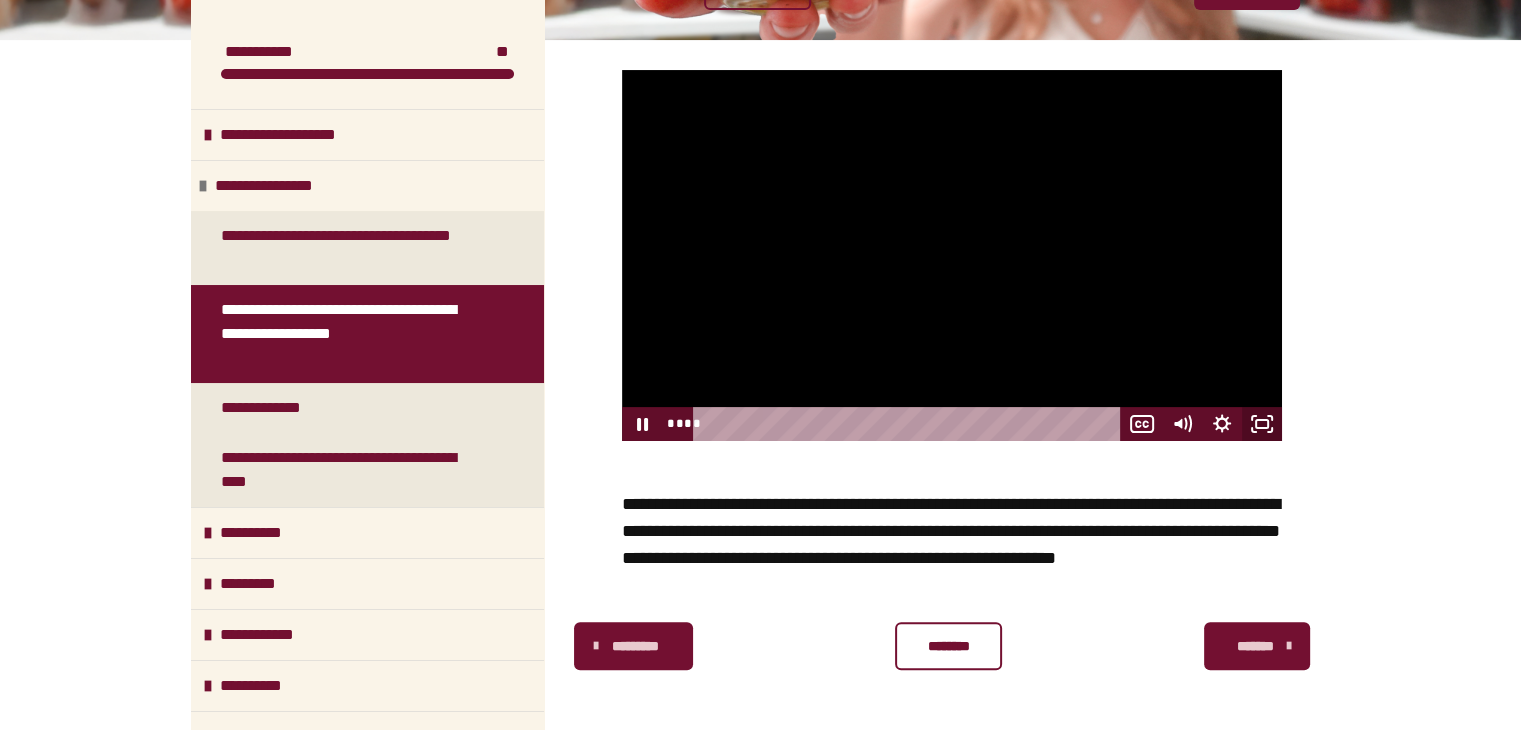 click 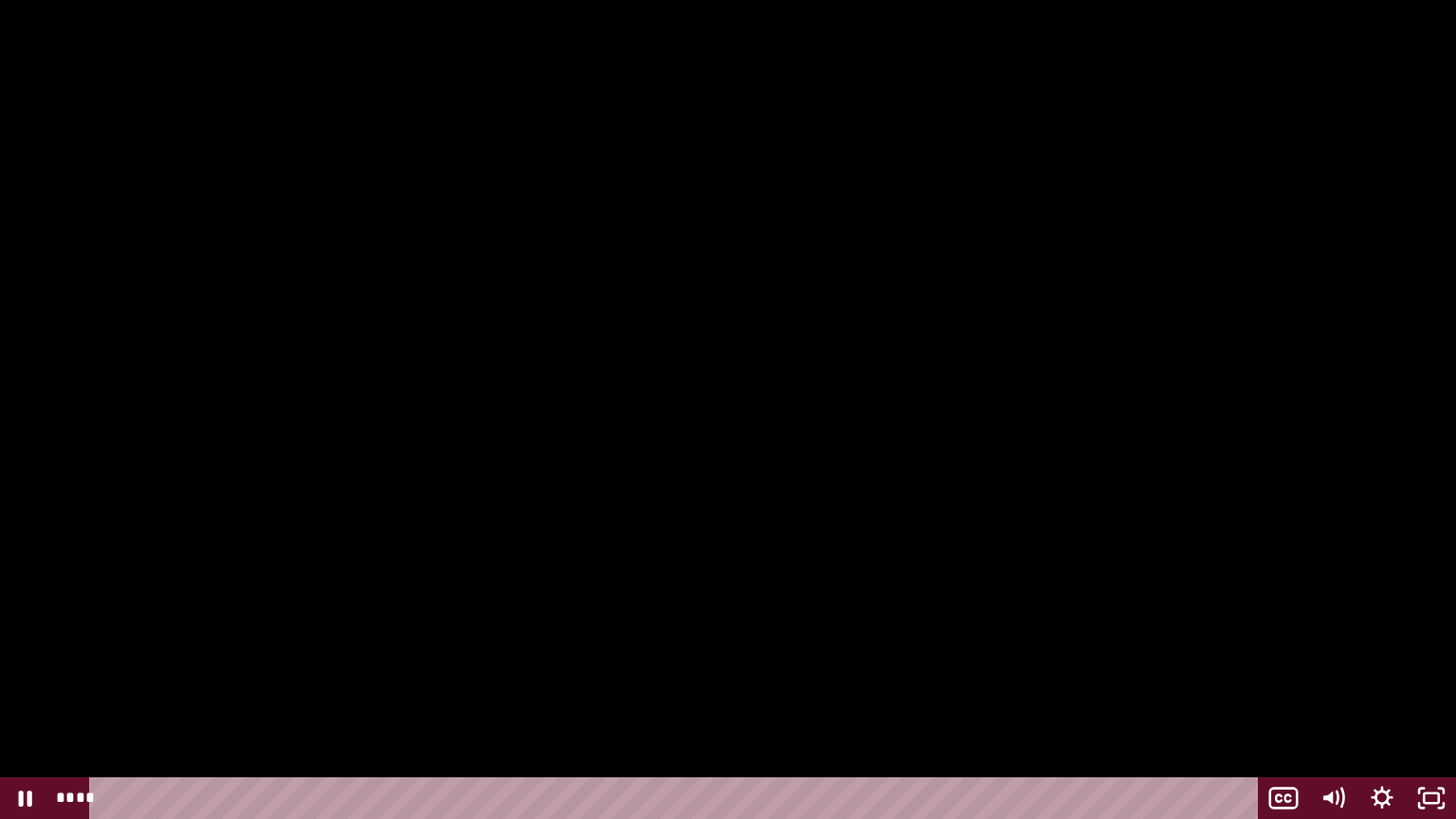 click at bounding box center [728, 410] 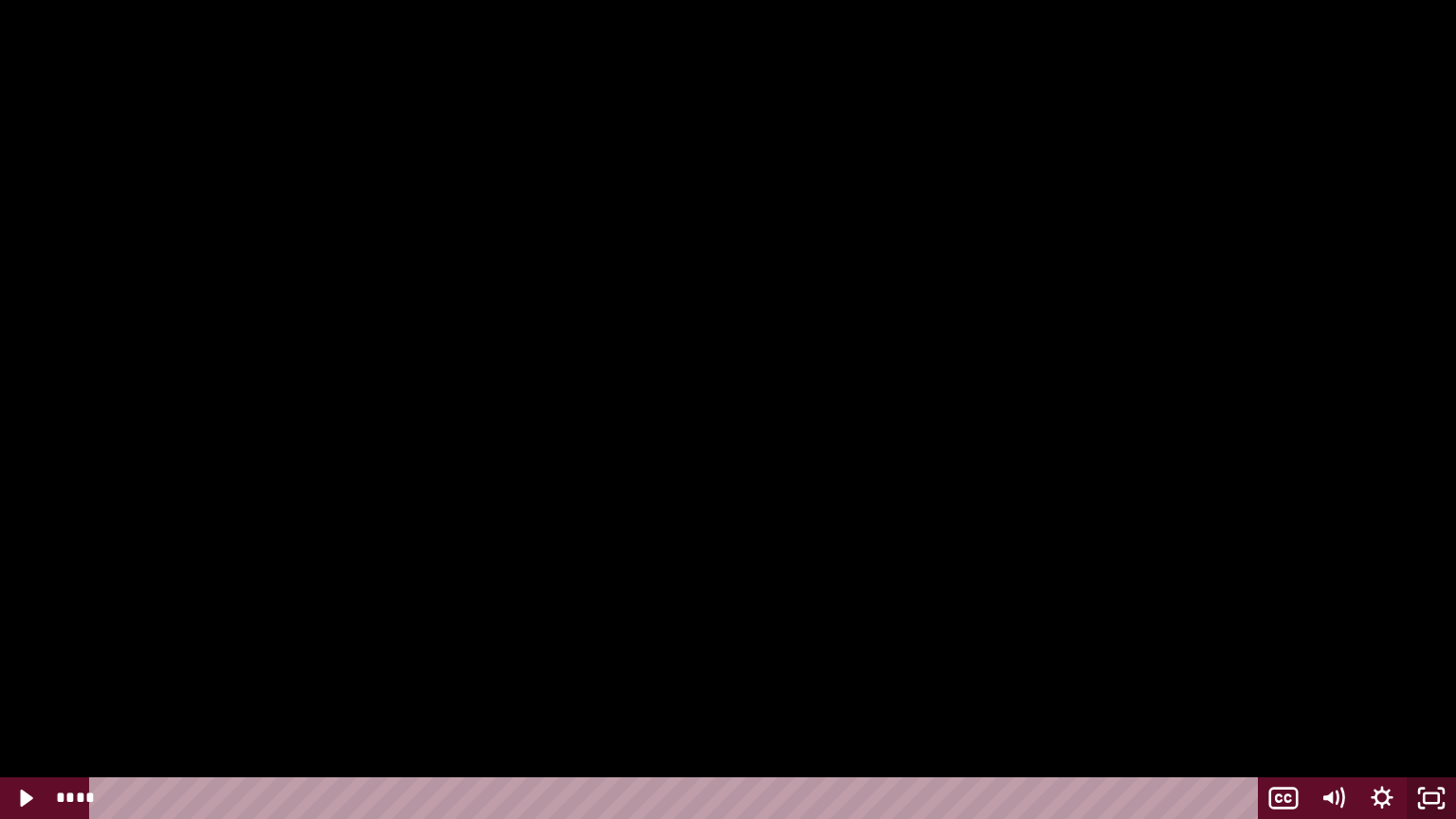 click 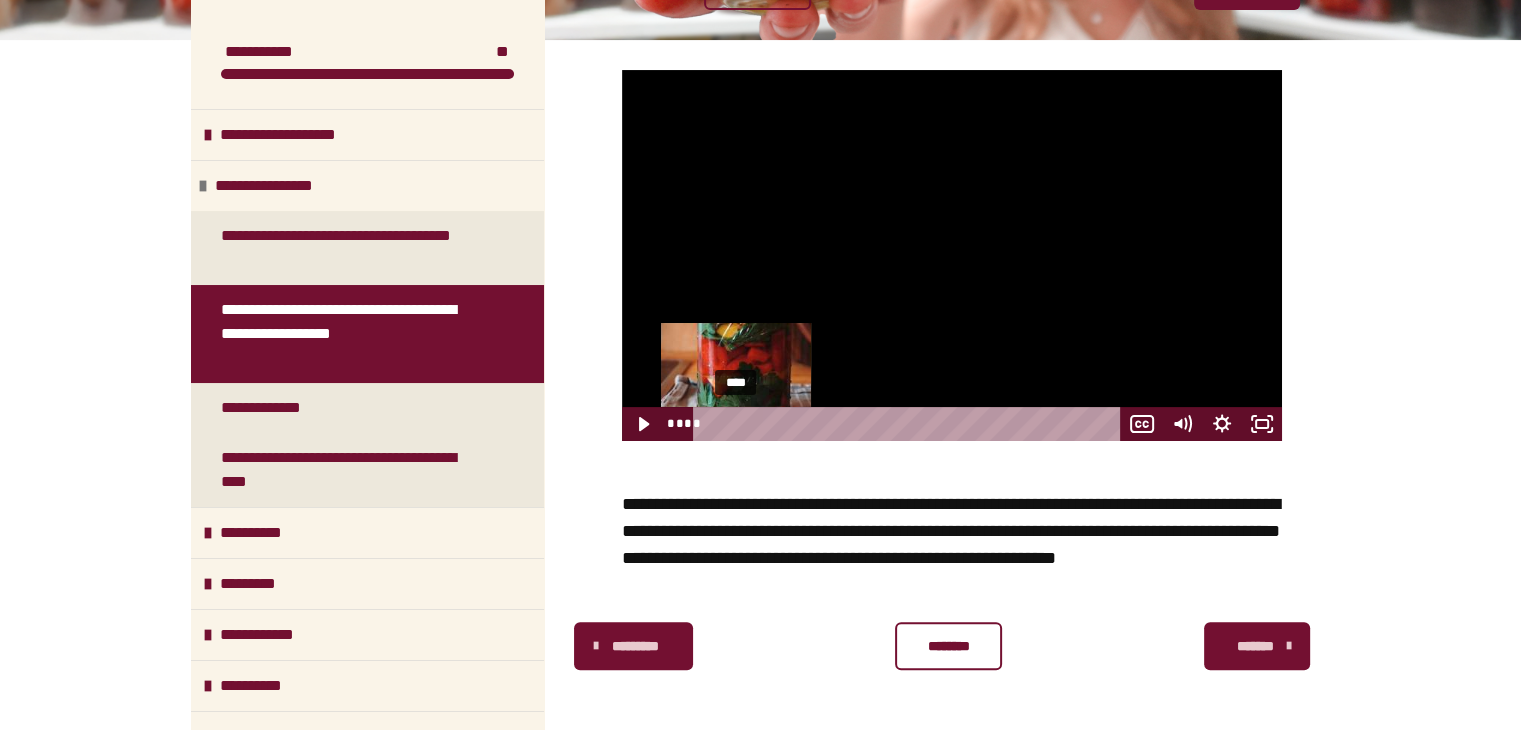 click on "****" at bounding box center (910, 424) 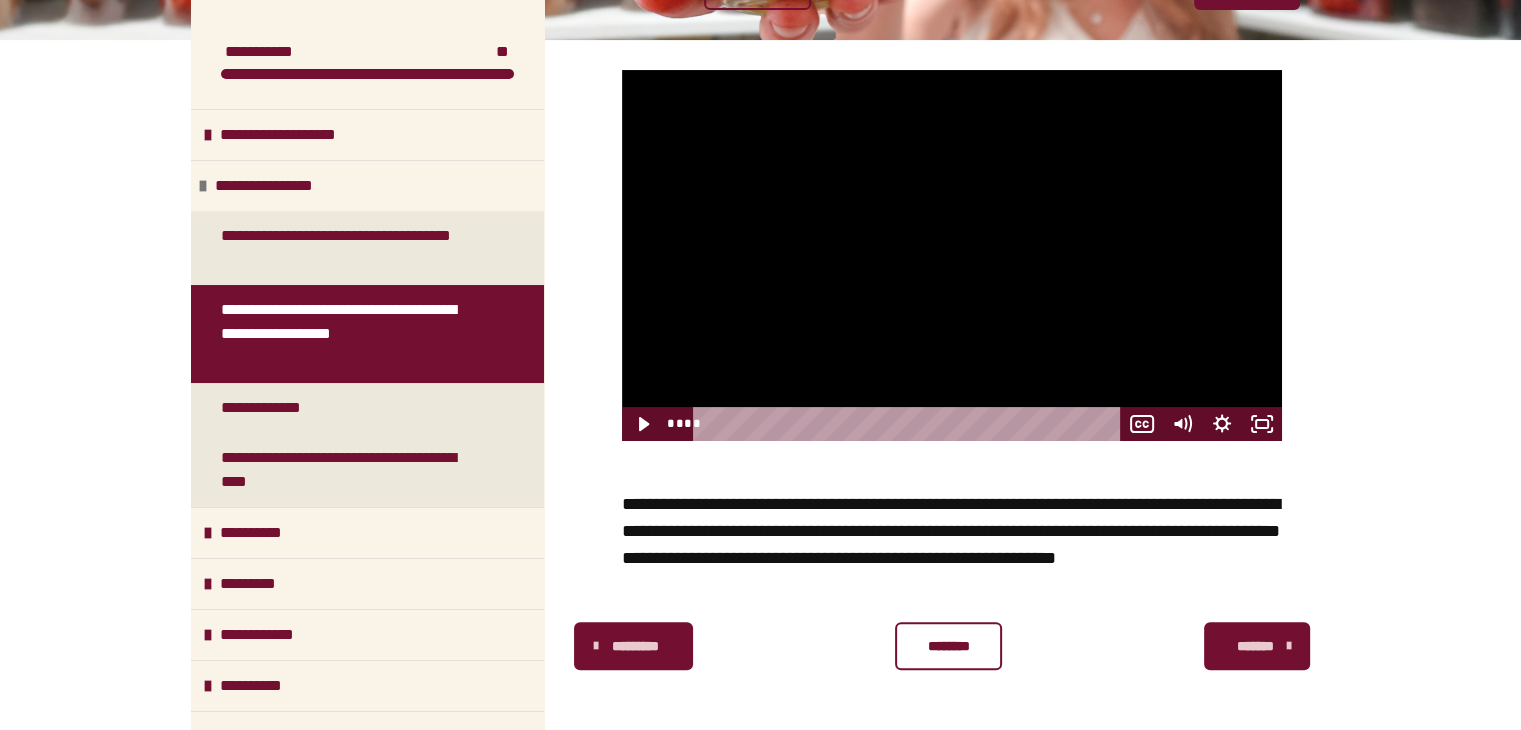 click at bounding box center (952, 255) 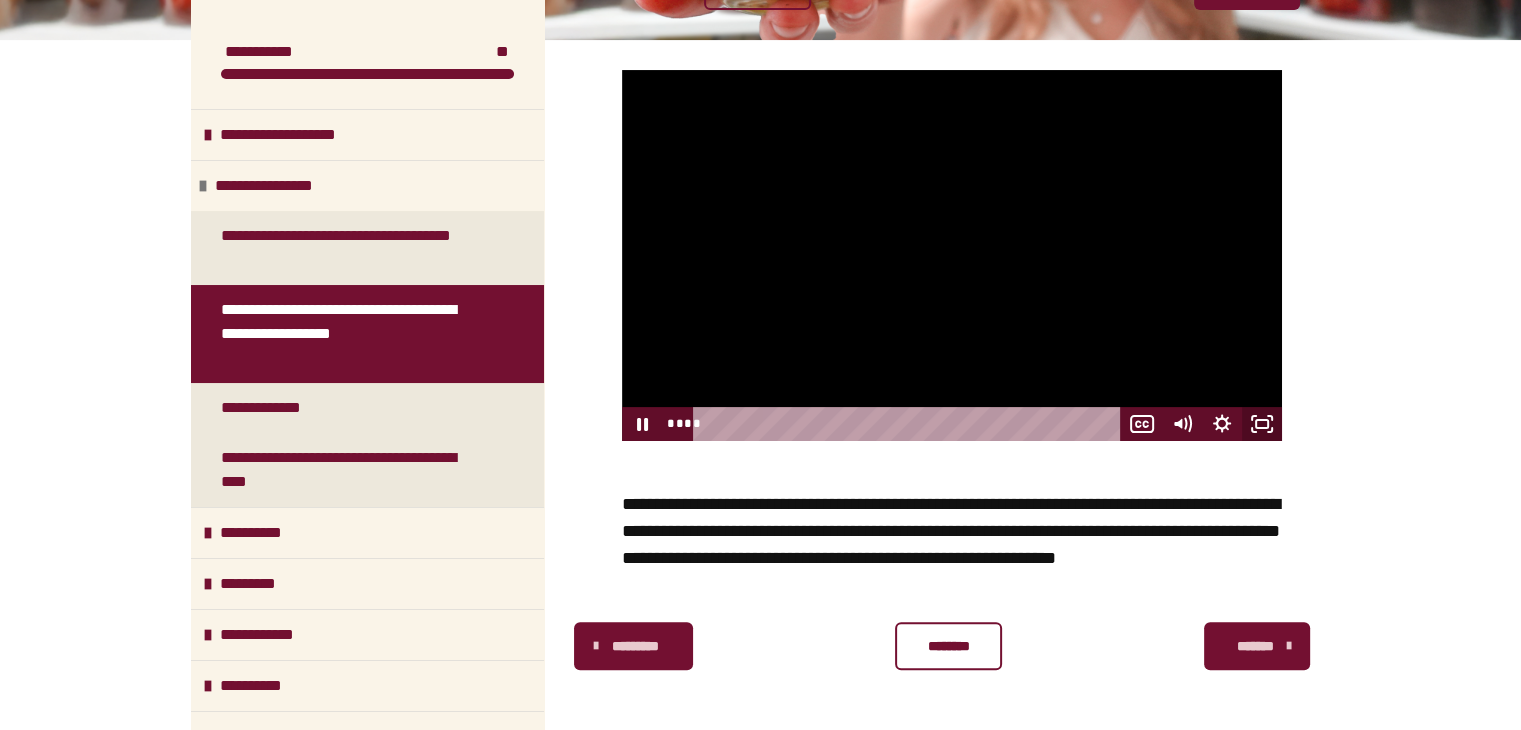 click 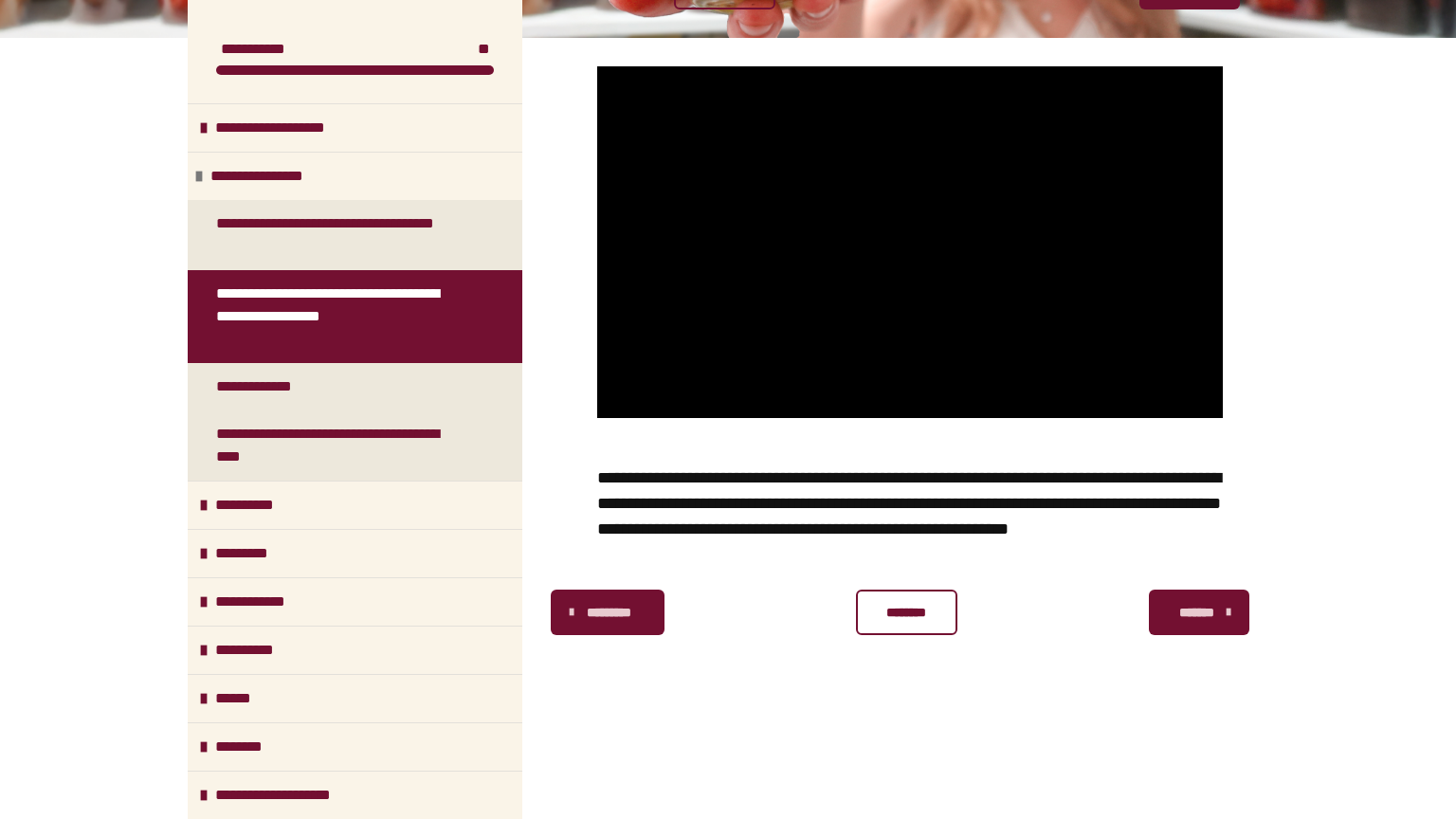 type 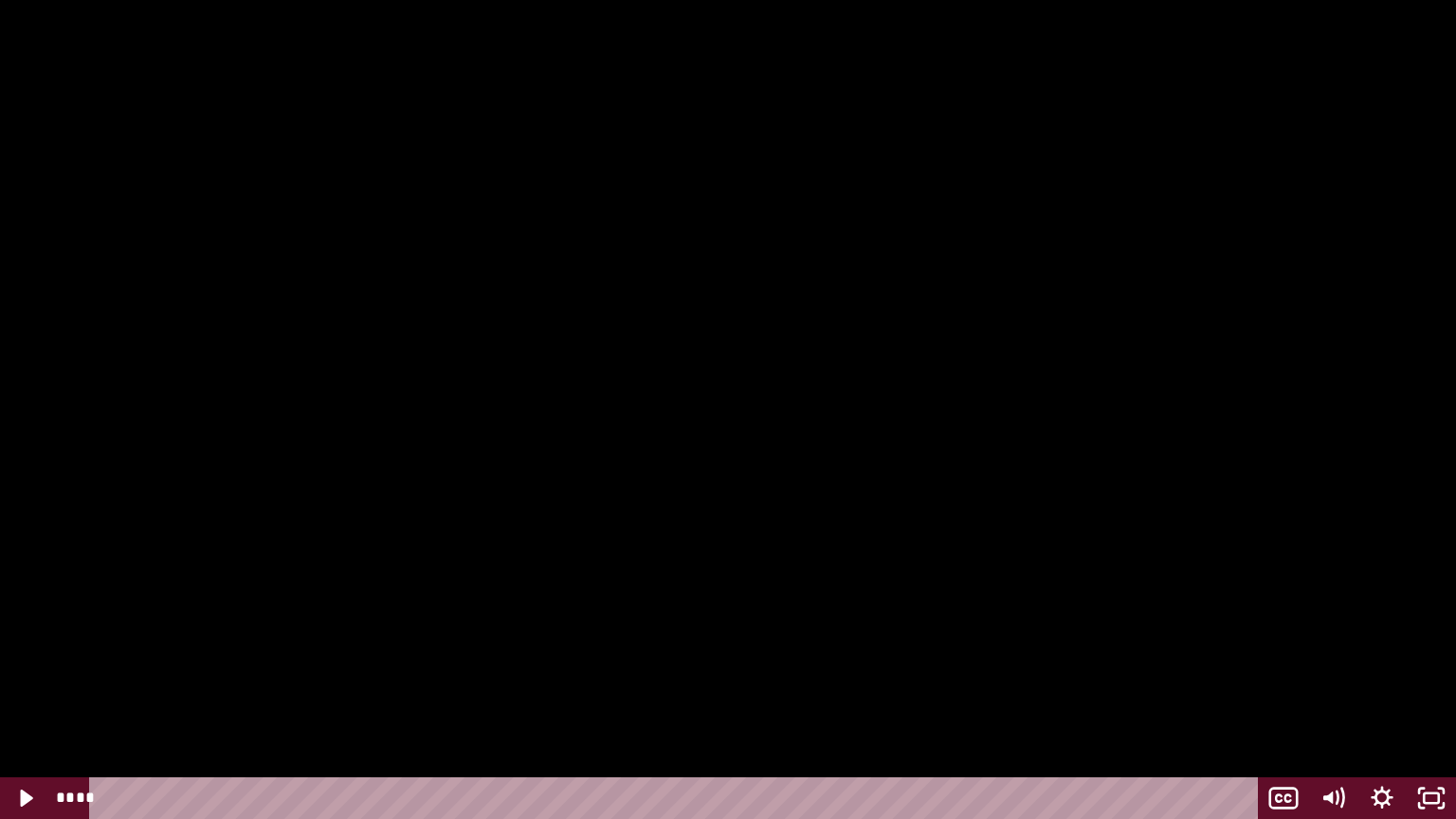 click at bounding box center [728, 410] 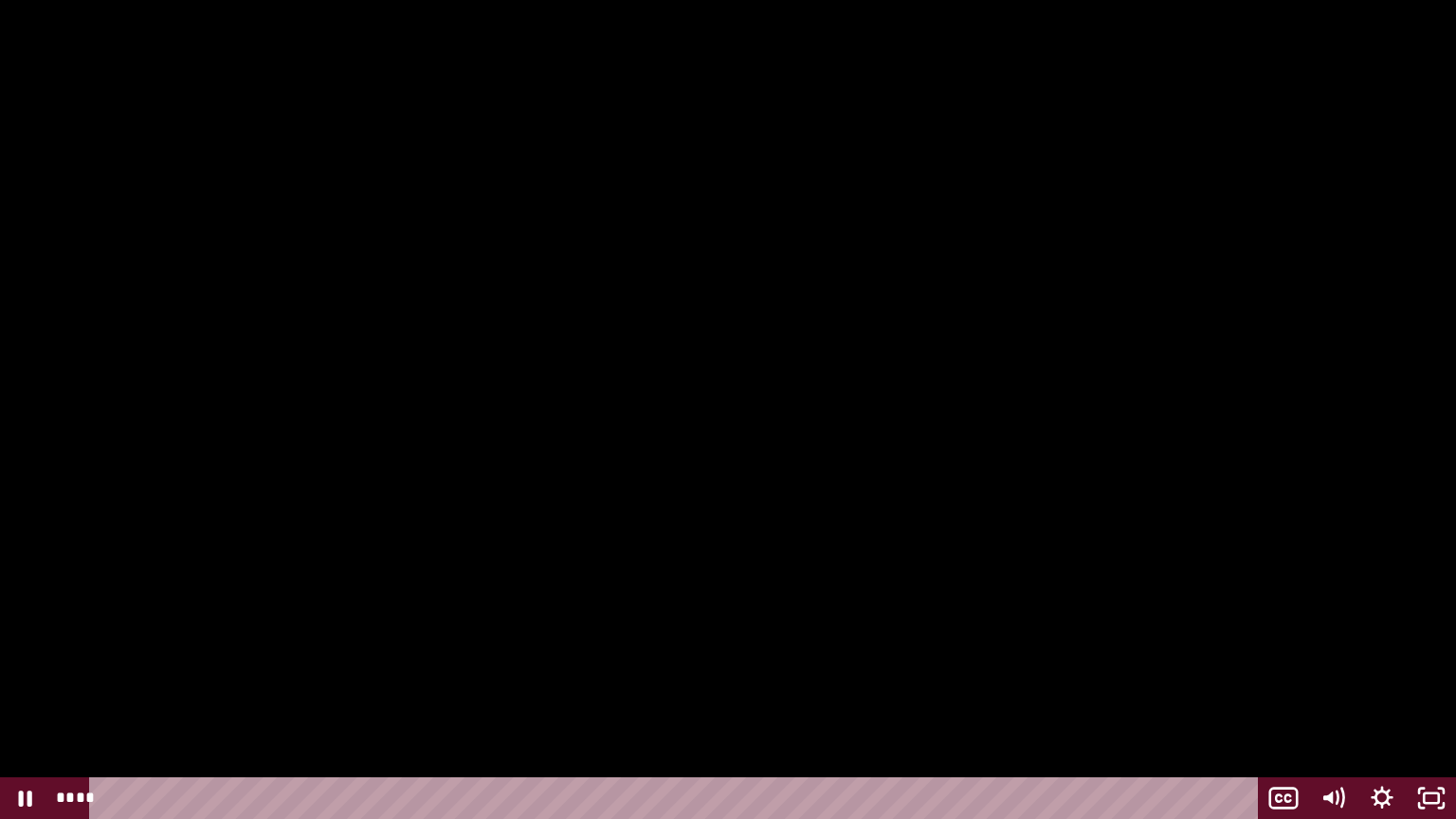 click at bounding box center (728, 410) 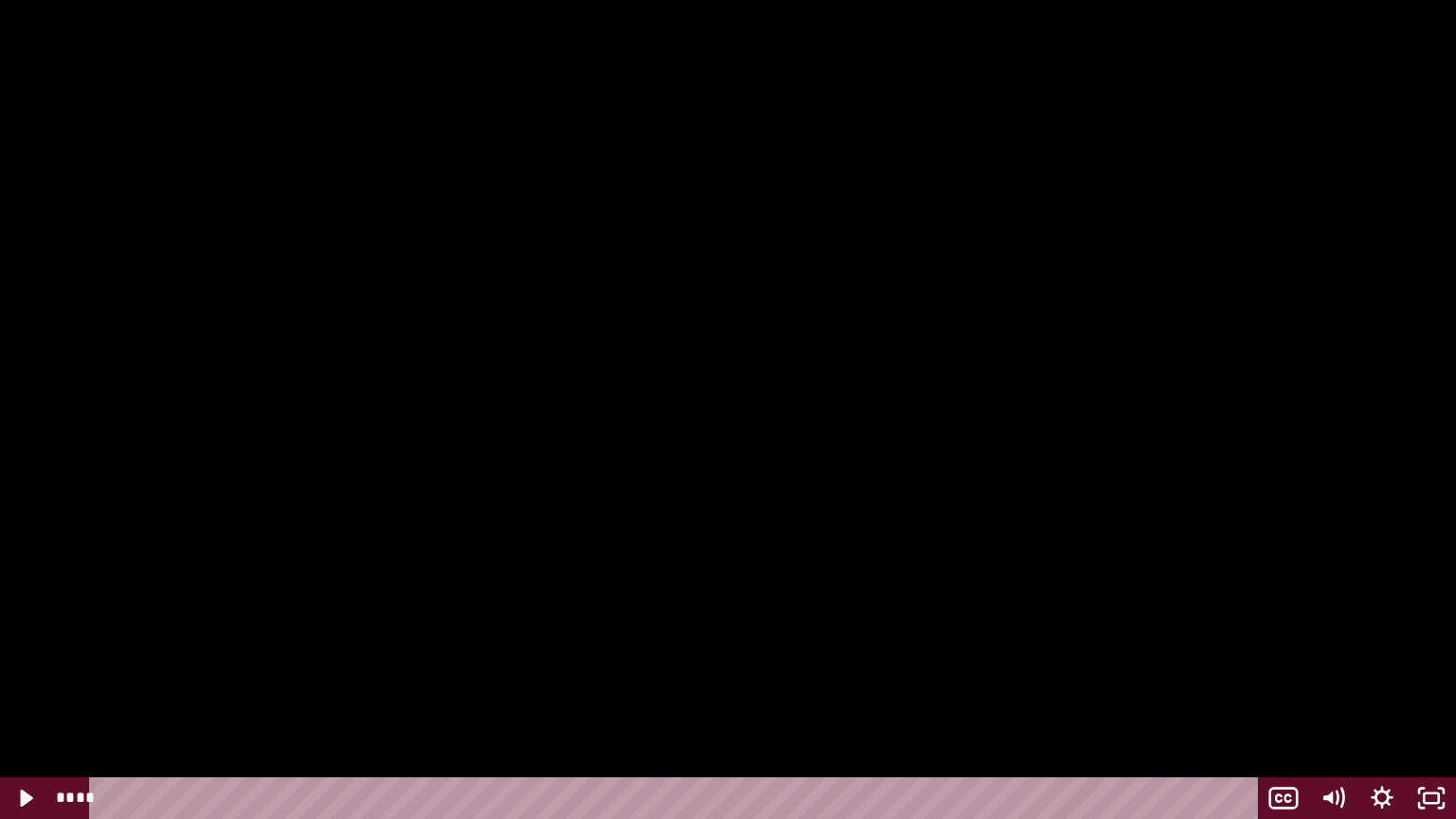 click at bounding box center (728, 410) 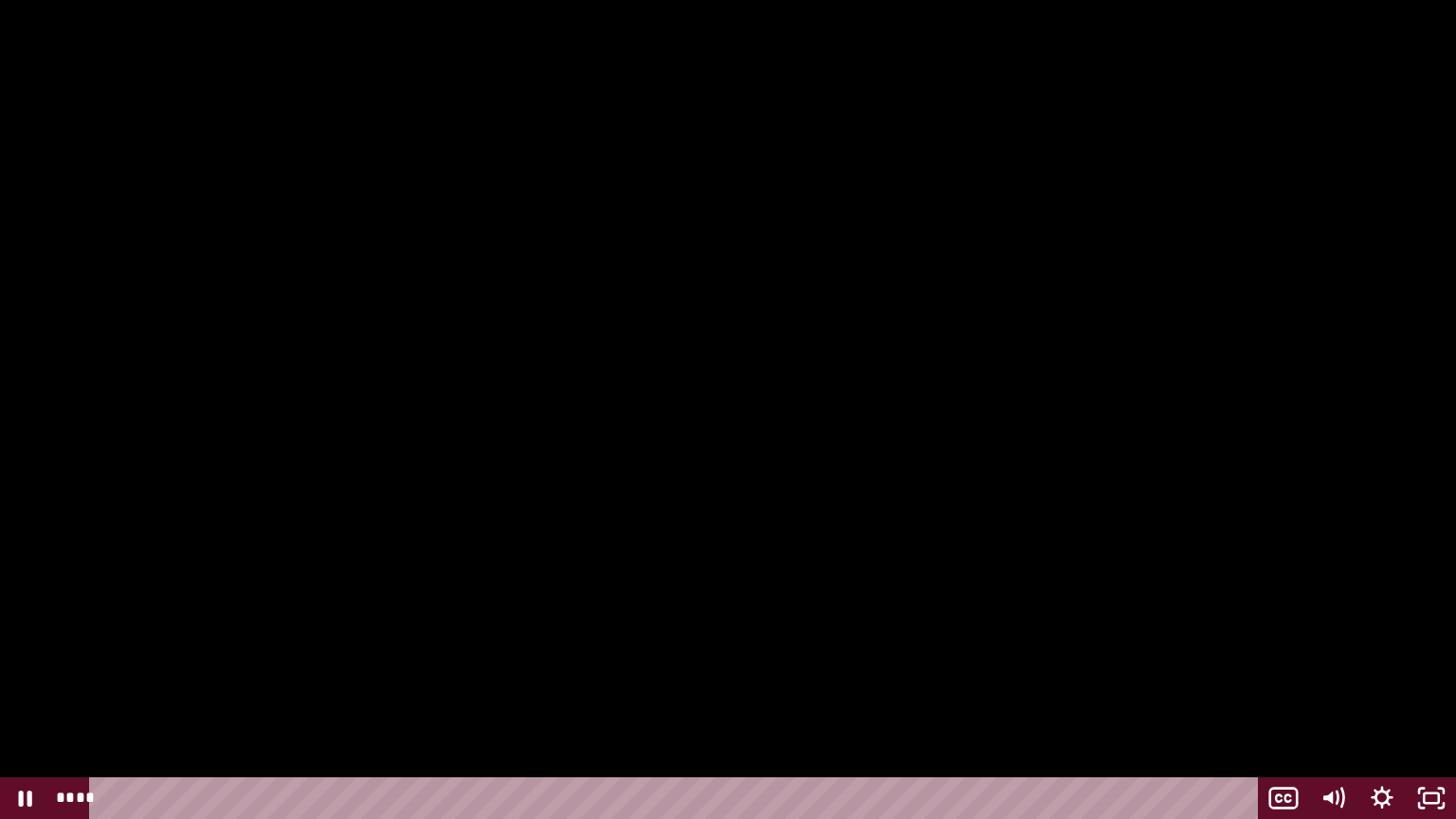 click at bounding box center (728, 410) 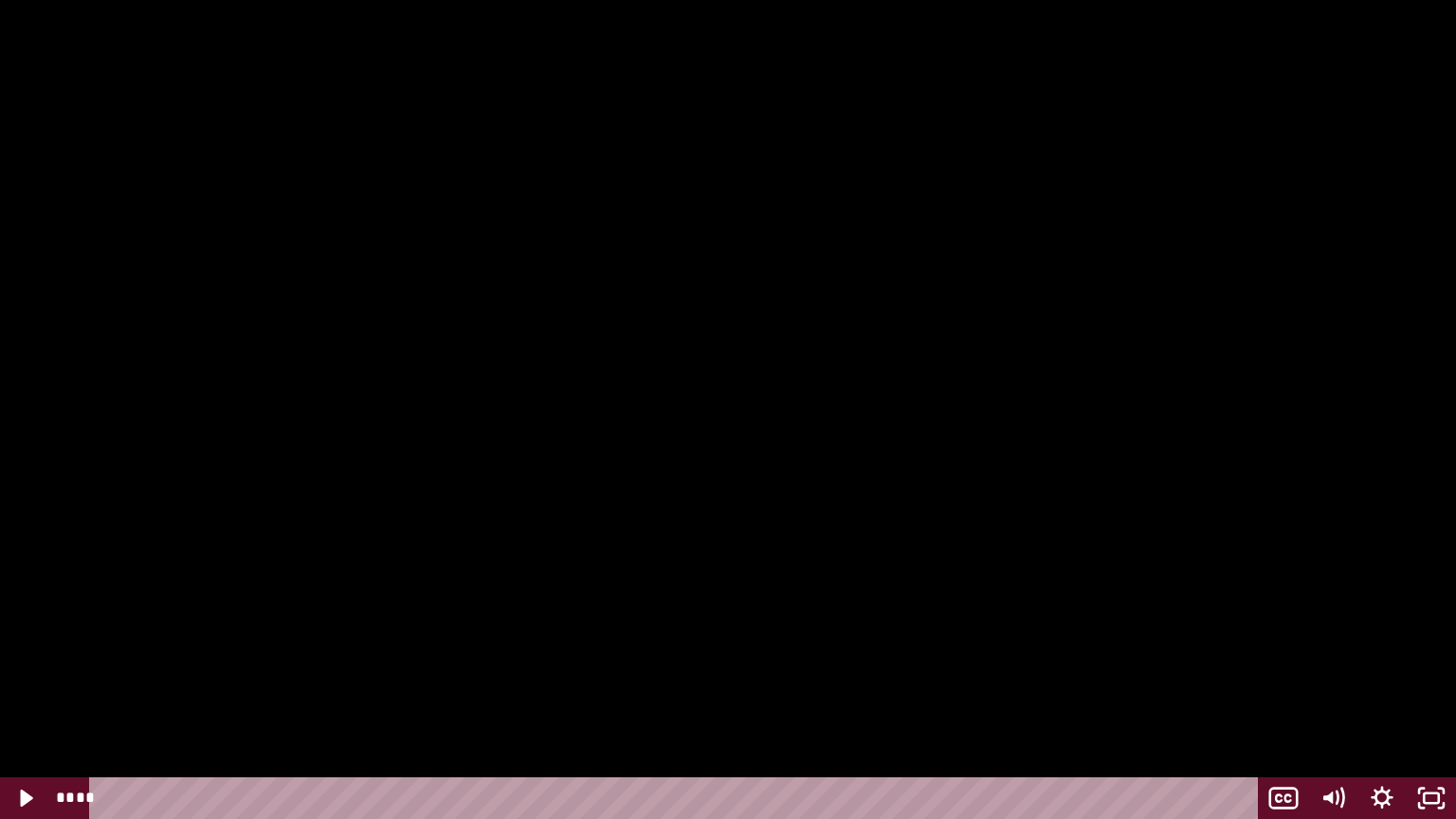 click at bounding box center (728, 410) 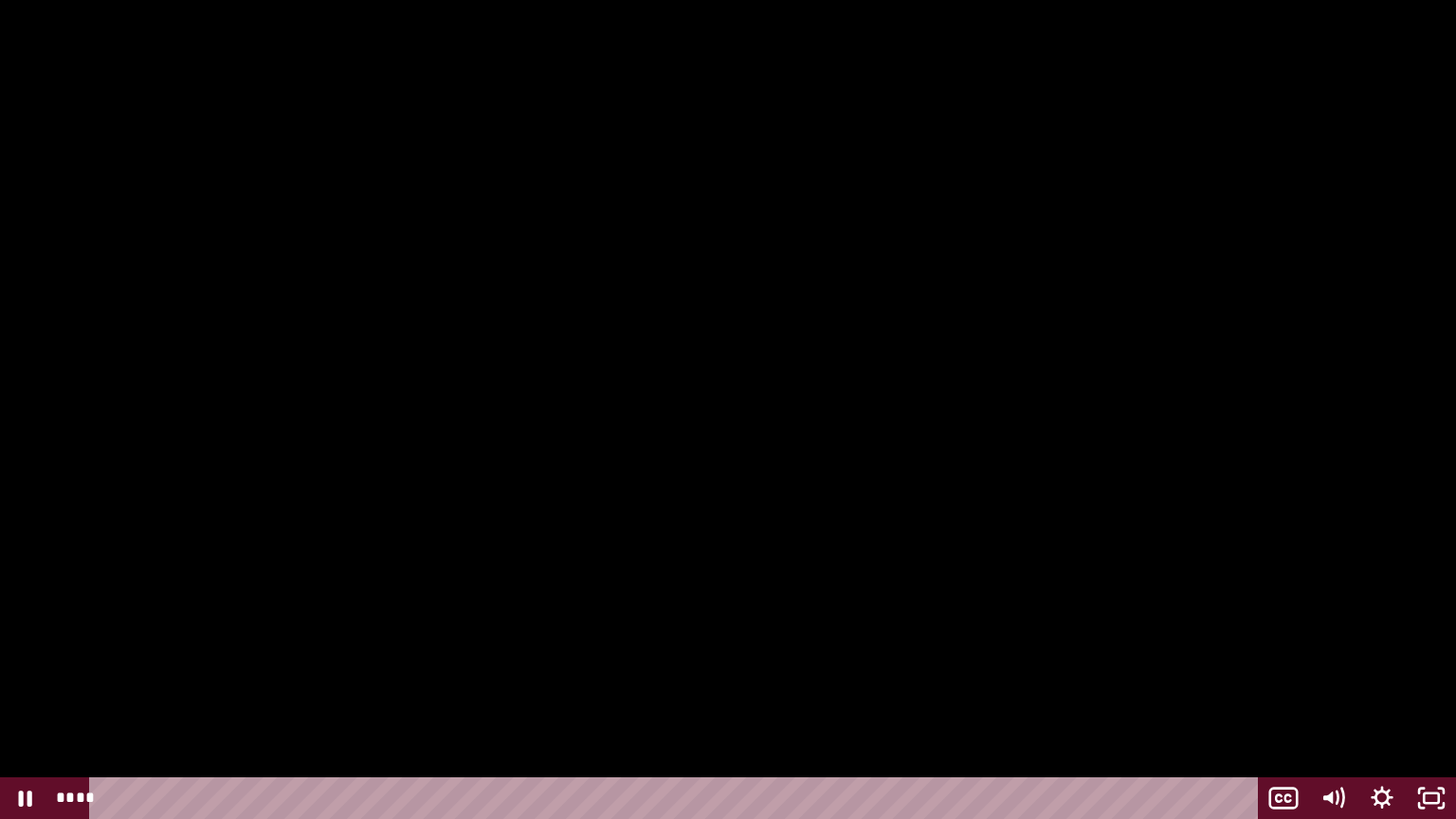 click at bounding box center (728, 410) 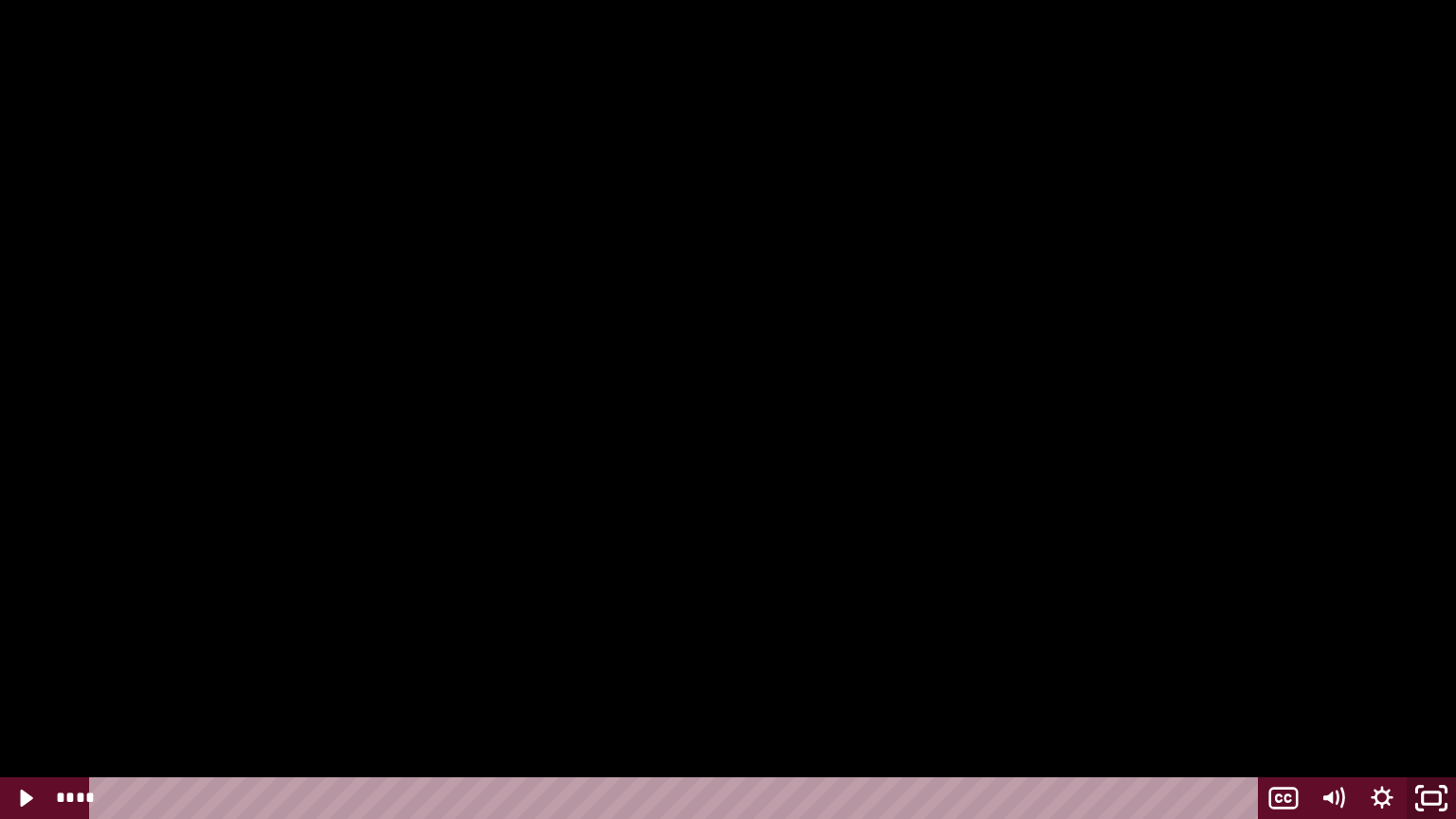 drag, startPoint x: 1430, startPoint y: 794, endPoint x: 1373, endPoint y: 673, distance: 133.7535 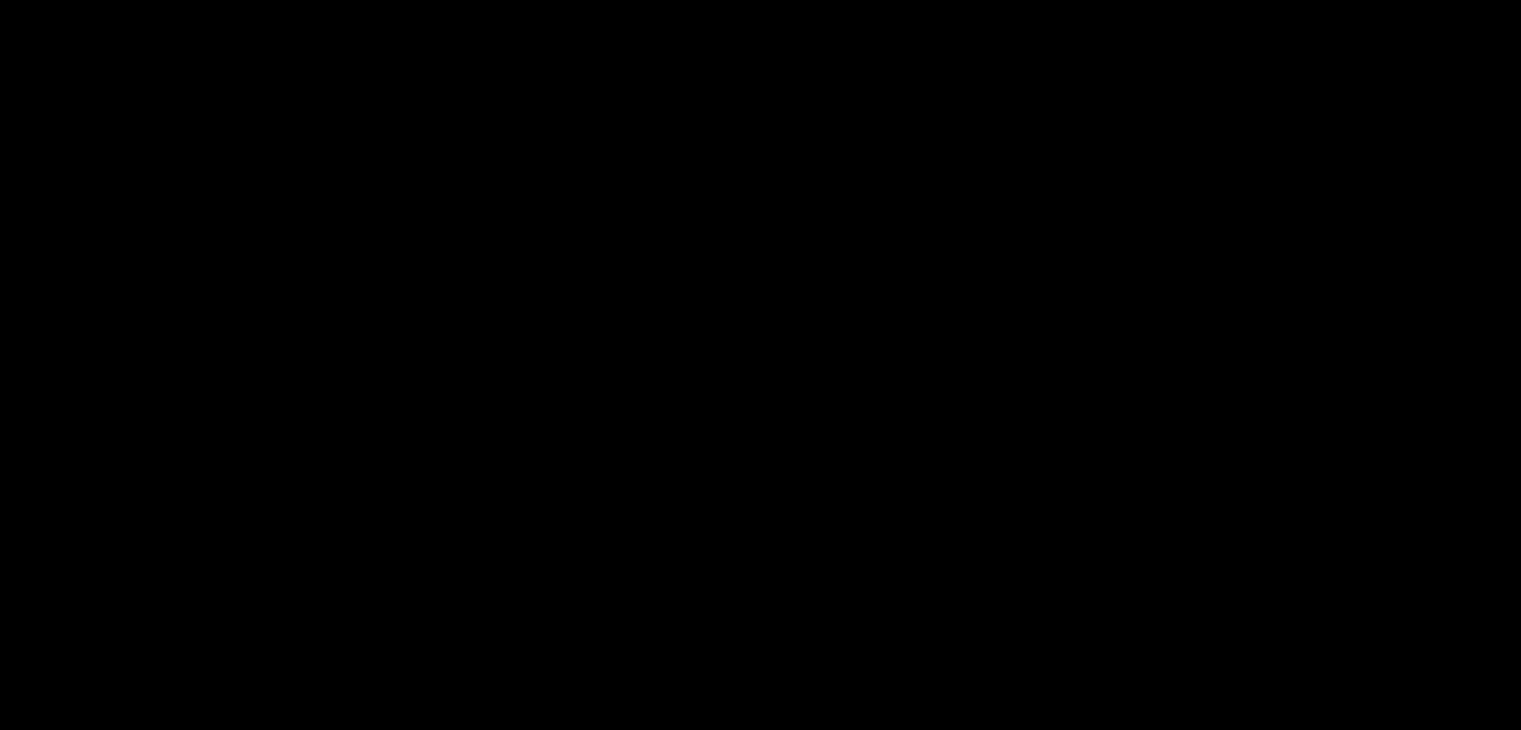 scroll, scrollTop: 508, scrollLeft: 0, axis: vertical 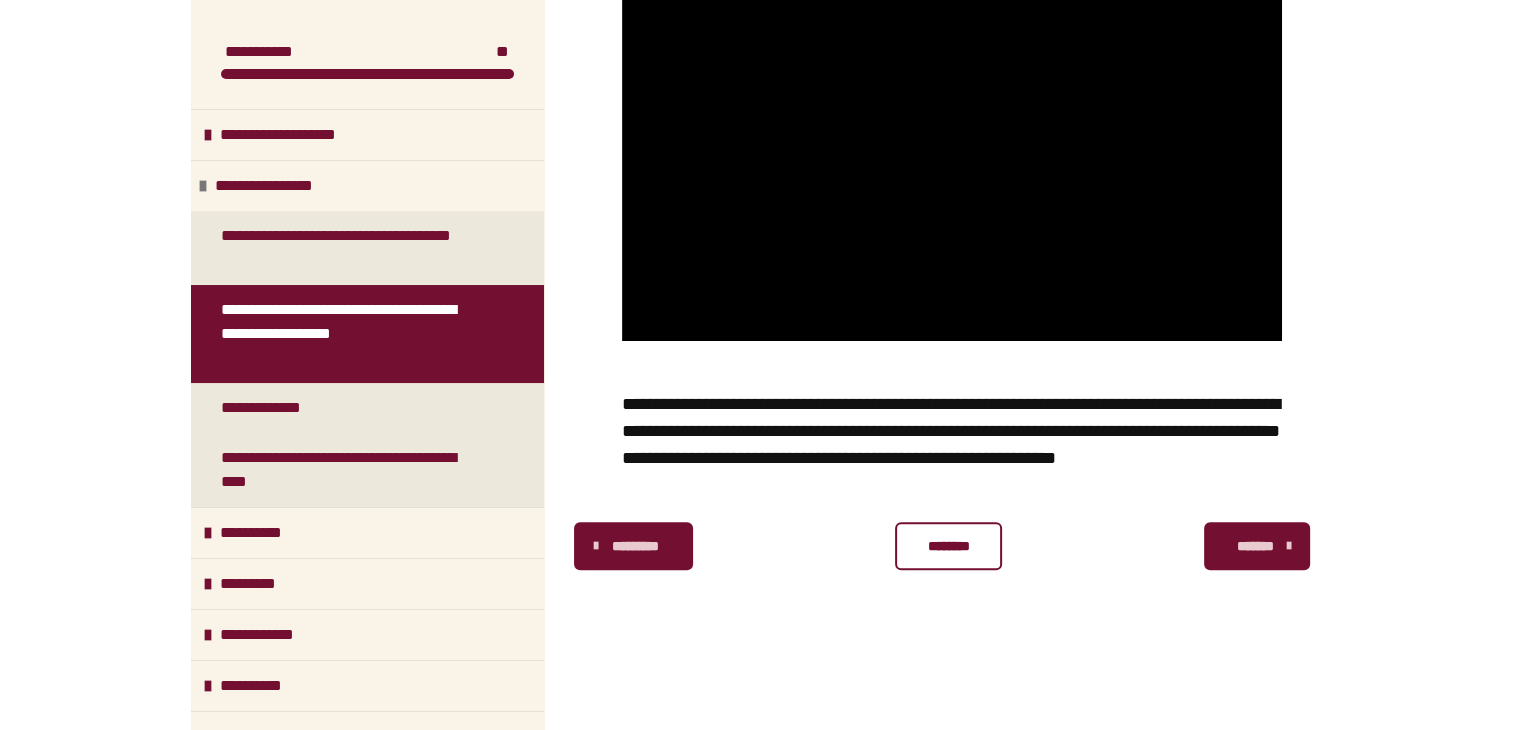 click on "*******" at bounding box center (1255, 546) 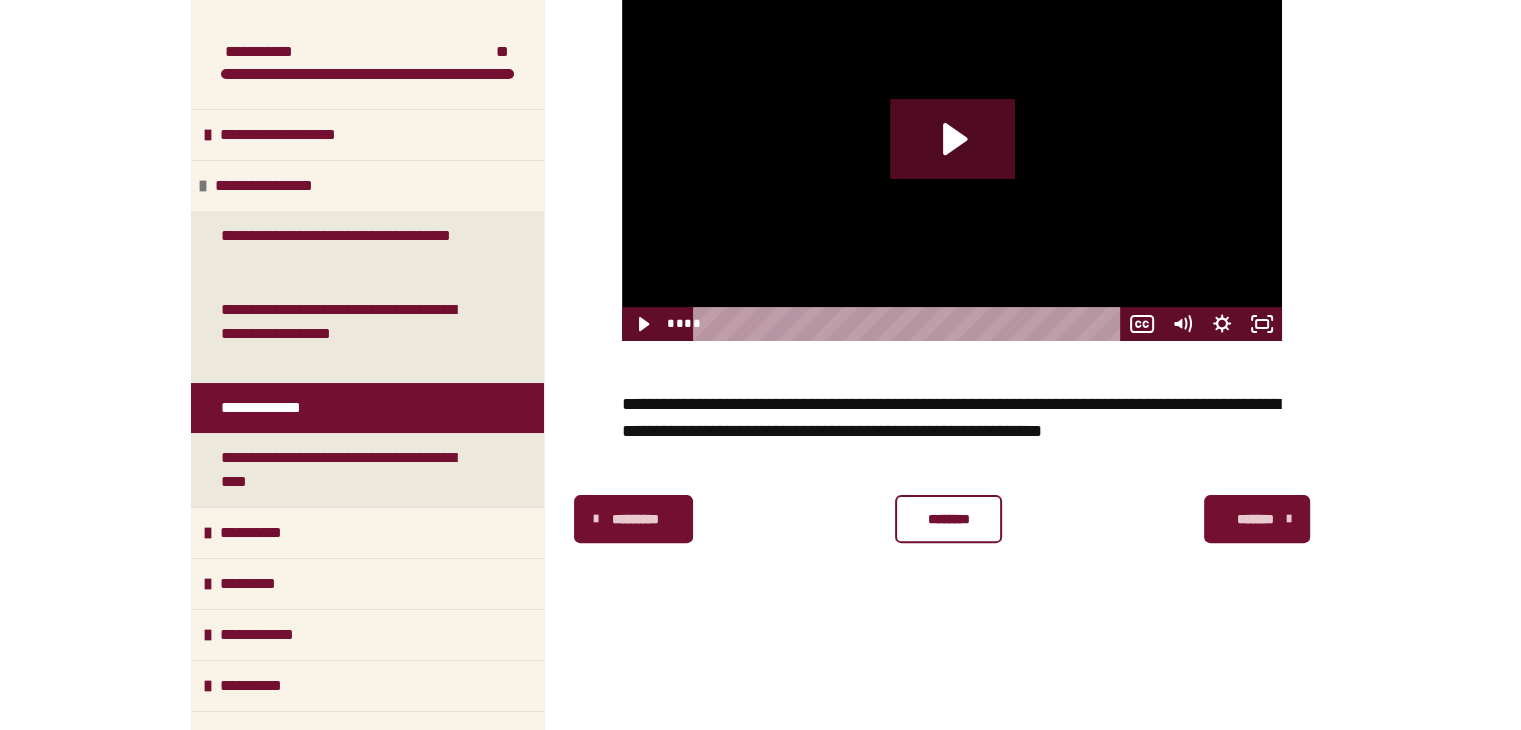 scroll, scrollTop: 348, scrollLeft: 0, axis: vertical 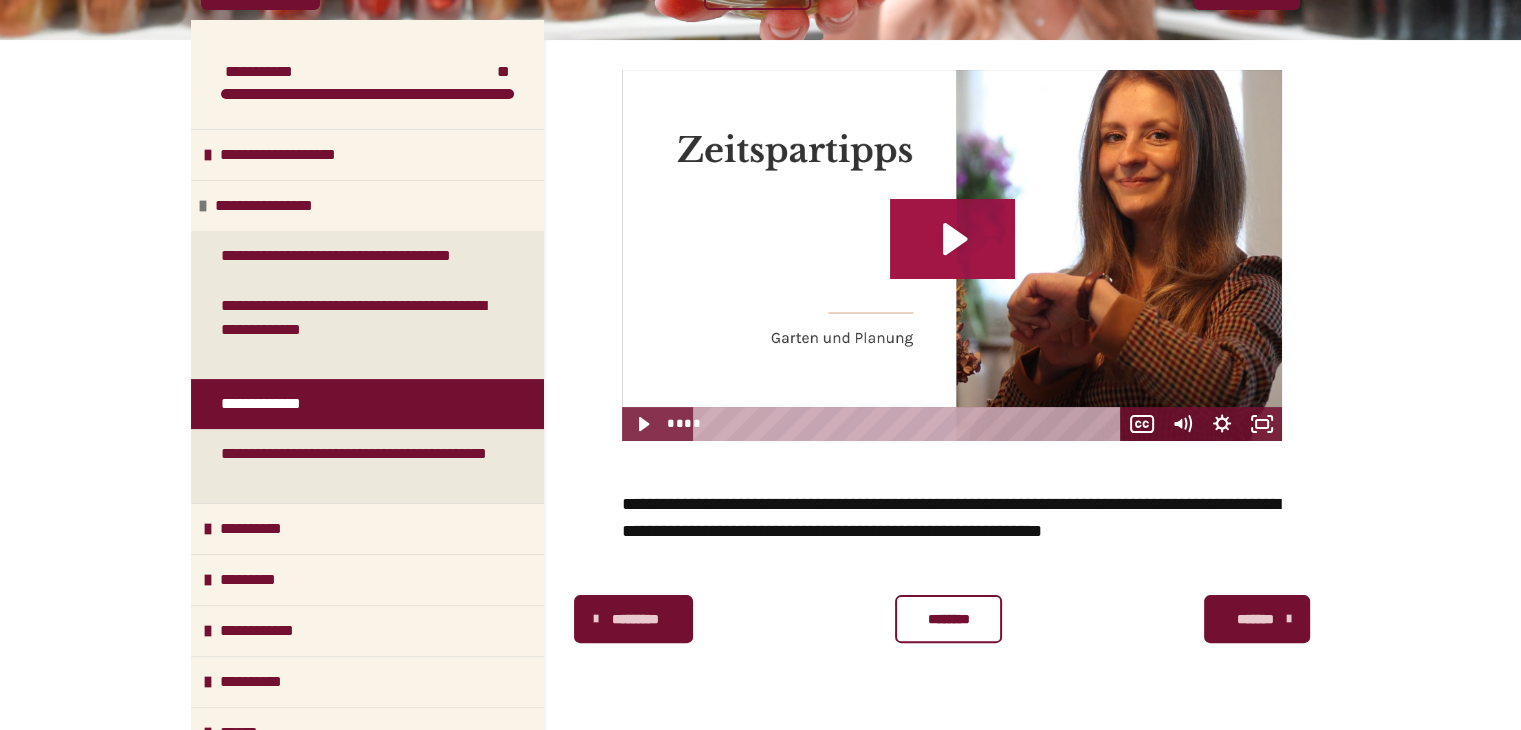 click 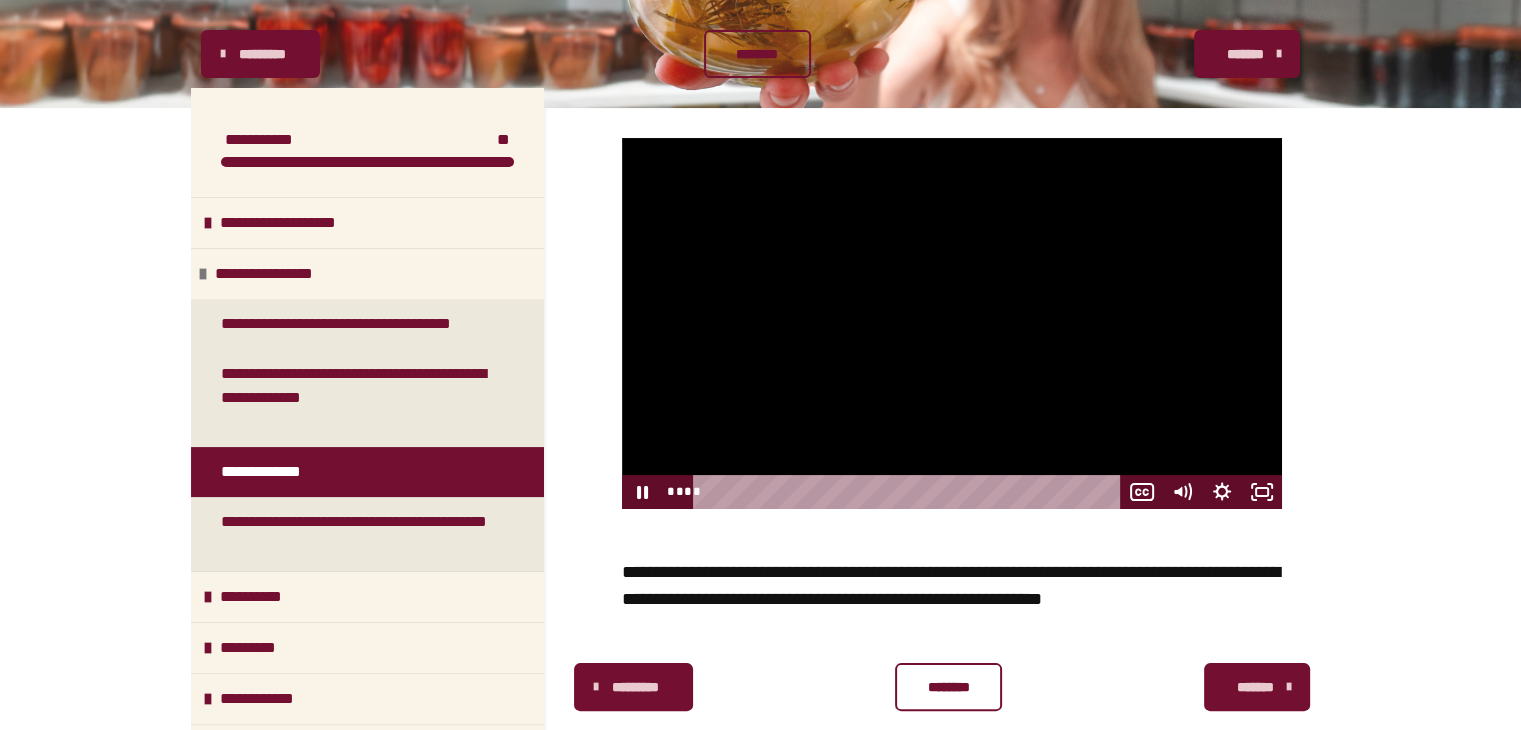 scroll, scrollTop: 248, scrollLeft: 0, axis: vertical 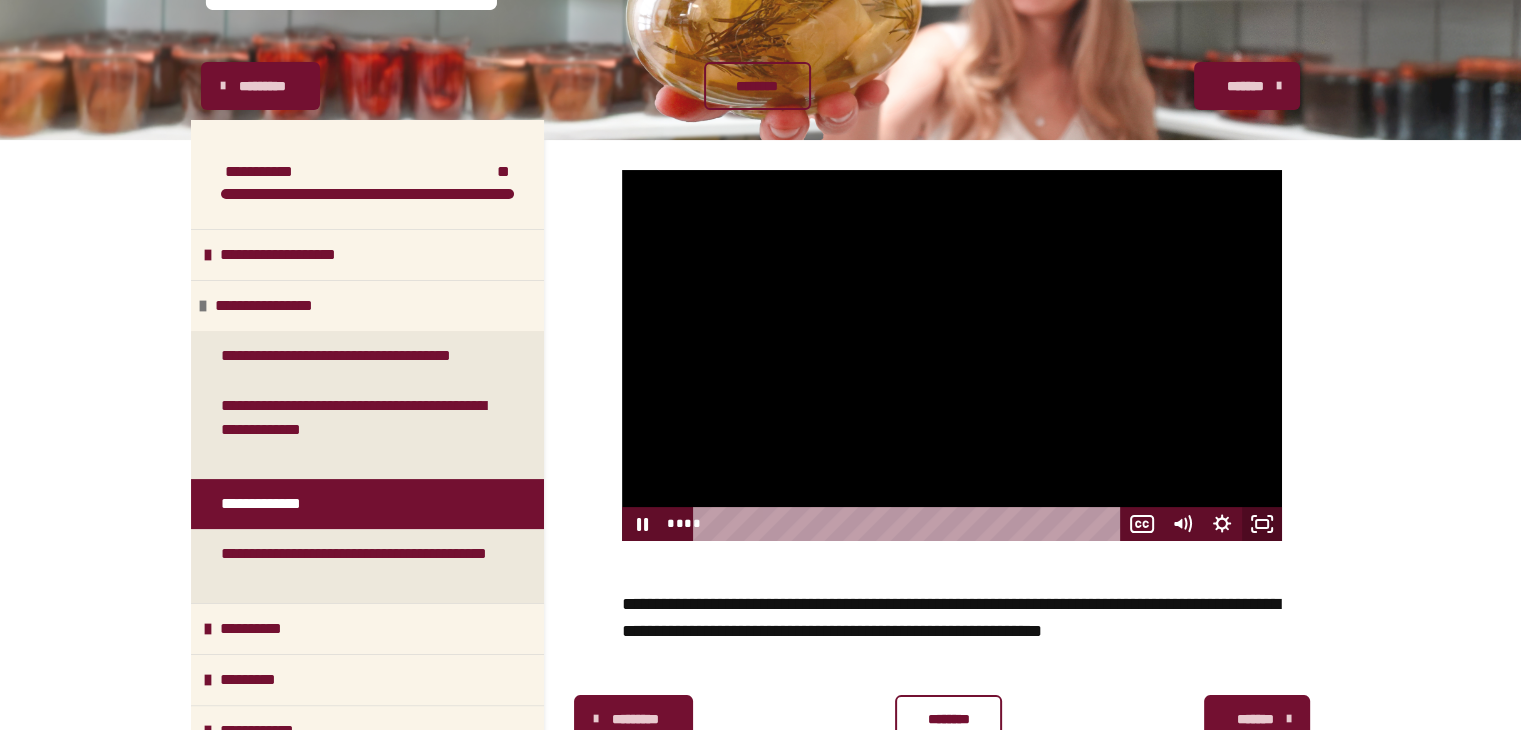 drag, startPoint x: 1258, startPoint y: 521, endPoint x: 1261, endPoint y: 584, distance: 63.07139 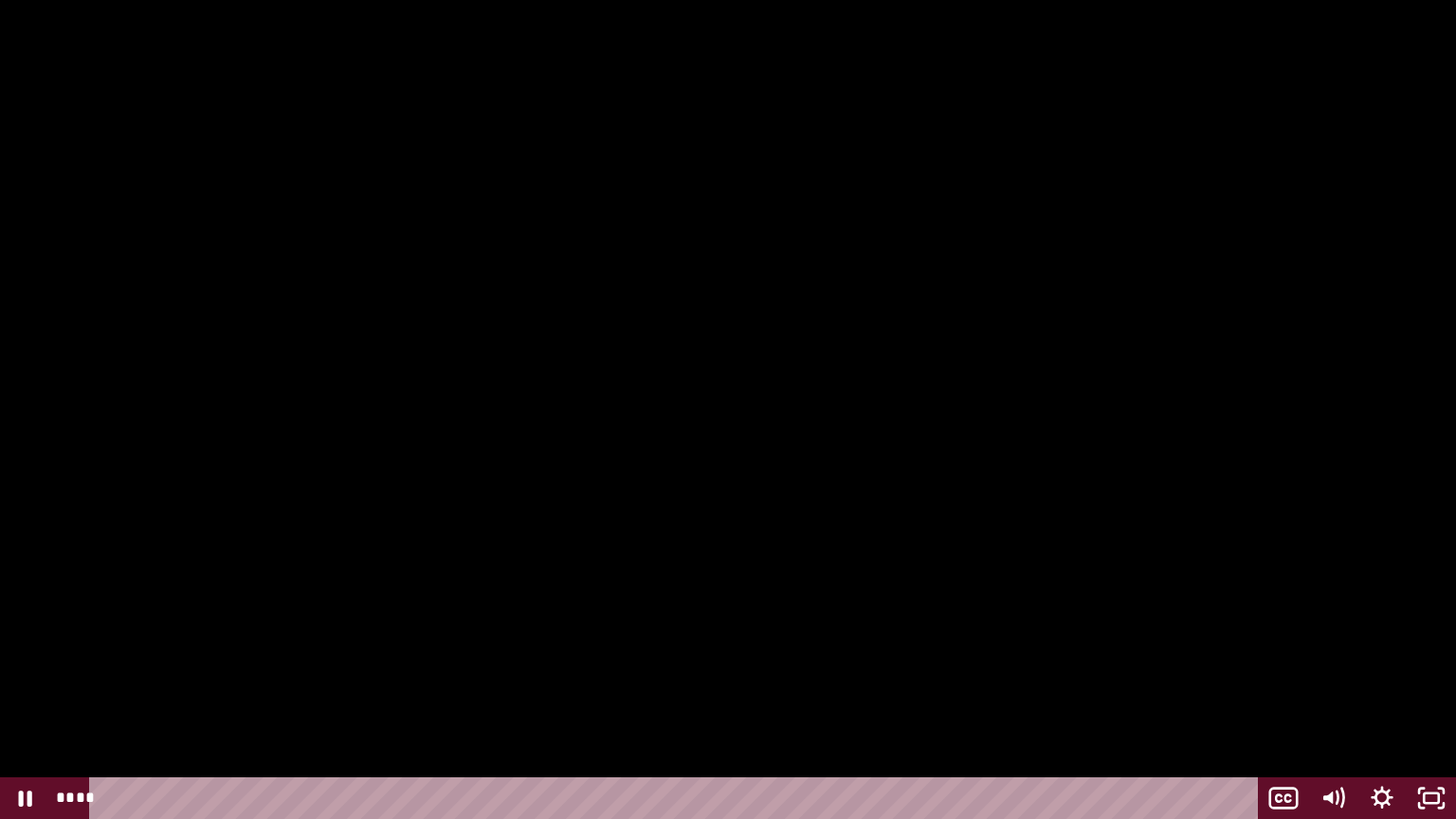 click at bounding box center [728, 410] 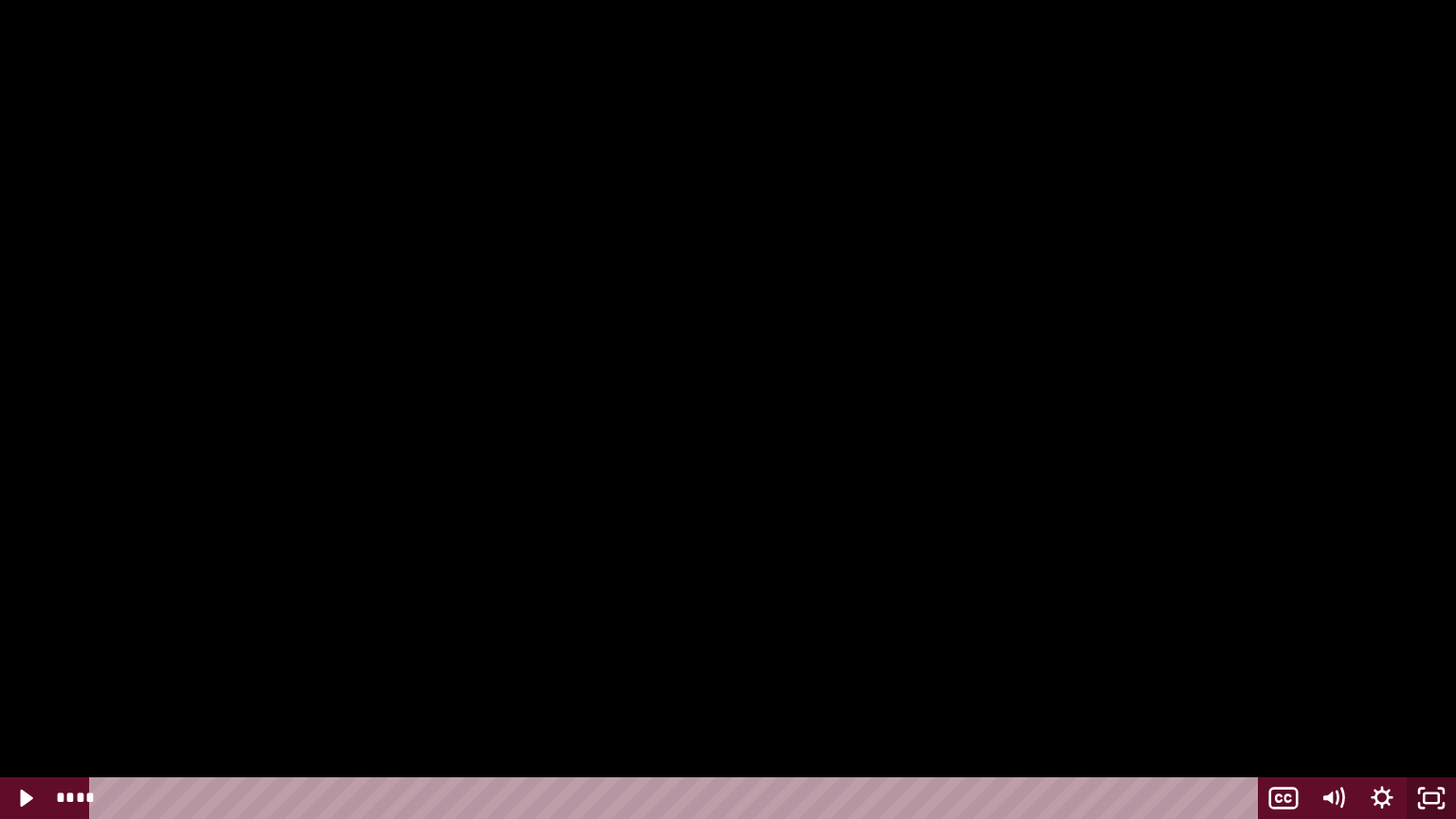 click 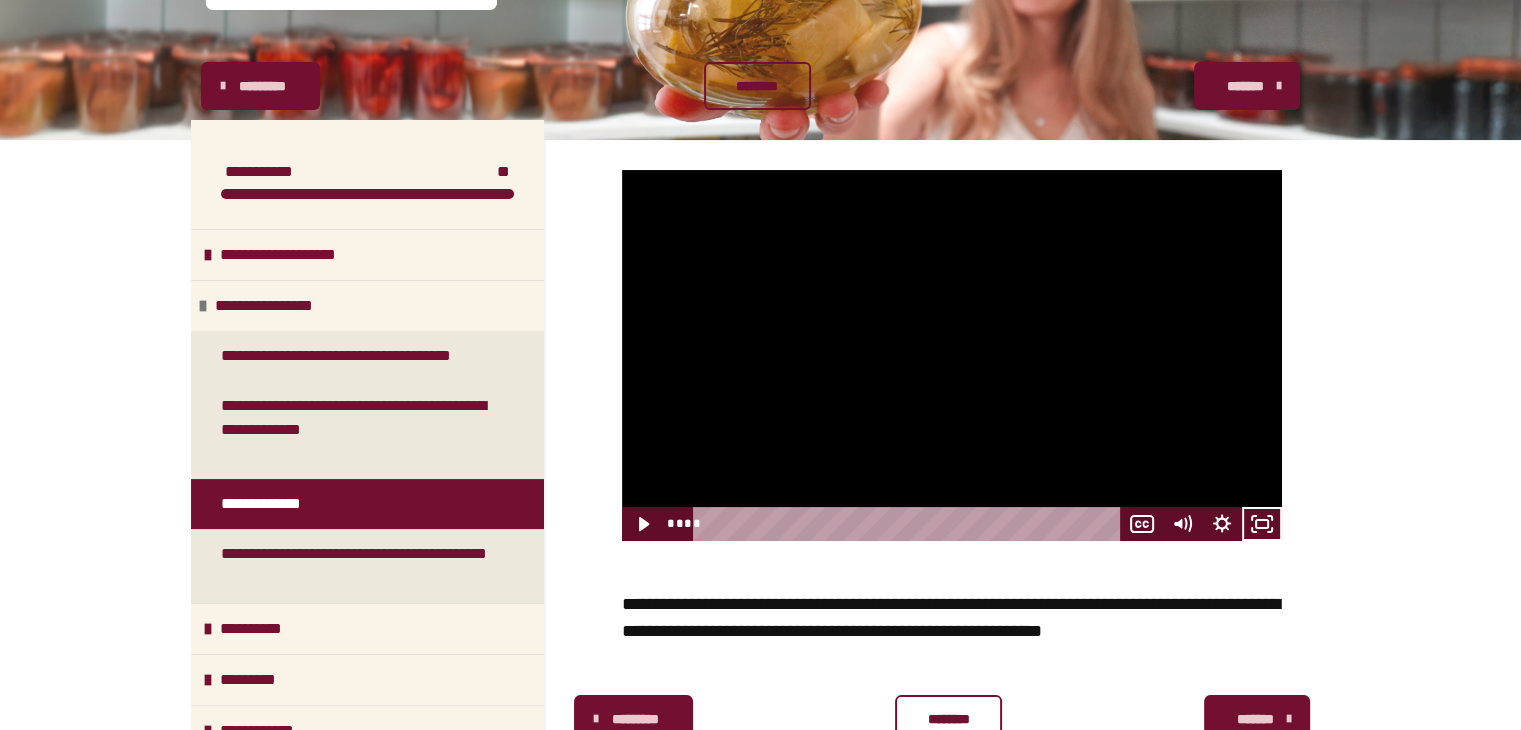 drag, startPoint x: 938, startPoint y: 279, endPoint x: 931, endPoint y: 289, distance: 12.206555 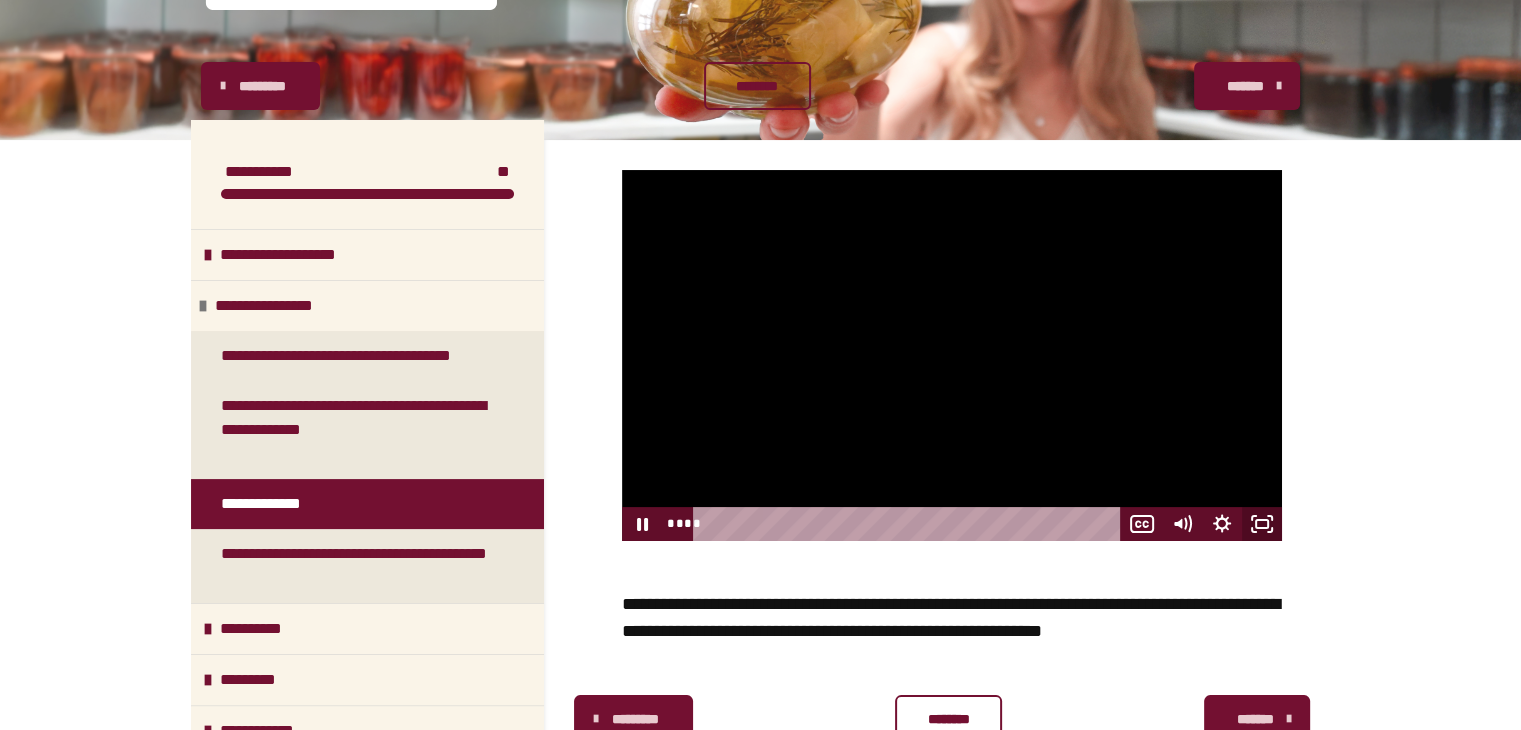 click 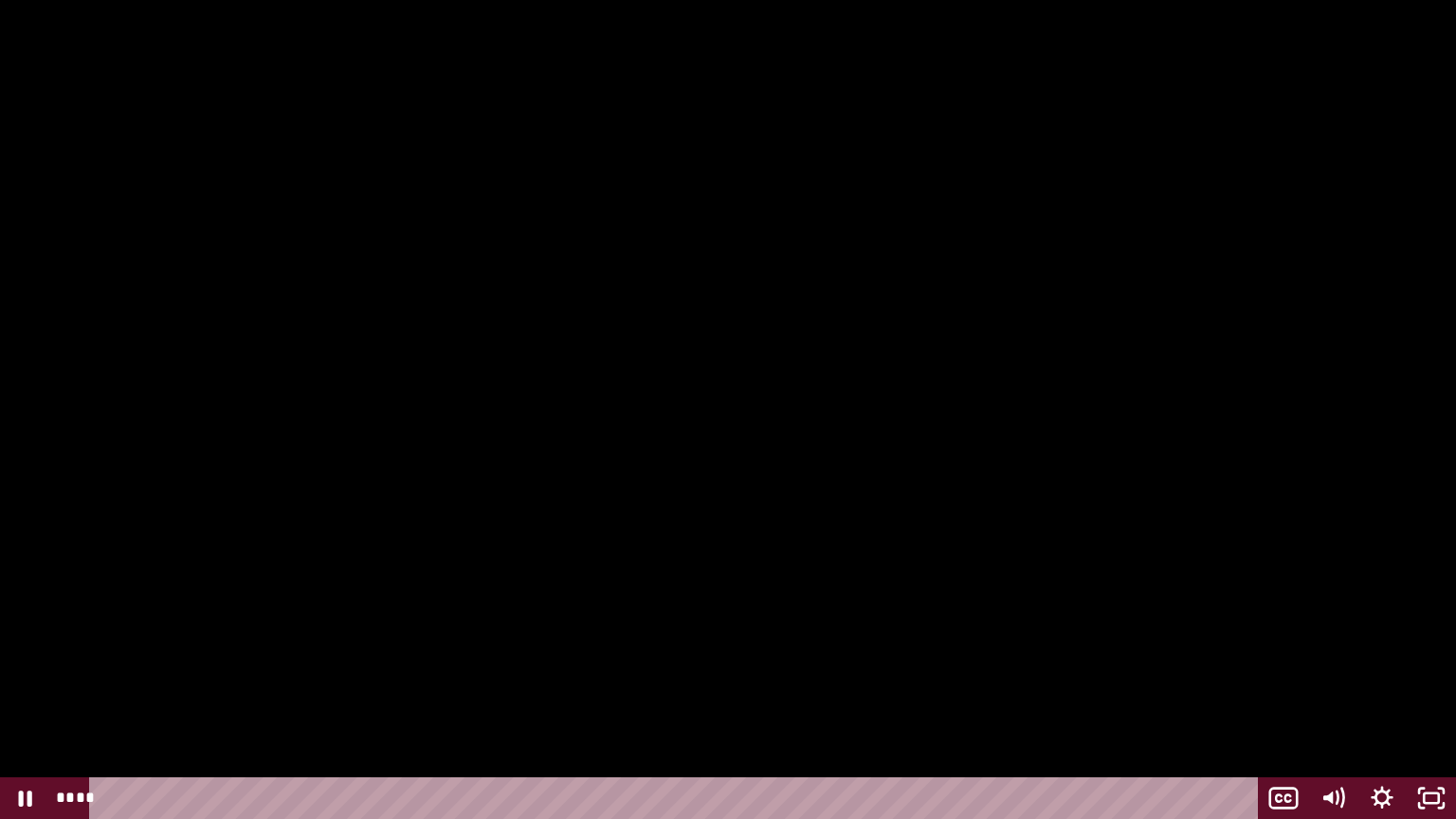 click at bounding box center [728, 410] 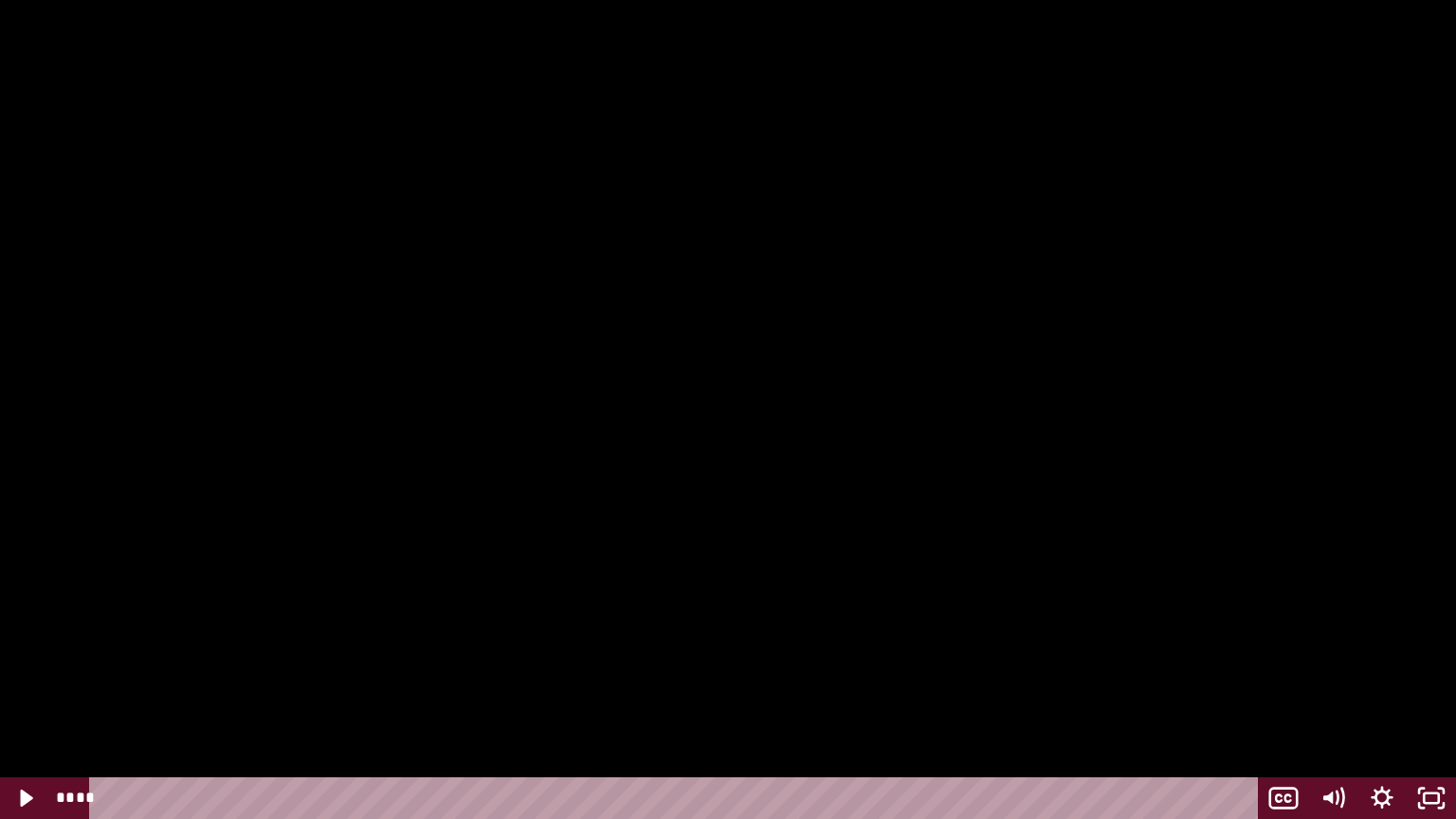 click at bounding box center (728, 410) 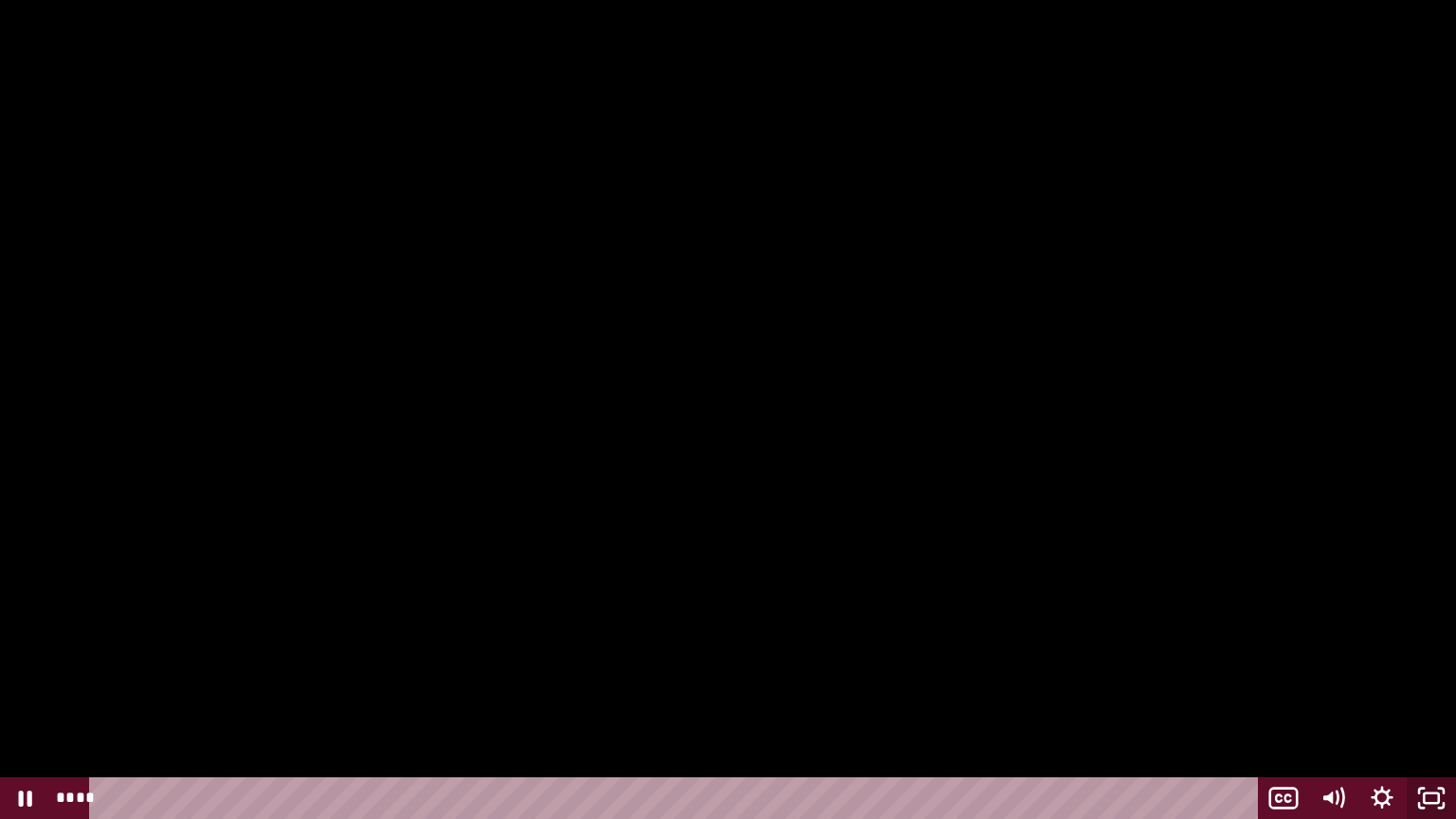 click 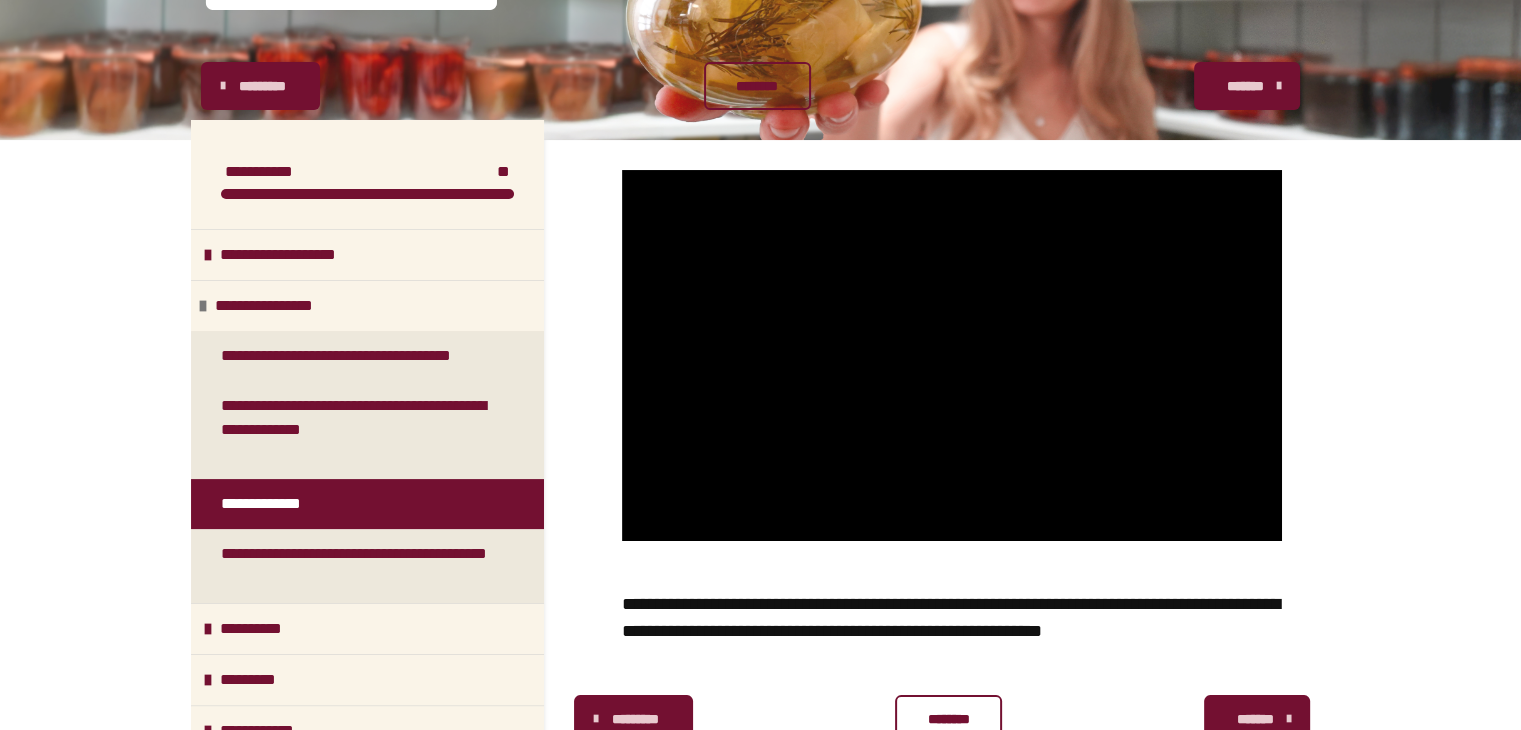 click at bounding box center (952, 355) 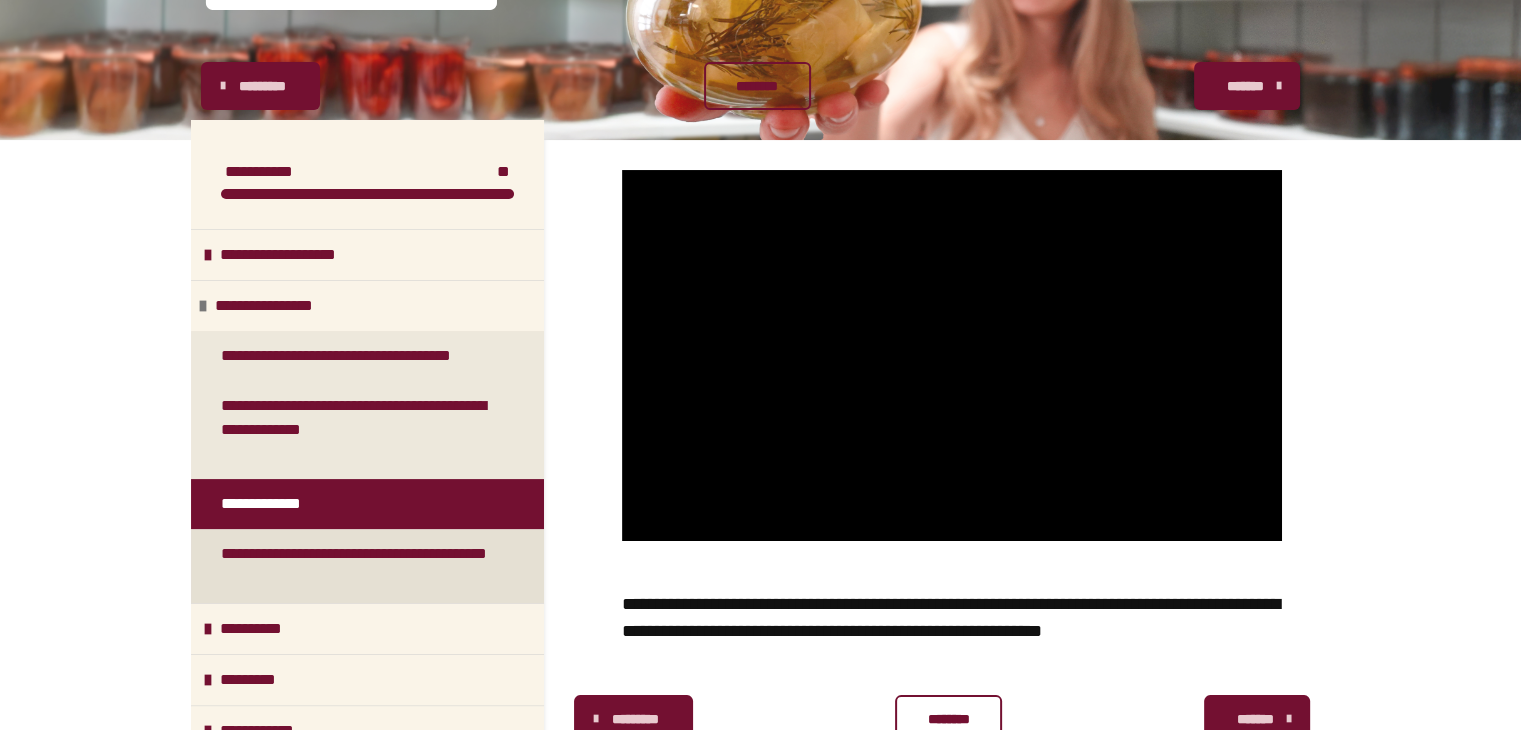 click on "**********" at bounding box center [359, 566] 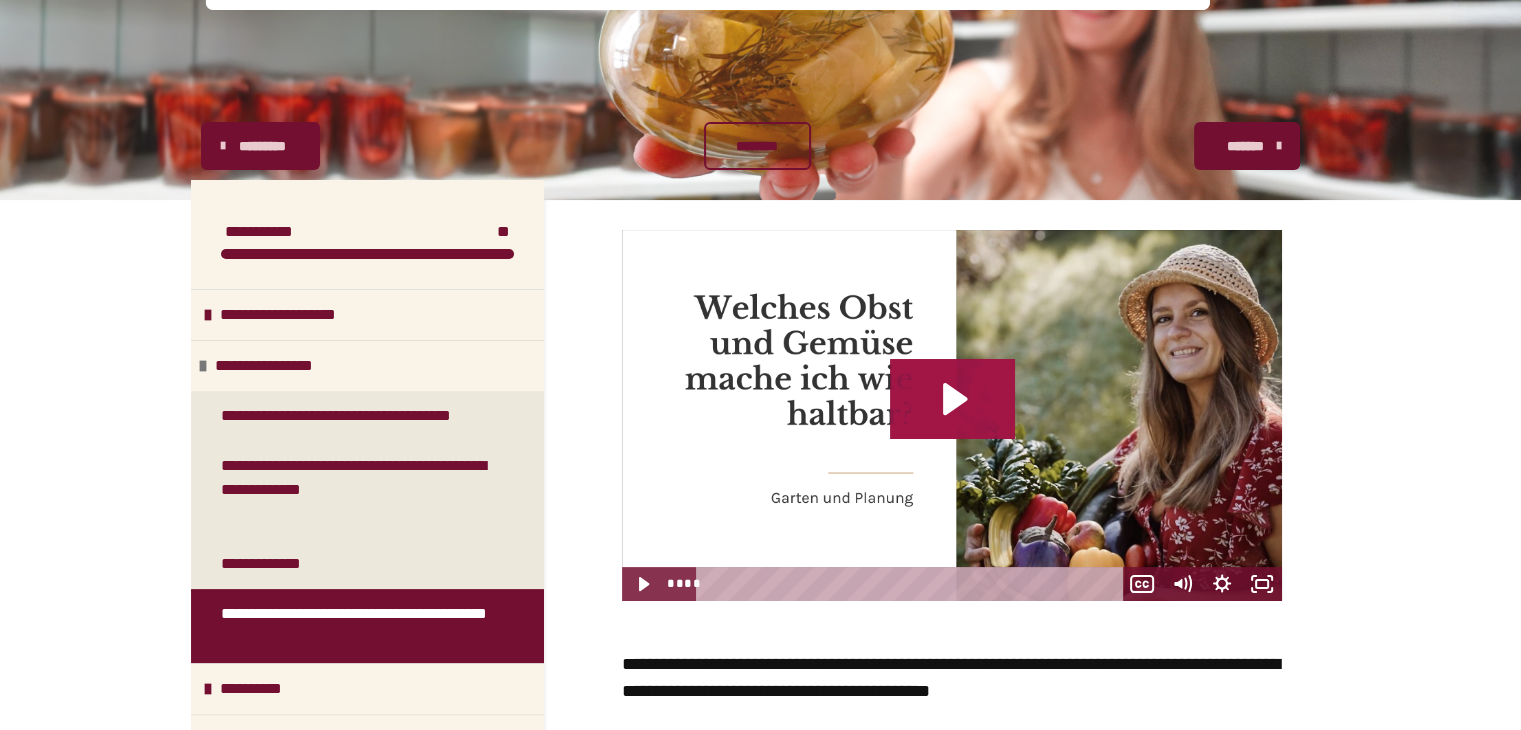 click 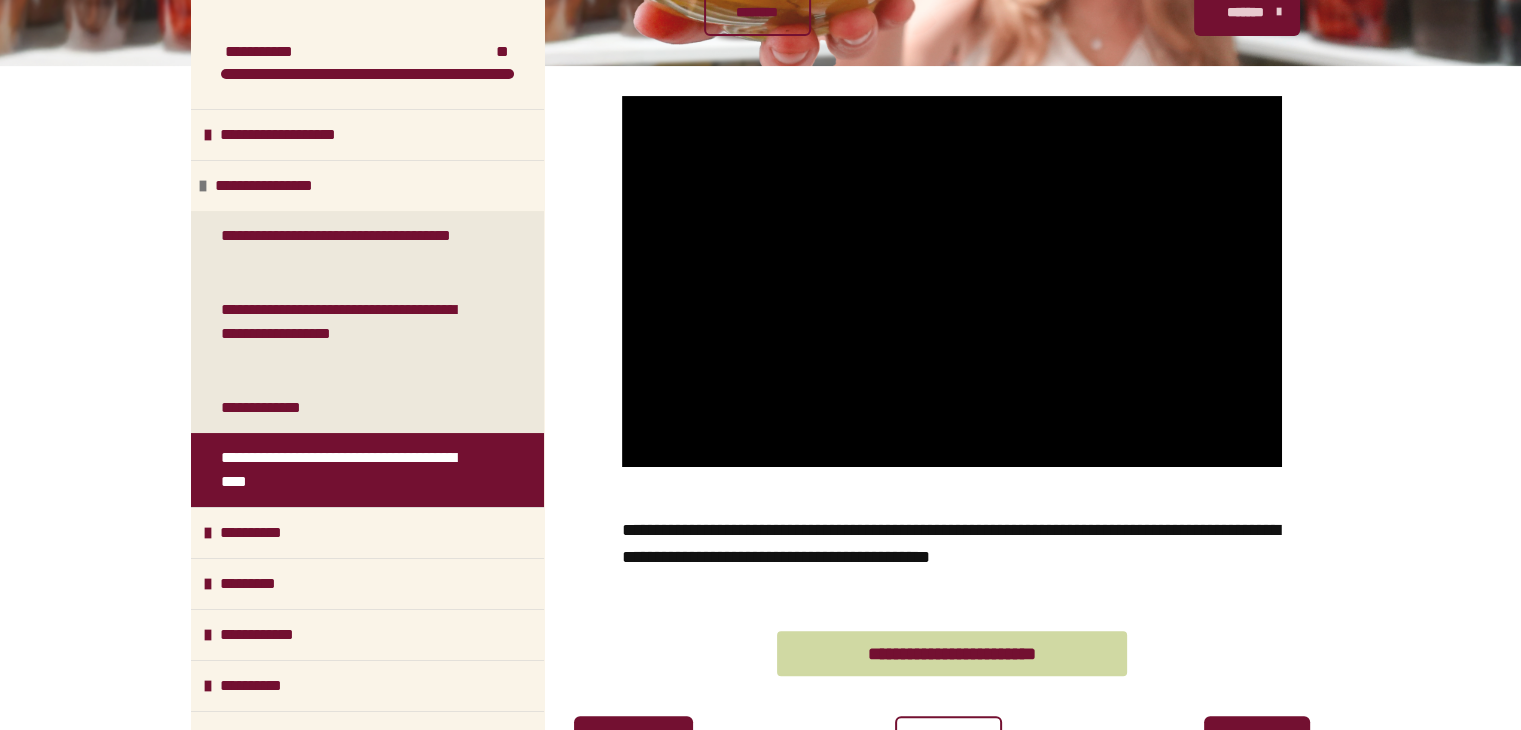 scroll, scrollTop: 348, scrollLeft: 0, axis: vertical 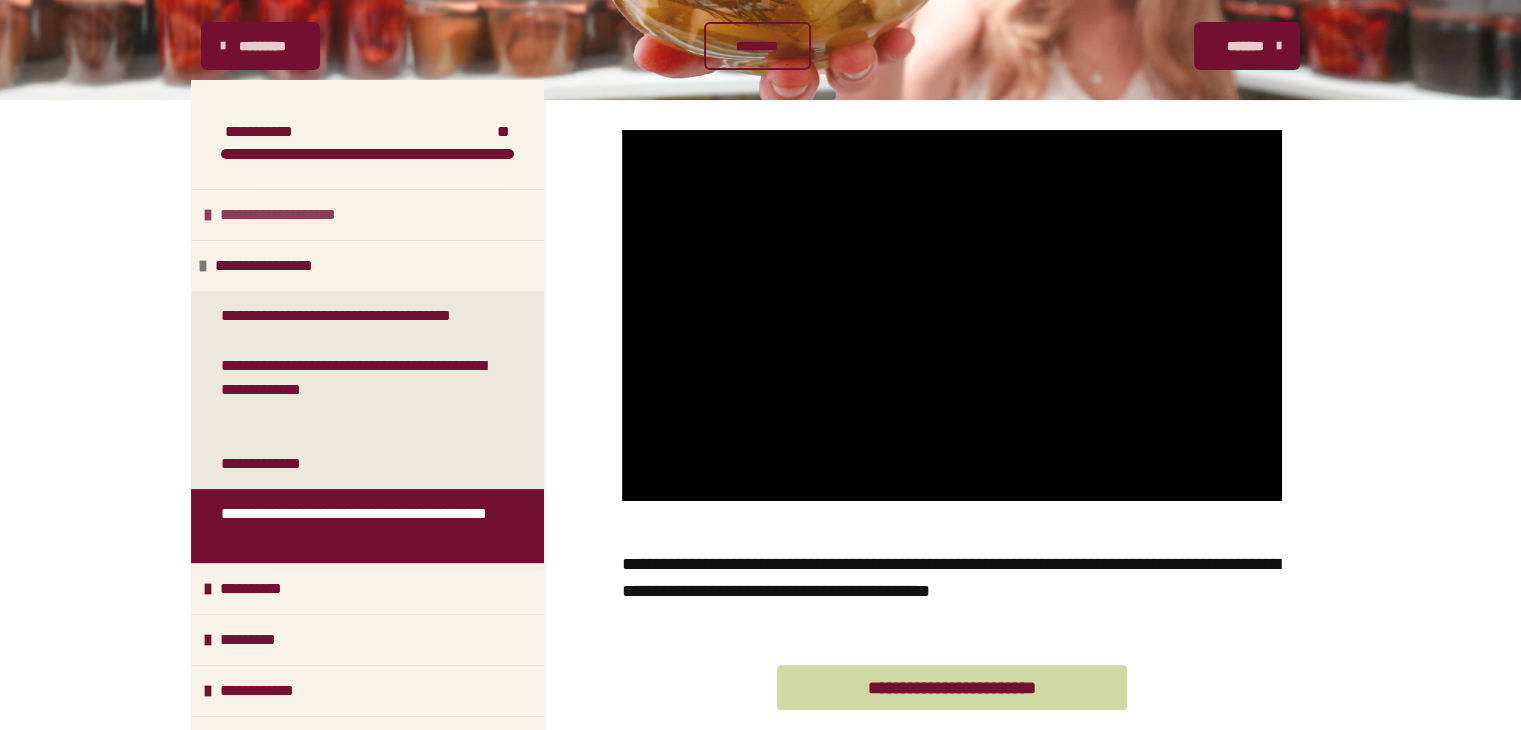 click on "**********" at bounding box center [299, 215] 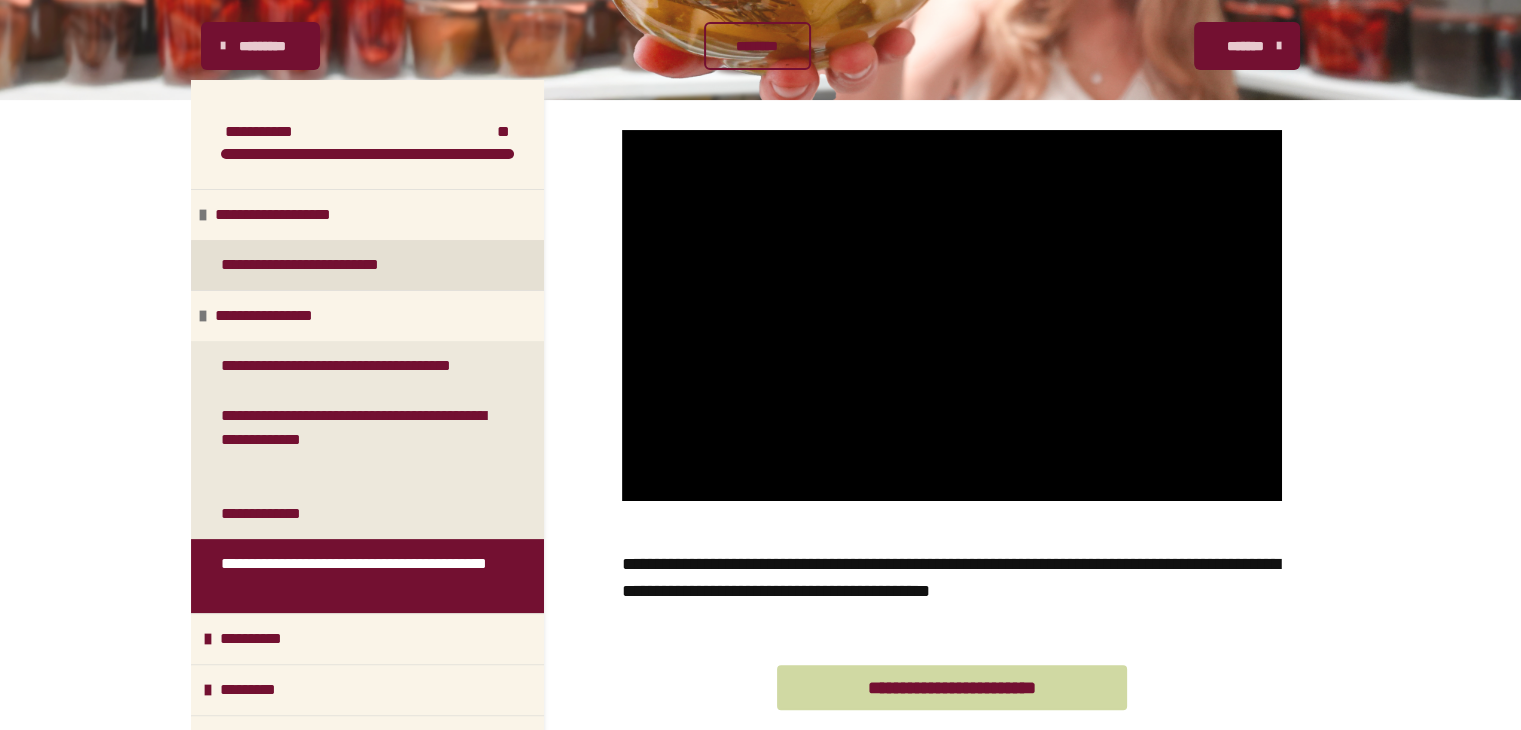 click on "**********" at bounding box center [317, 265] 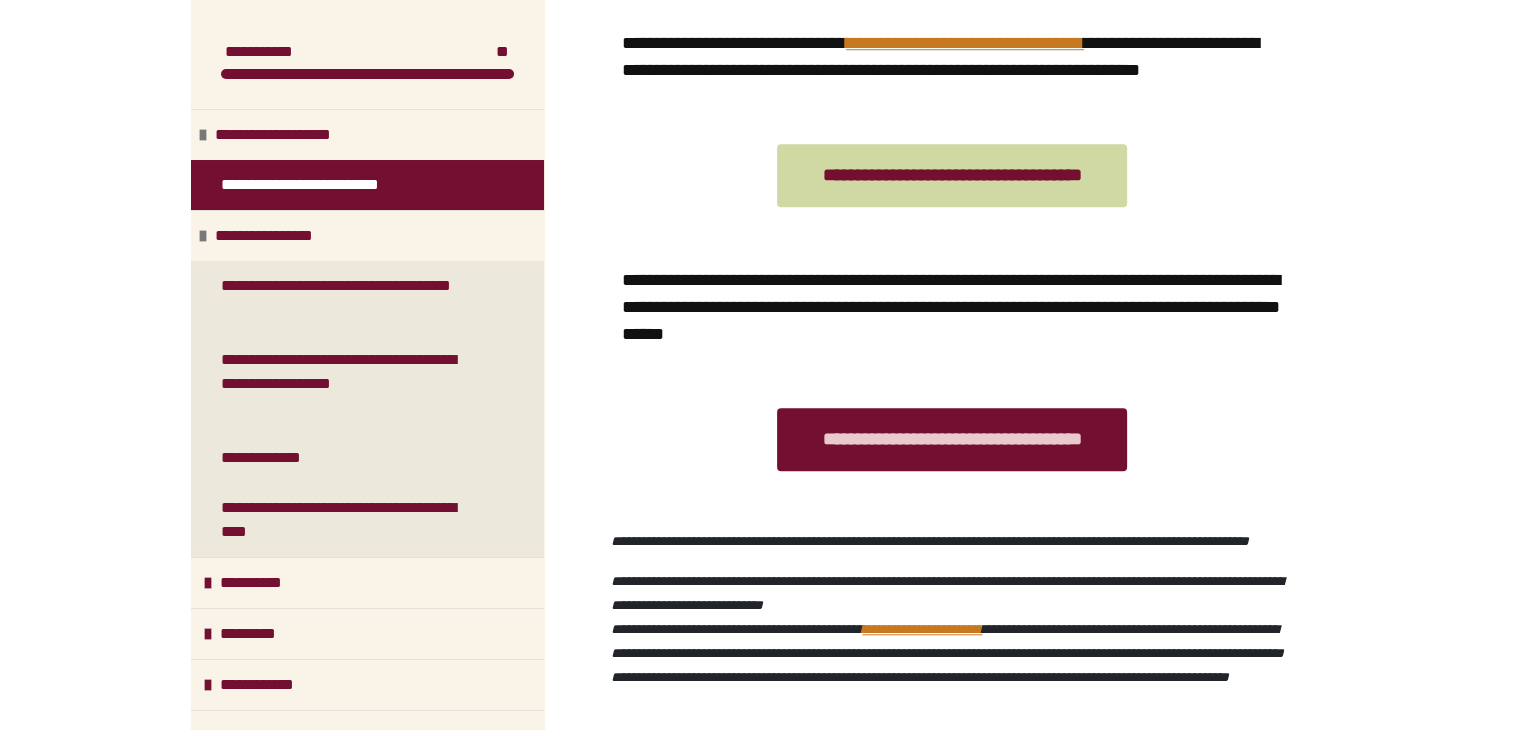 scroll, scrollTop: 1976, scrollLeft: 0, axis: vertical 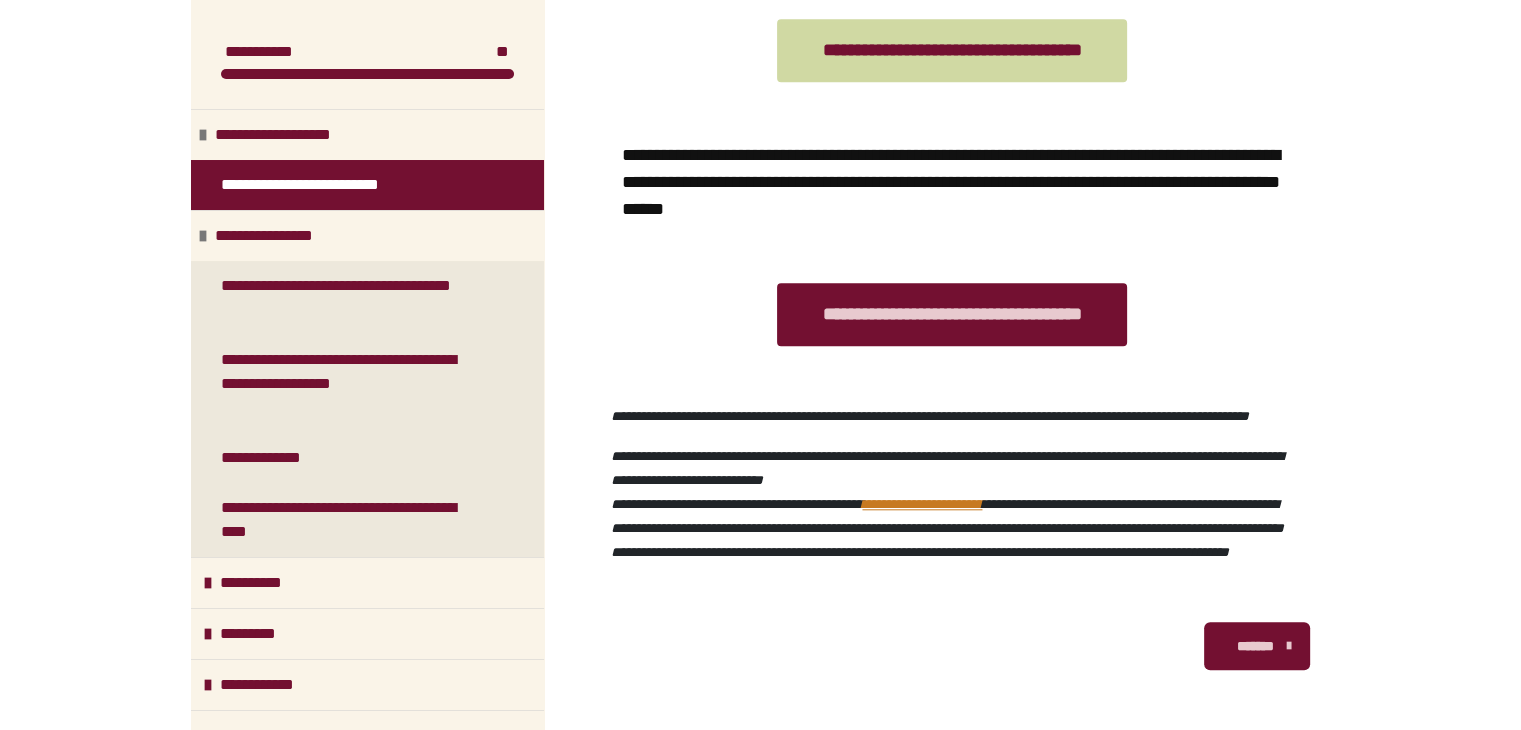 click on "*******" at bounding box center (1255, 646) 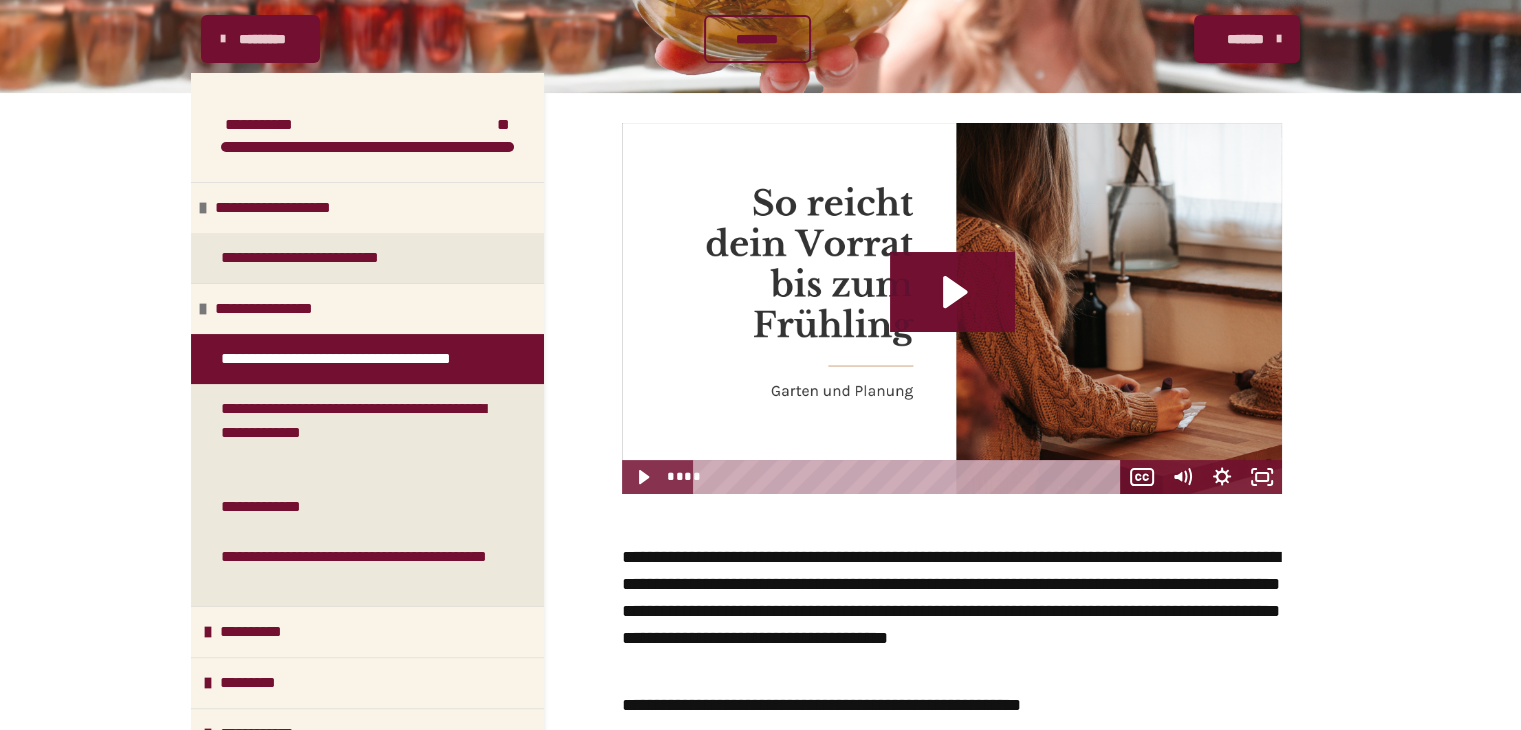scroll, scrollTop: 595, scrollLeft: 0, axis: vertical 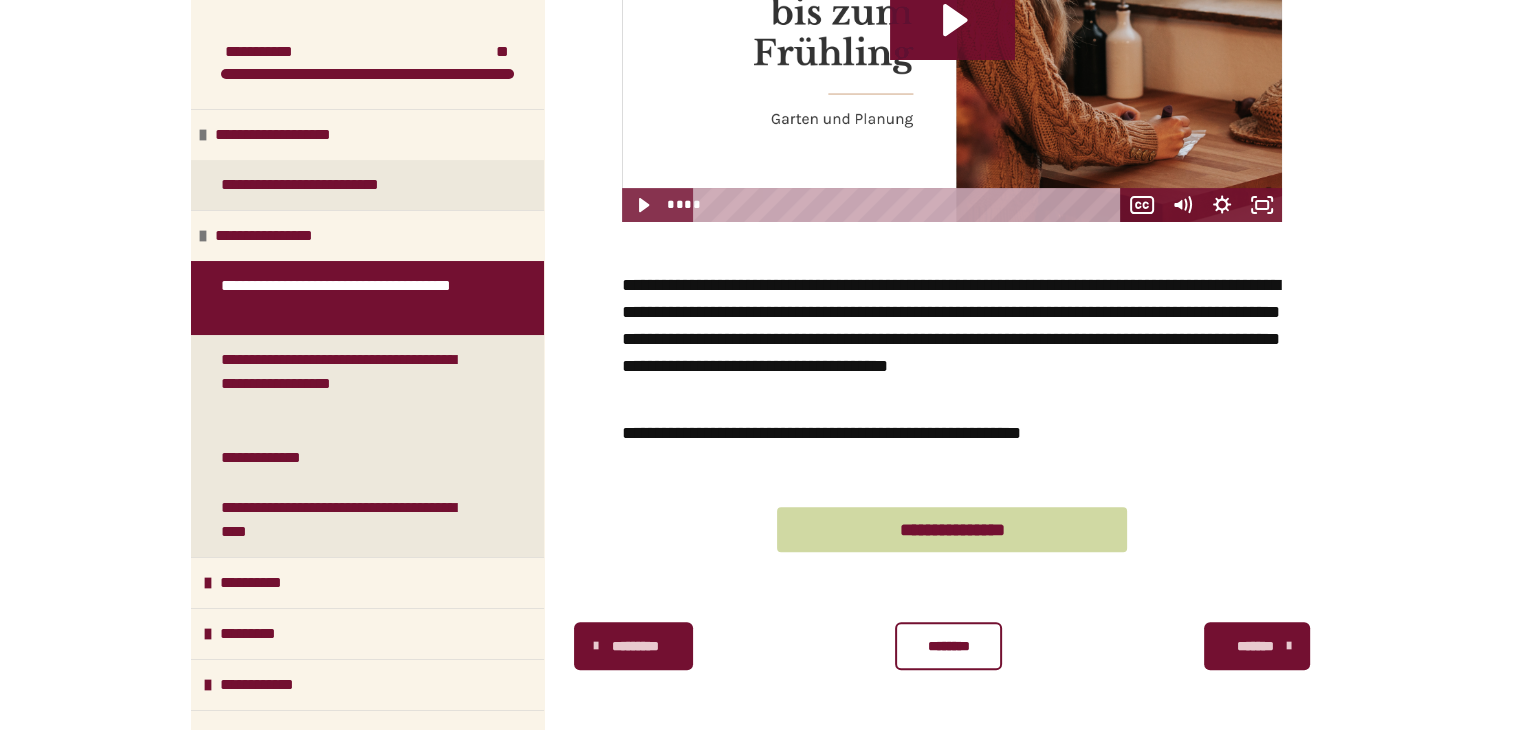 click on "********" at bounding box center [948, 646] 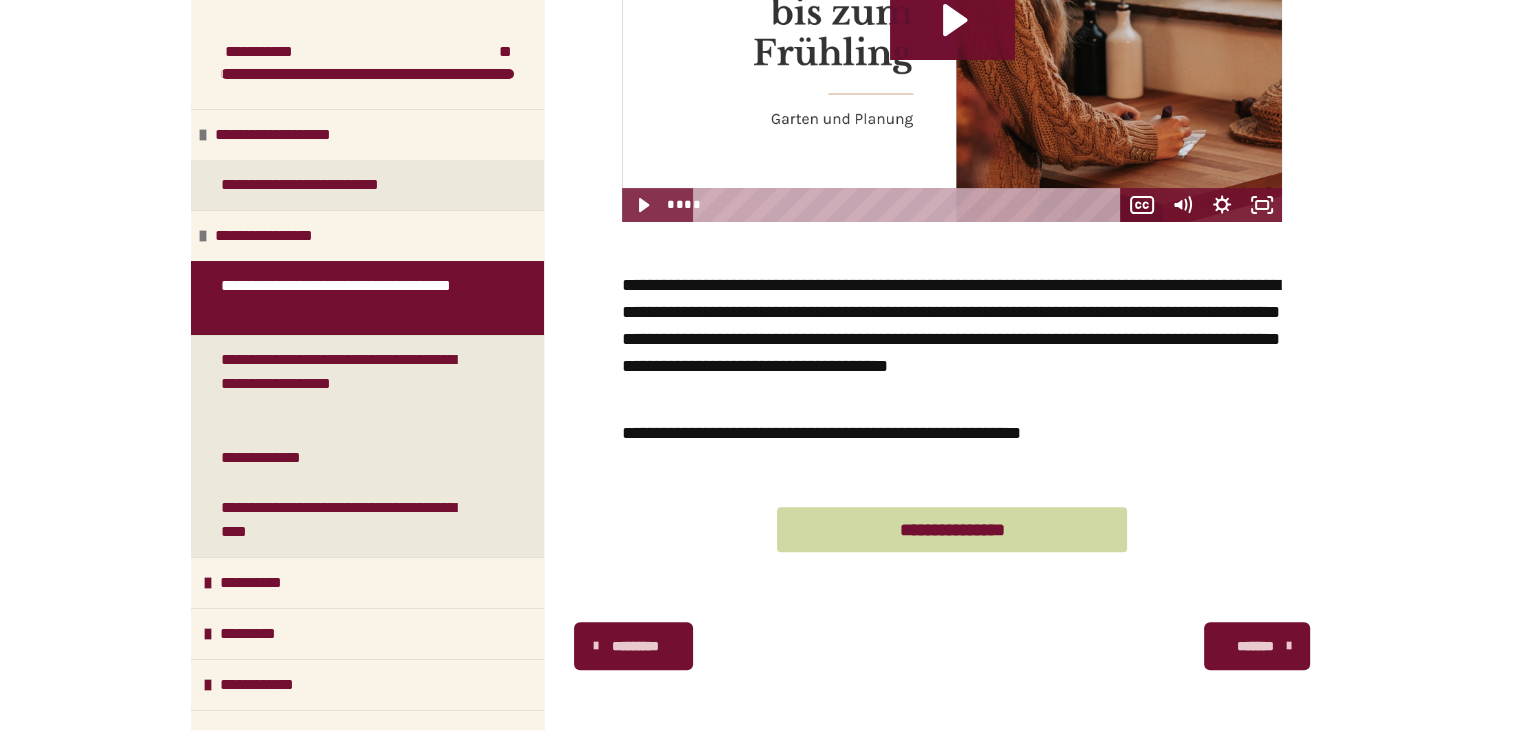 click on "*******" at bounding box center (1255, 646) 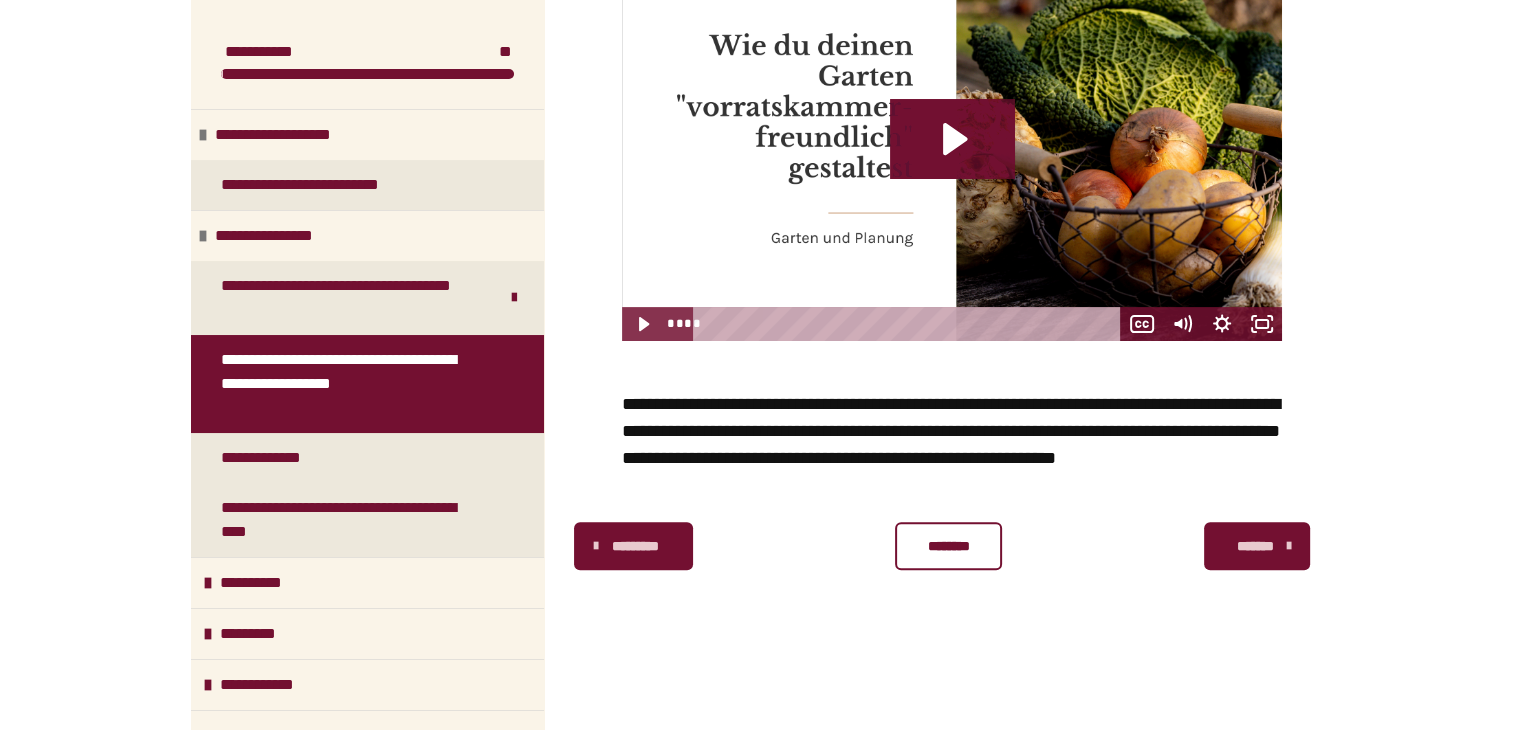 scroll, scrollTop: 508, scrollLeft: 0, axis: vertical 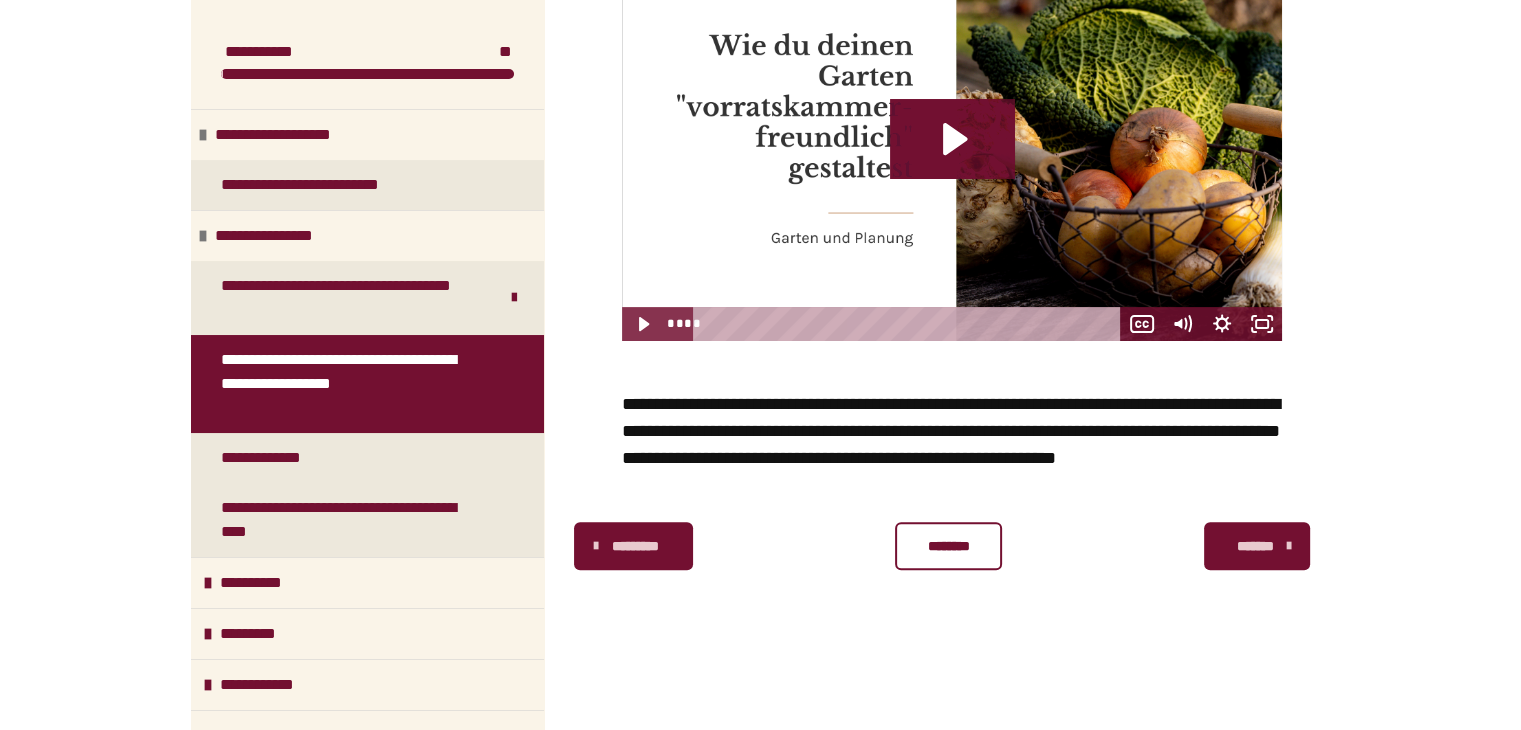 click on "********" at bounding box center [948, 546] 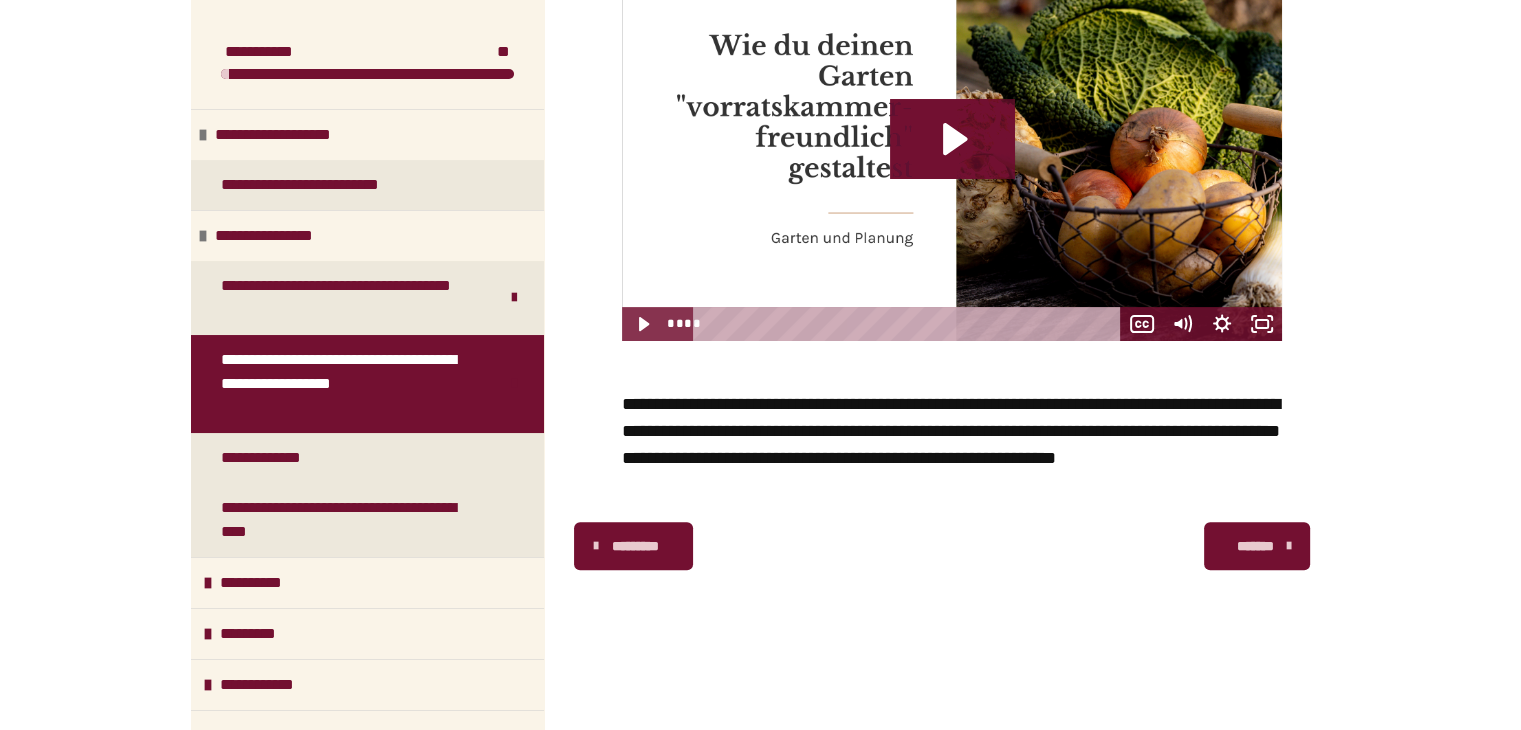 click on "*******" at bounding box center (1255, 546) 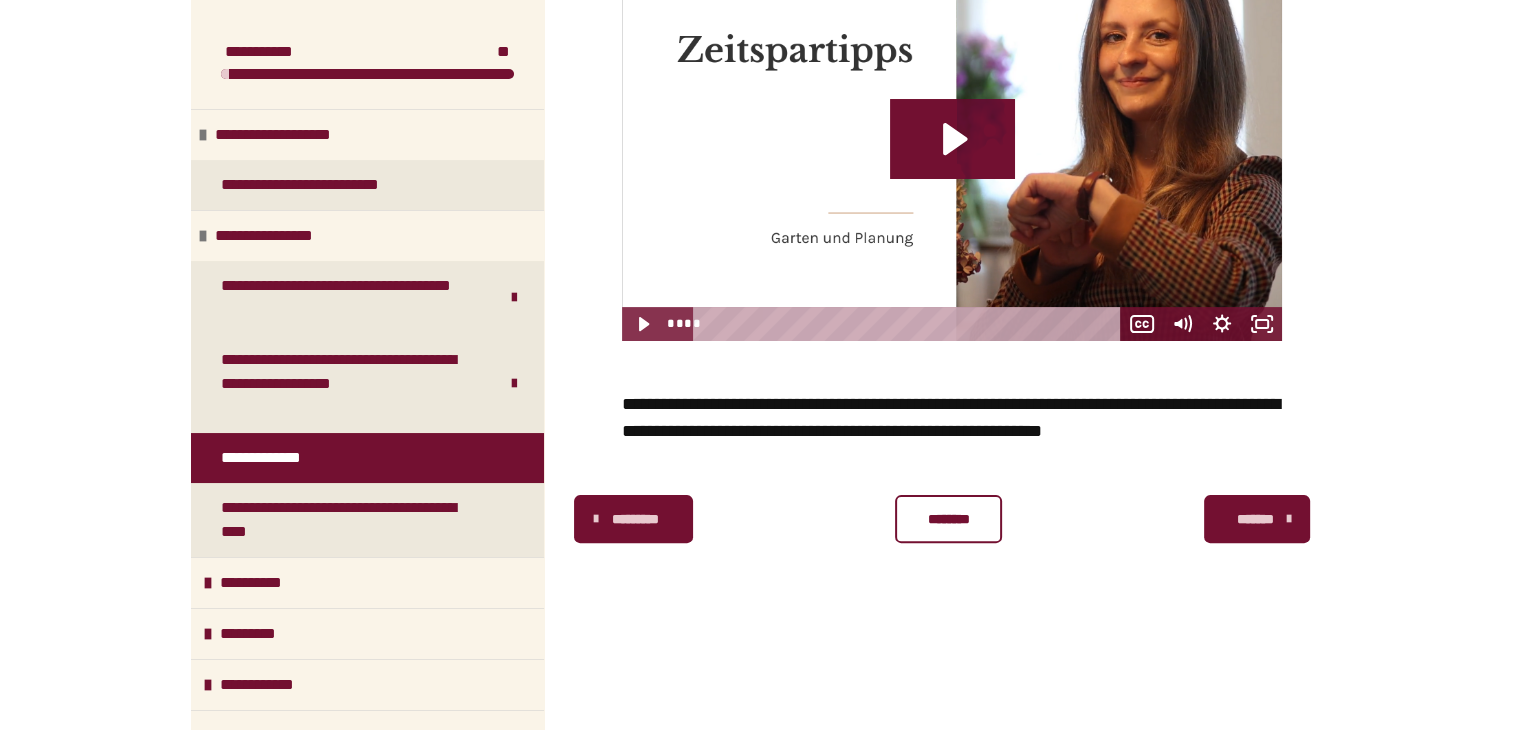 click on "********" at bounding box center [948, 519] 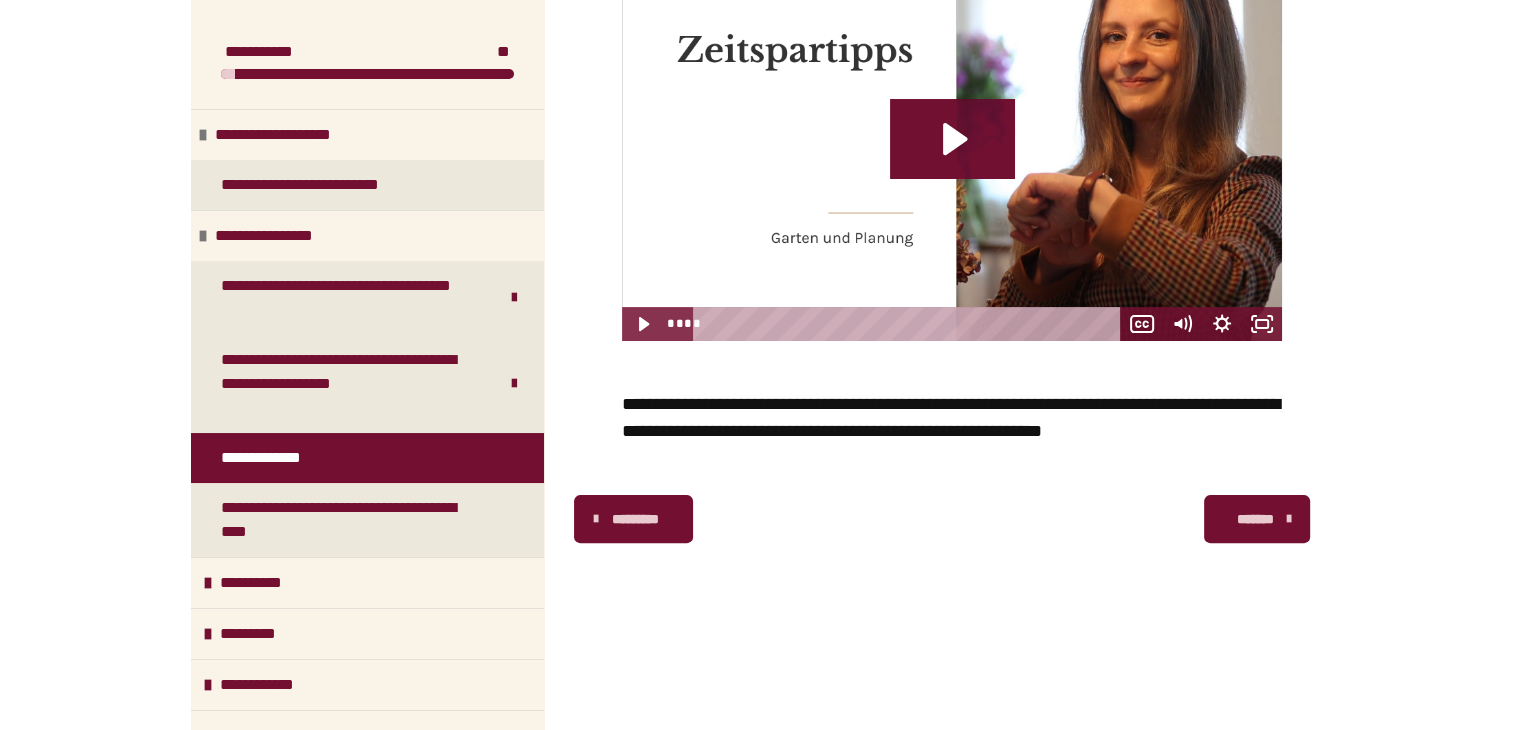 click on "*******" at bounding box center [1257, 519] 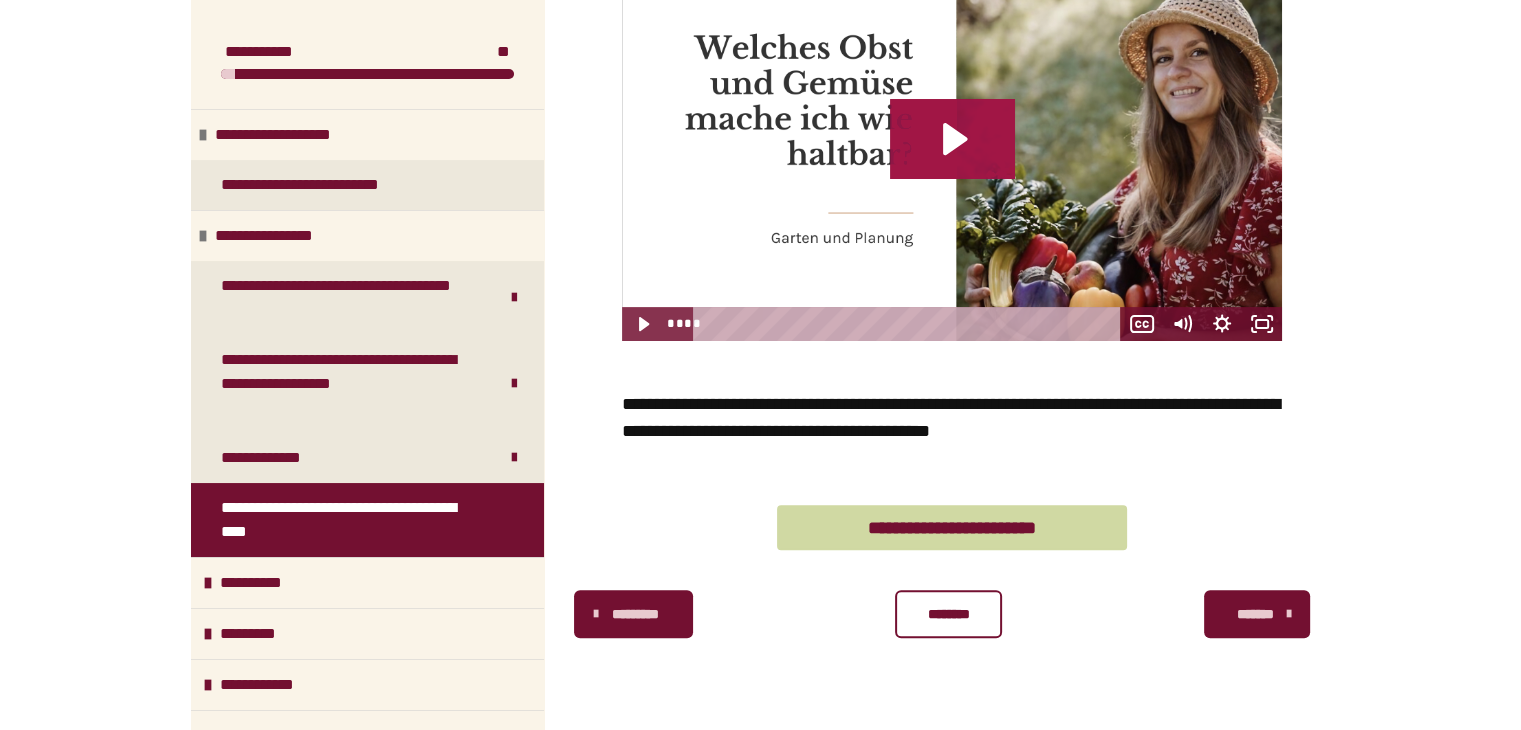 click 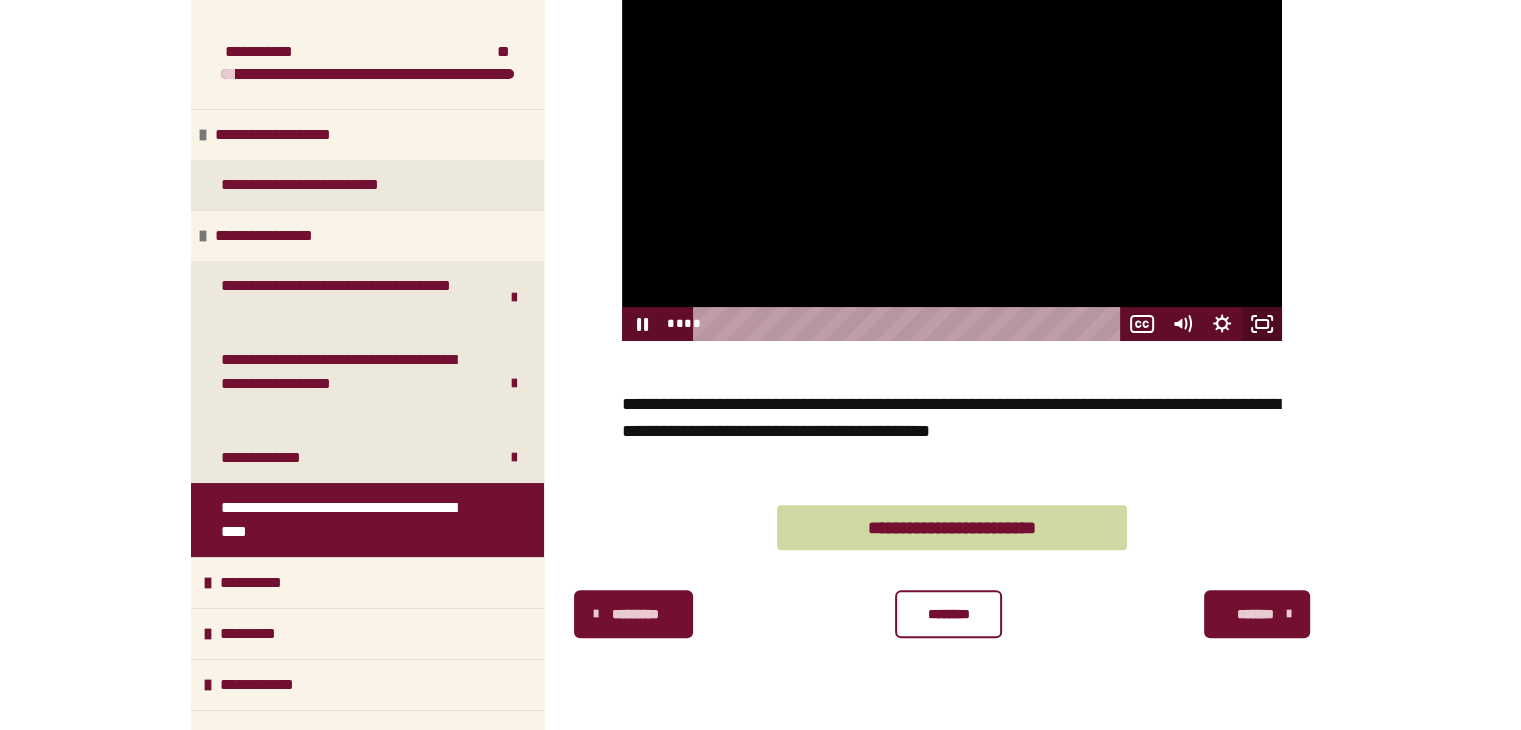 click 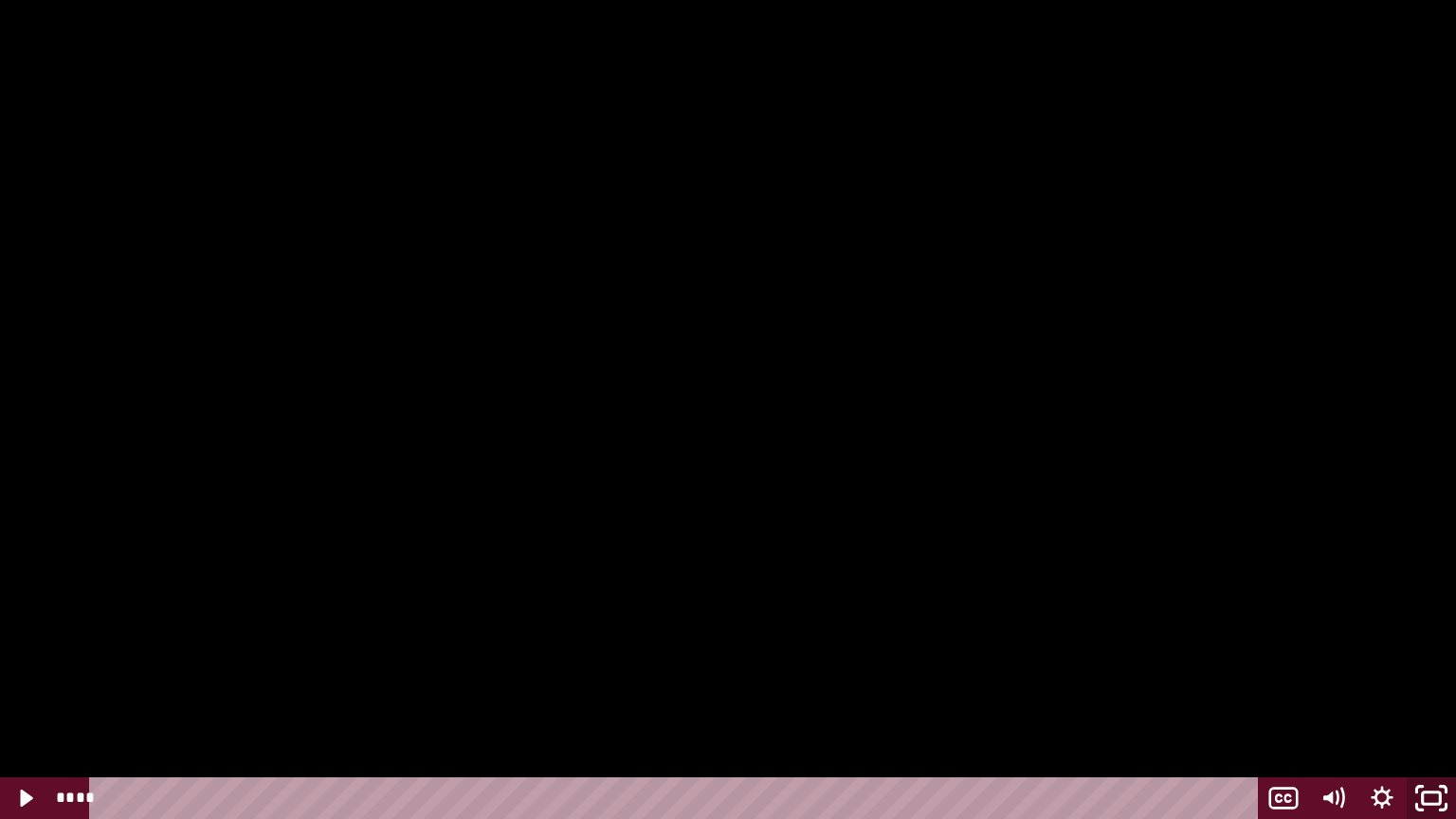 click 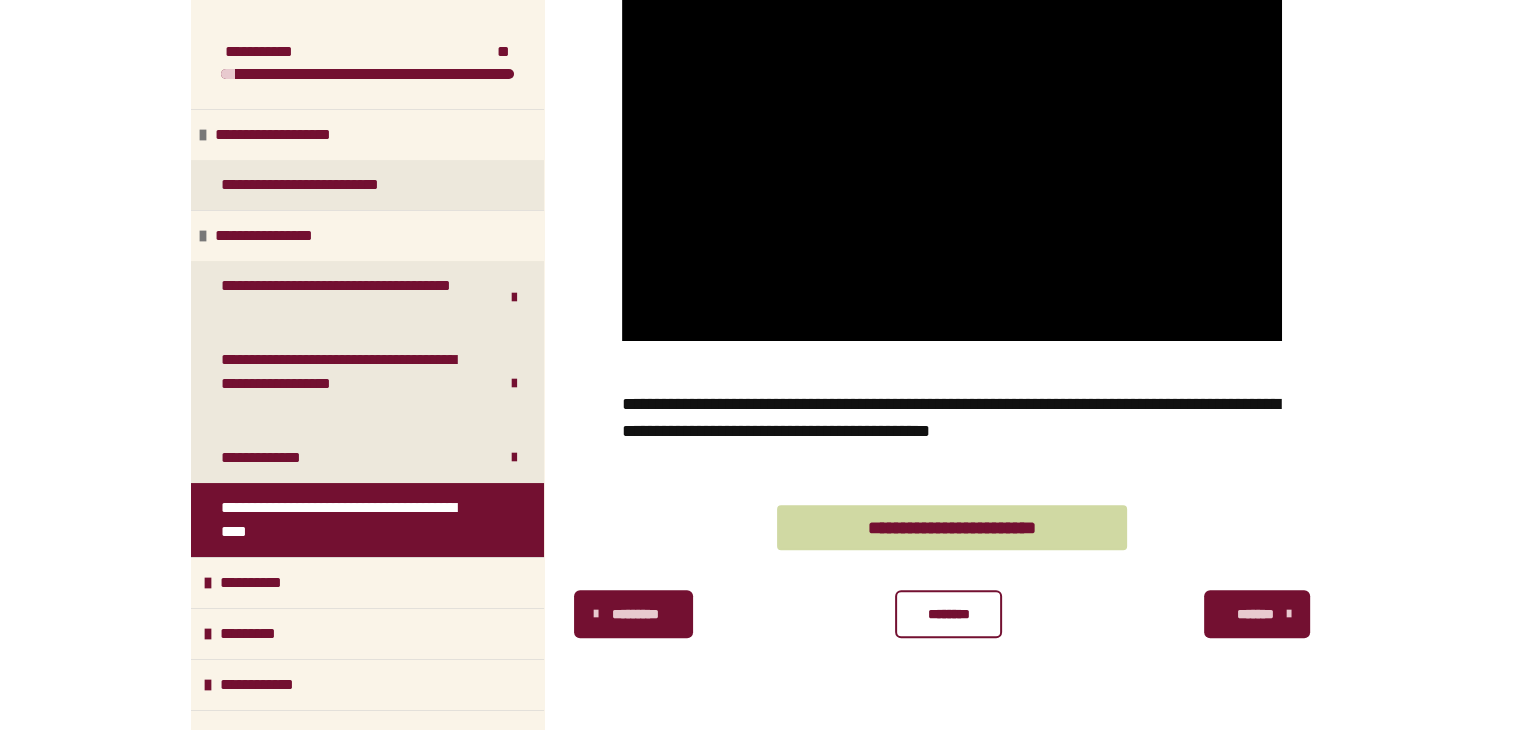 click on "********" at bounding box center (948, 614) 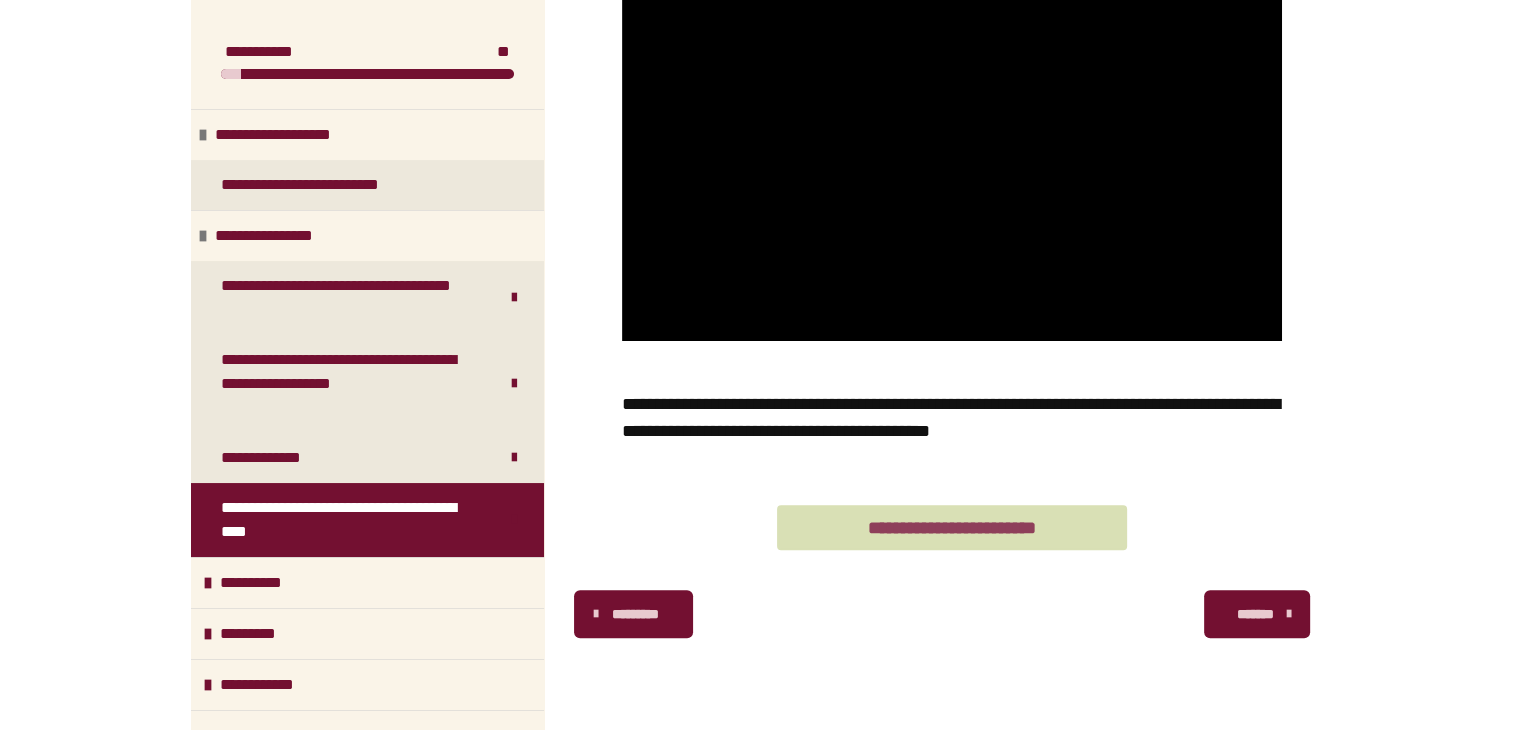 click on "**********" at bounding box center [952, 527] 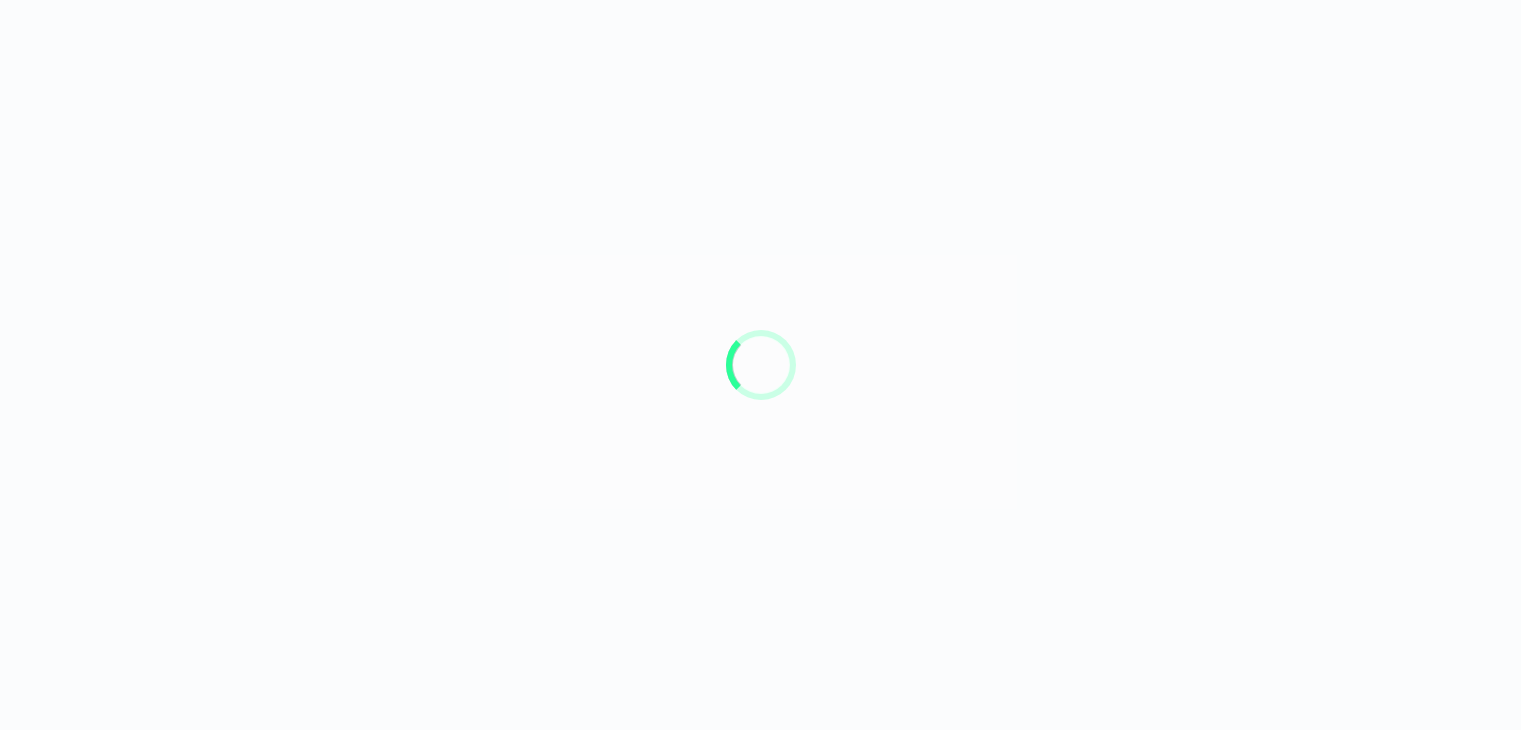 scroll, scrollTop: 0, scrollLeft: 0, axis: both 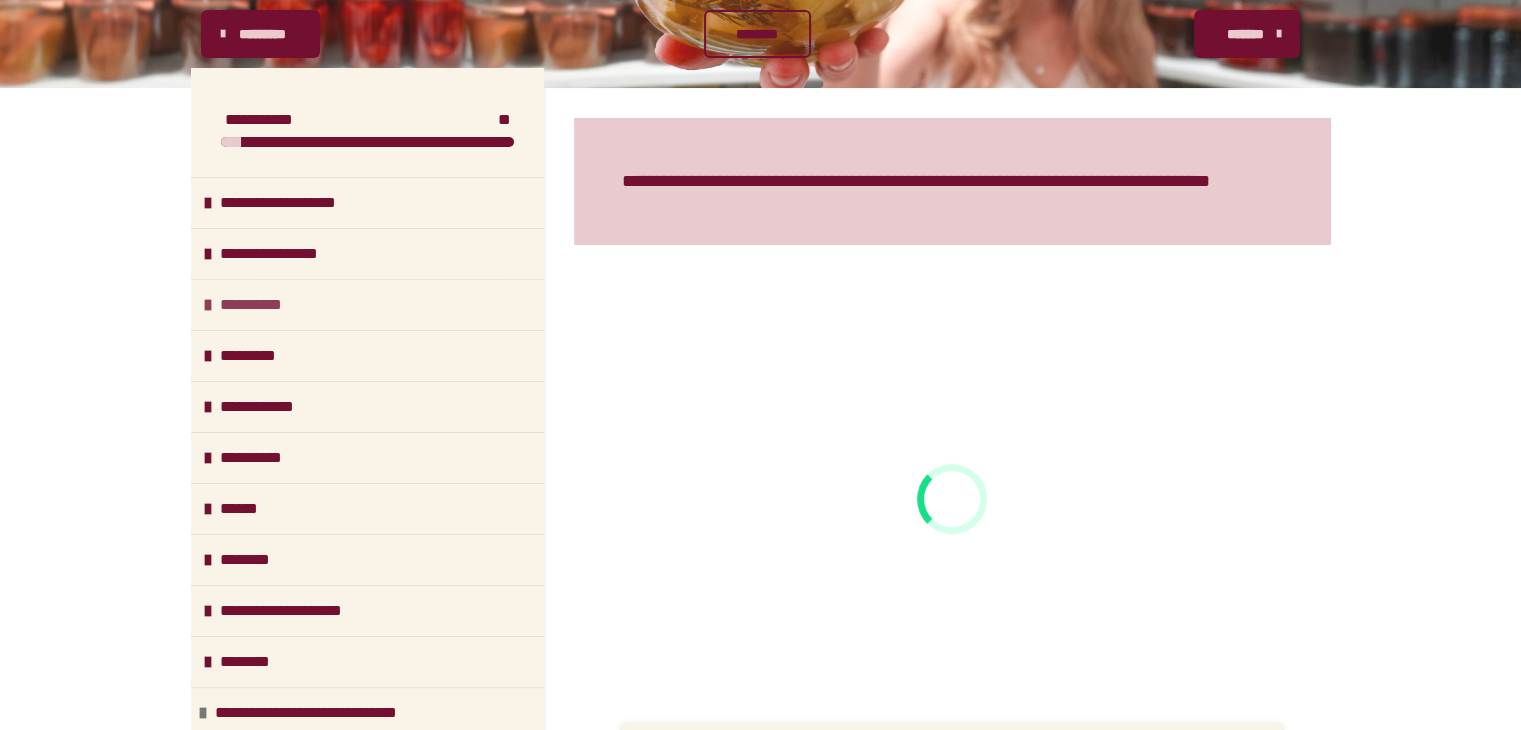 click on "**********" at bounding box center [262, 305] 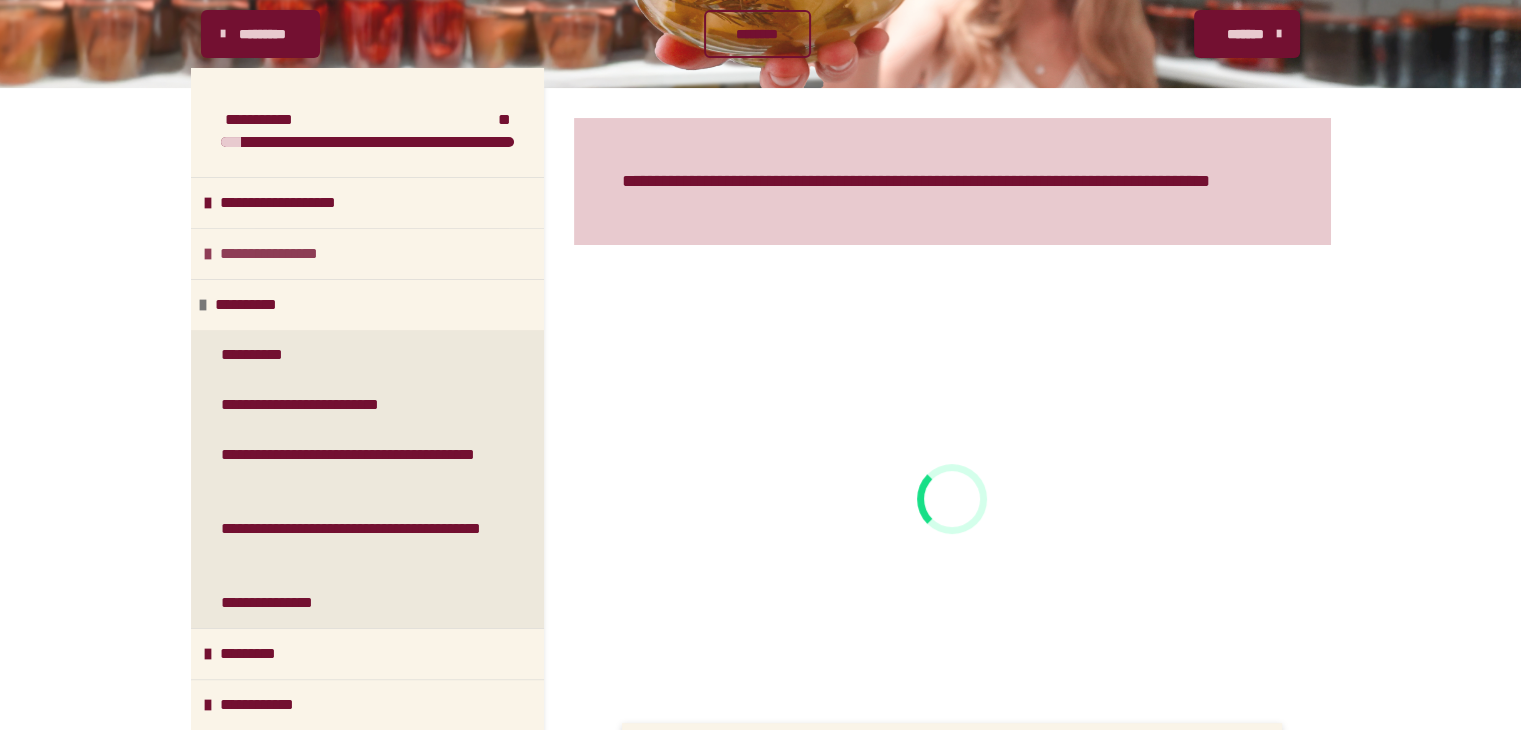 click on "**********" at bounding box center [285, 254] 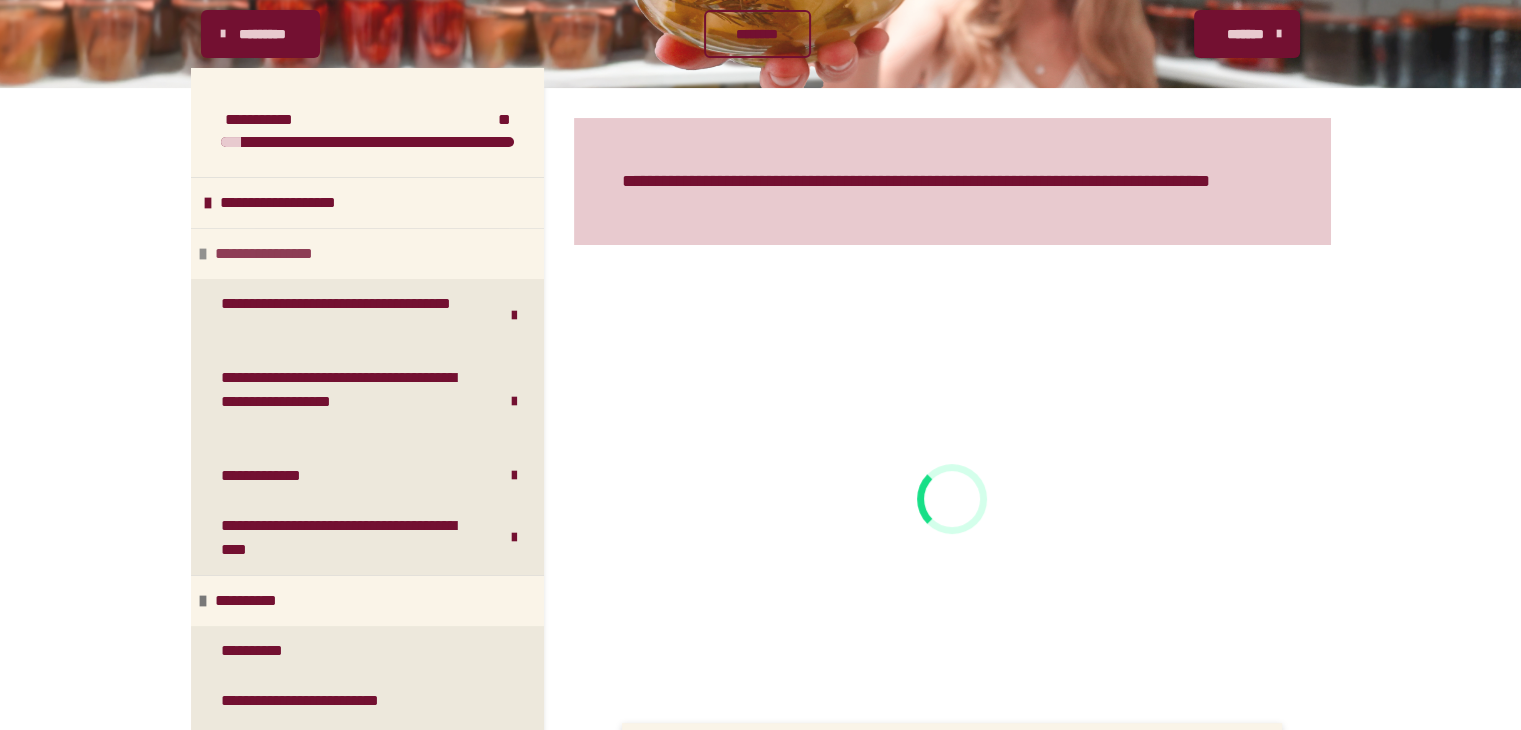 click on "**********" at bounding box center (280, 254) 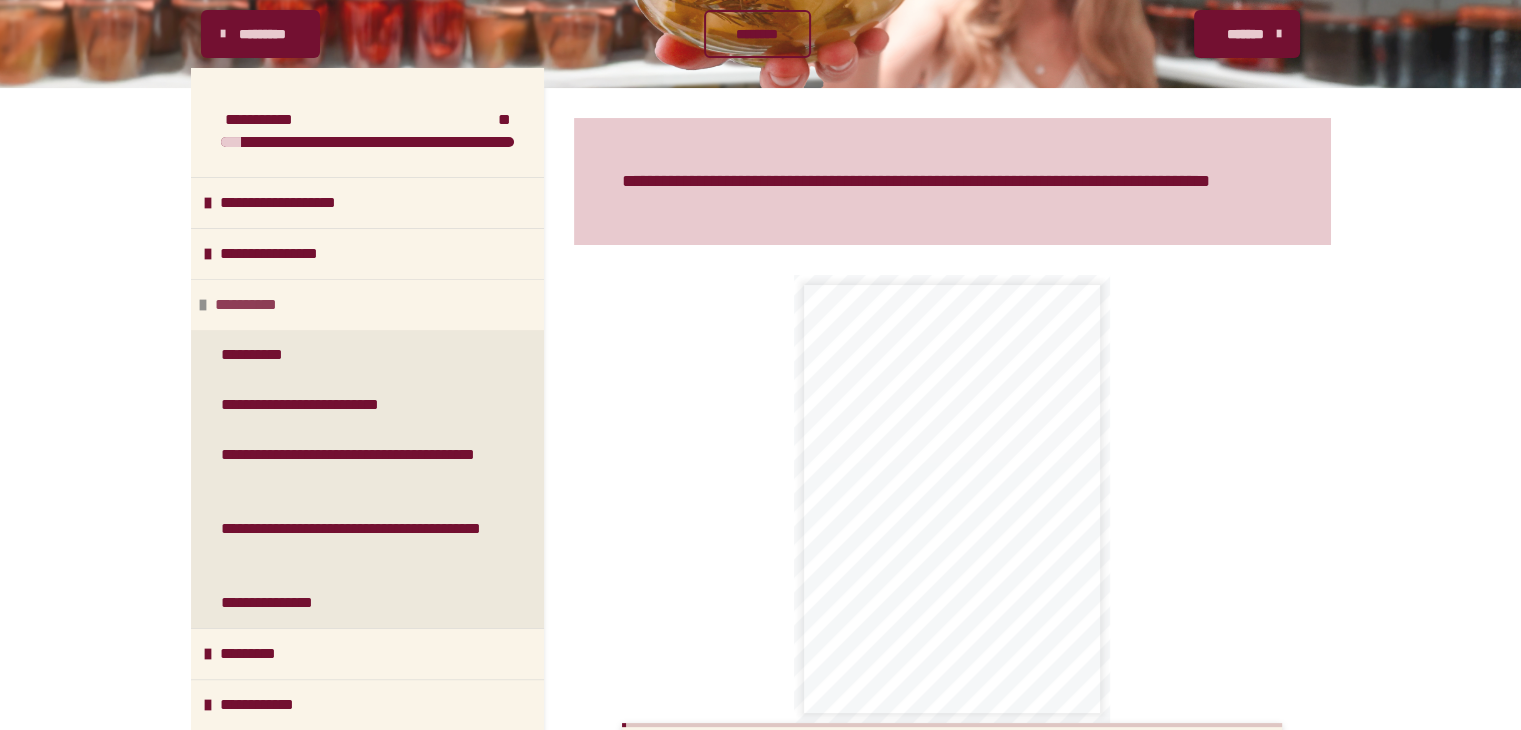 click on "**********" at bounding box center [257, 305] 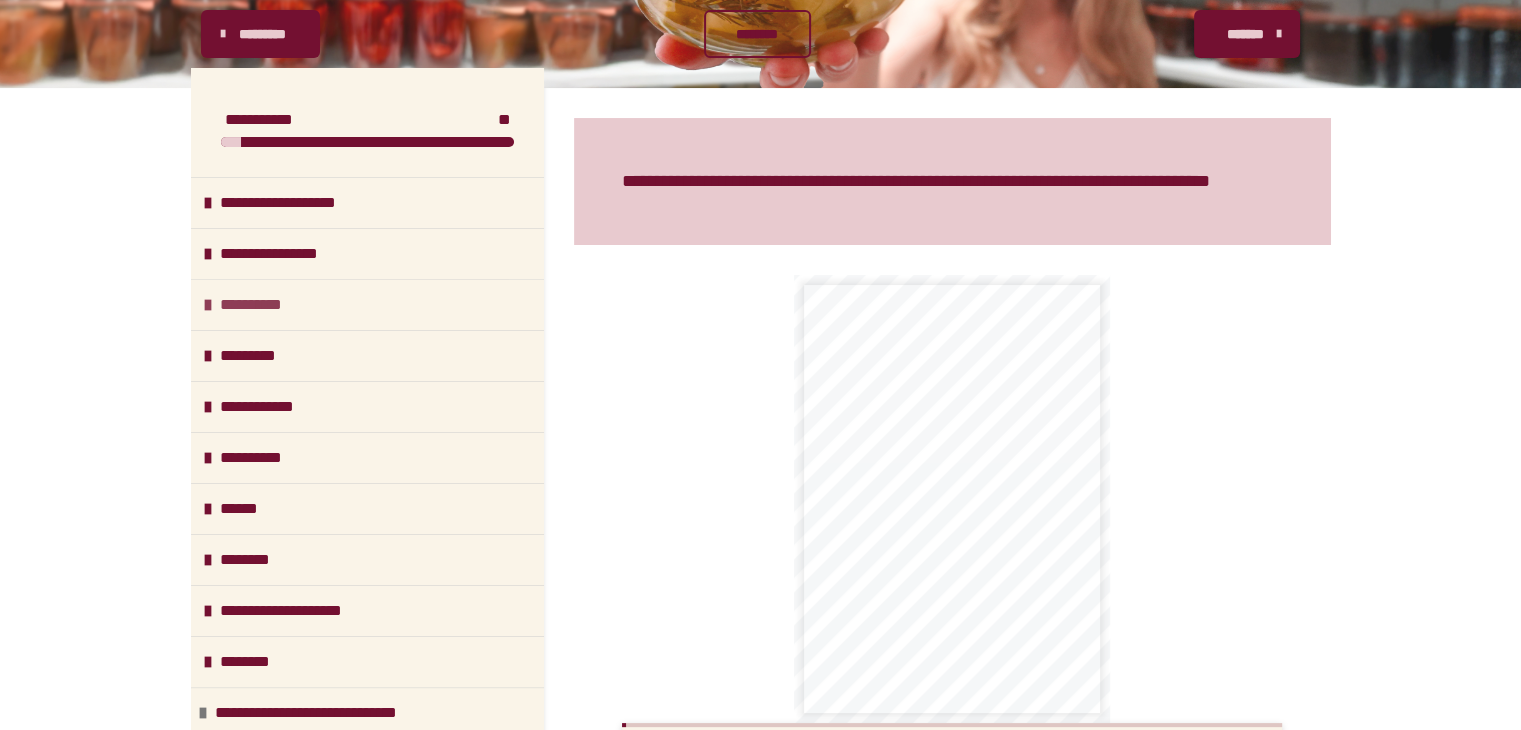 click on "**********" at bounding box center [262, 305] 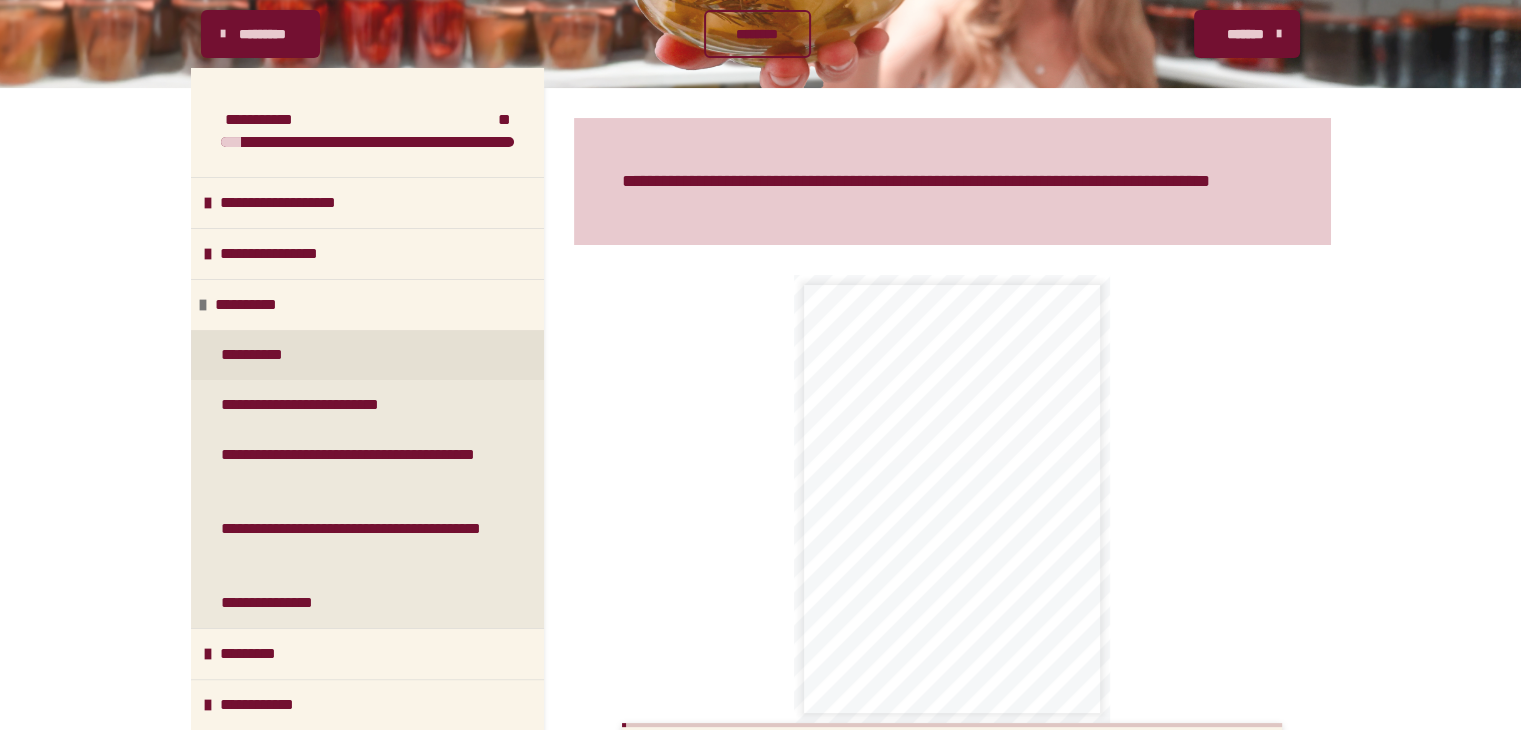 click on "**********" at bounding box center [258, 355] 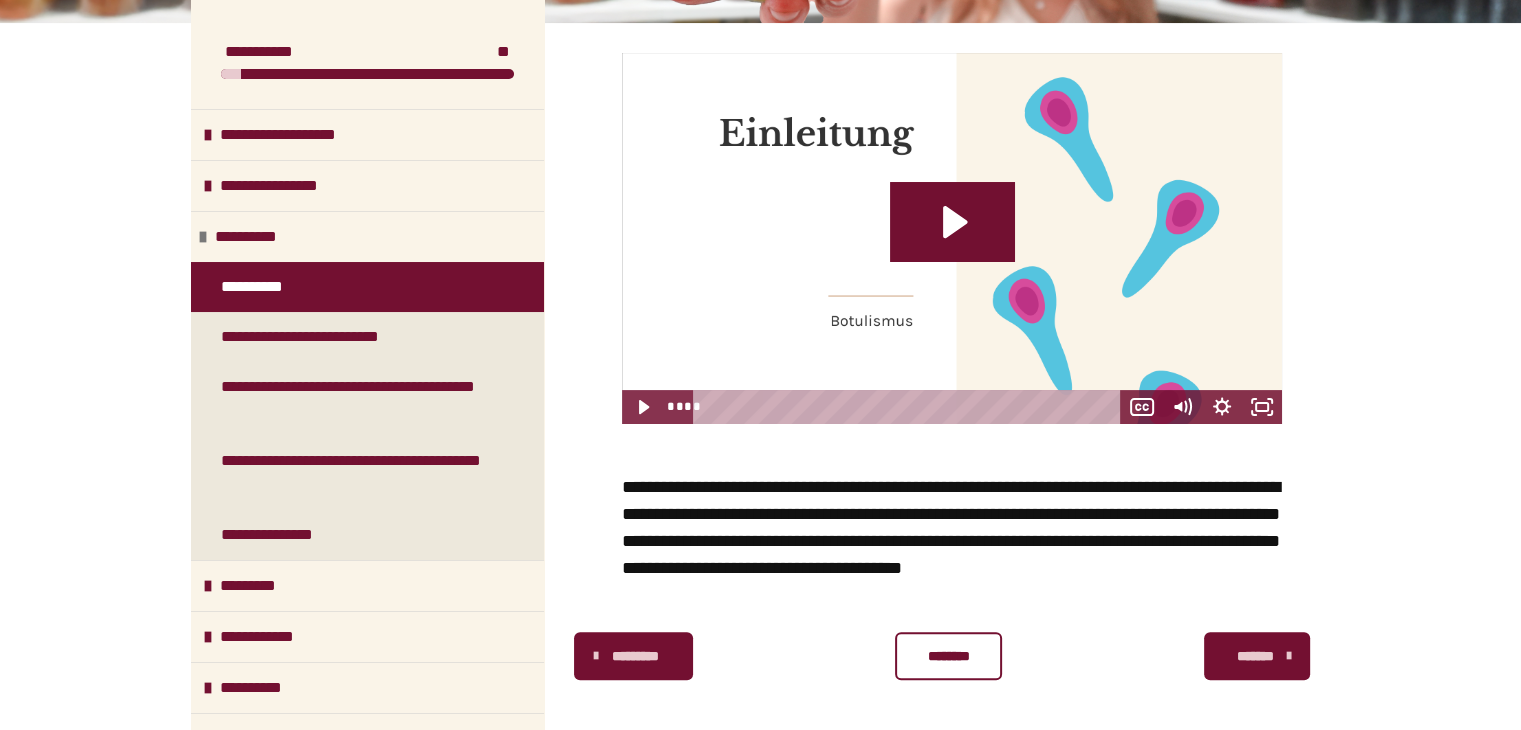 scroll, scrollTop: 400, scrollLeft: 0, axis: vertical 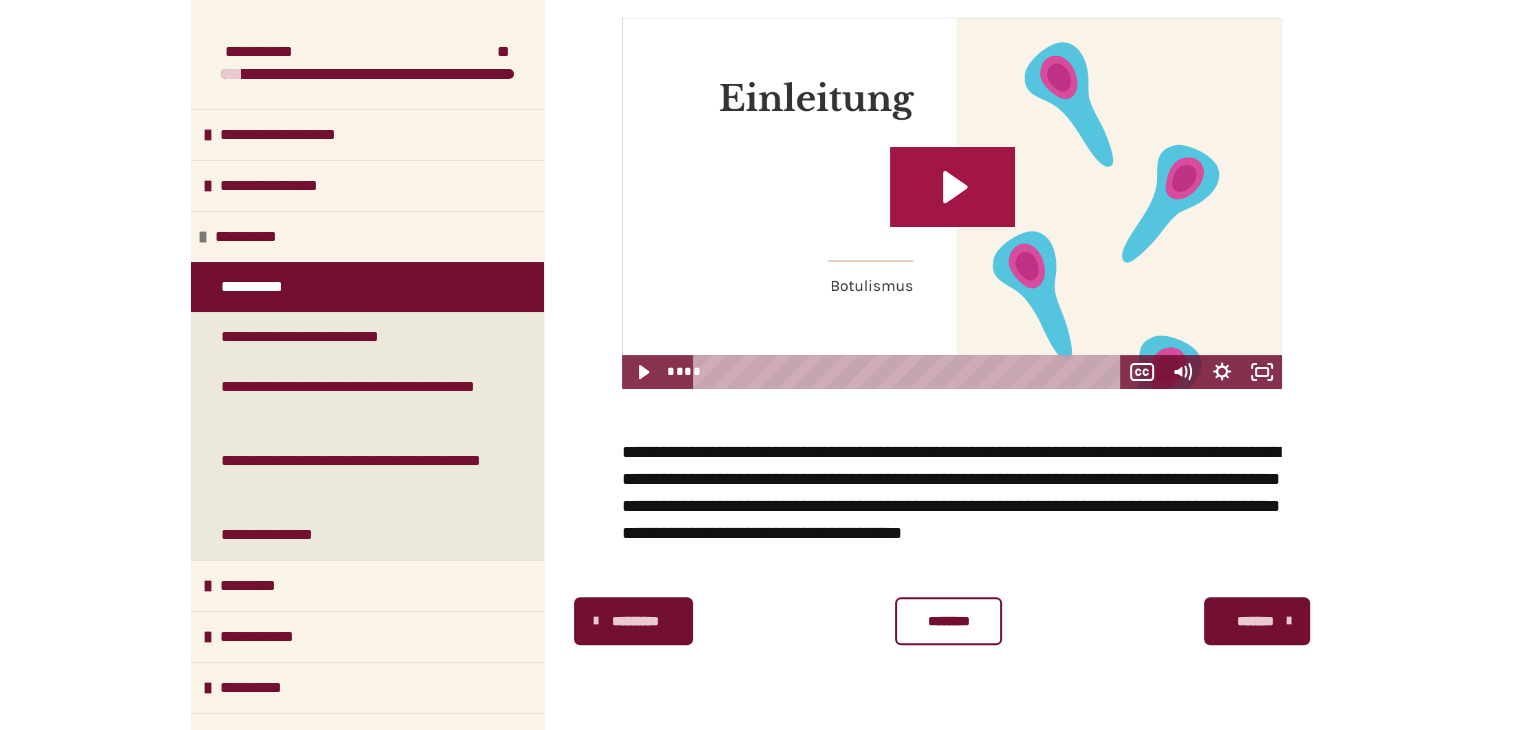 click 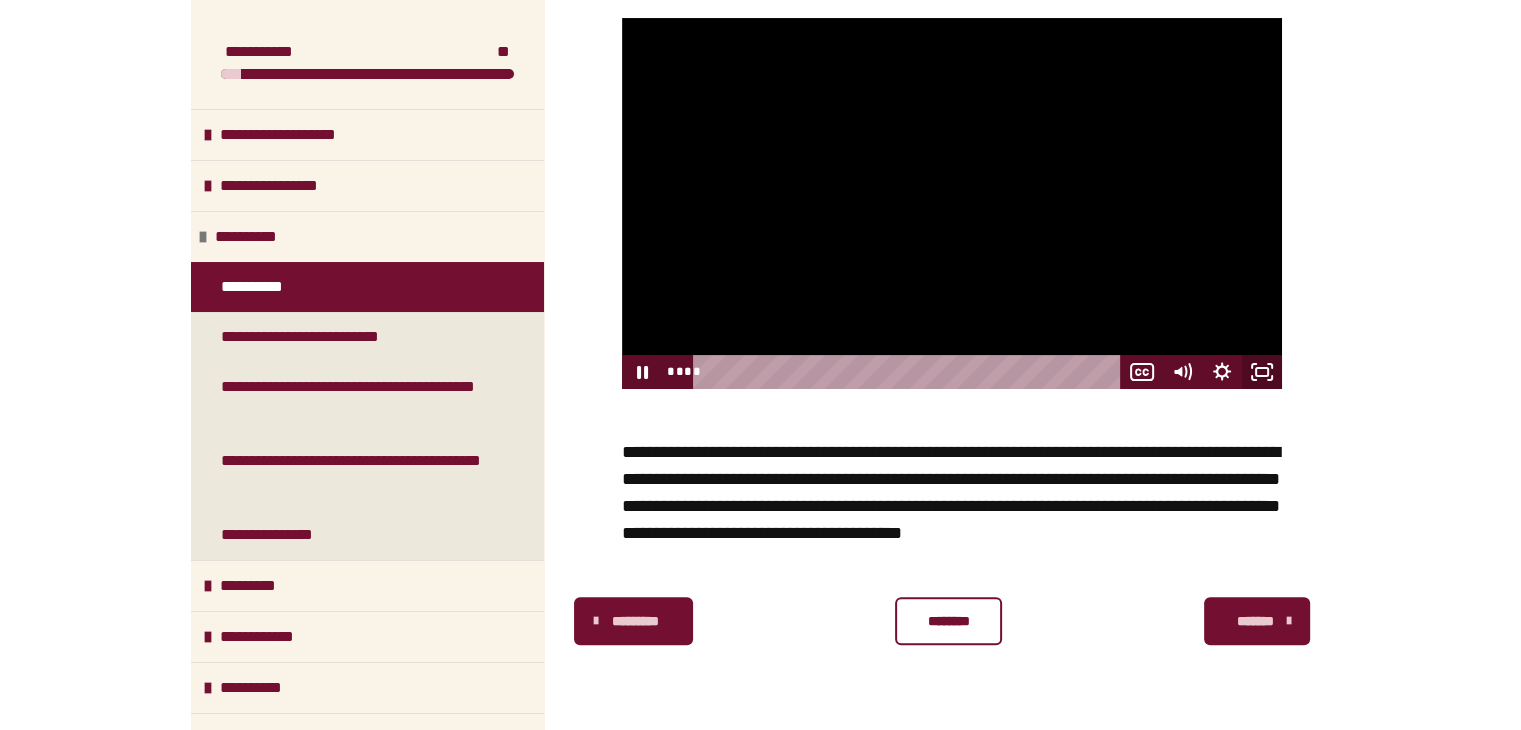 click 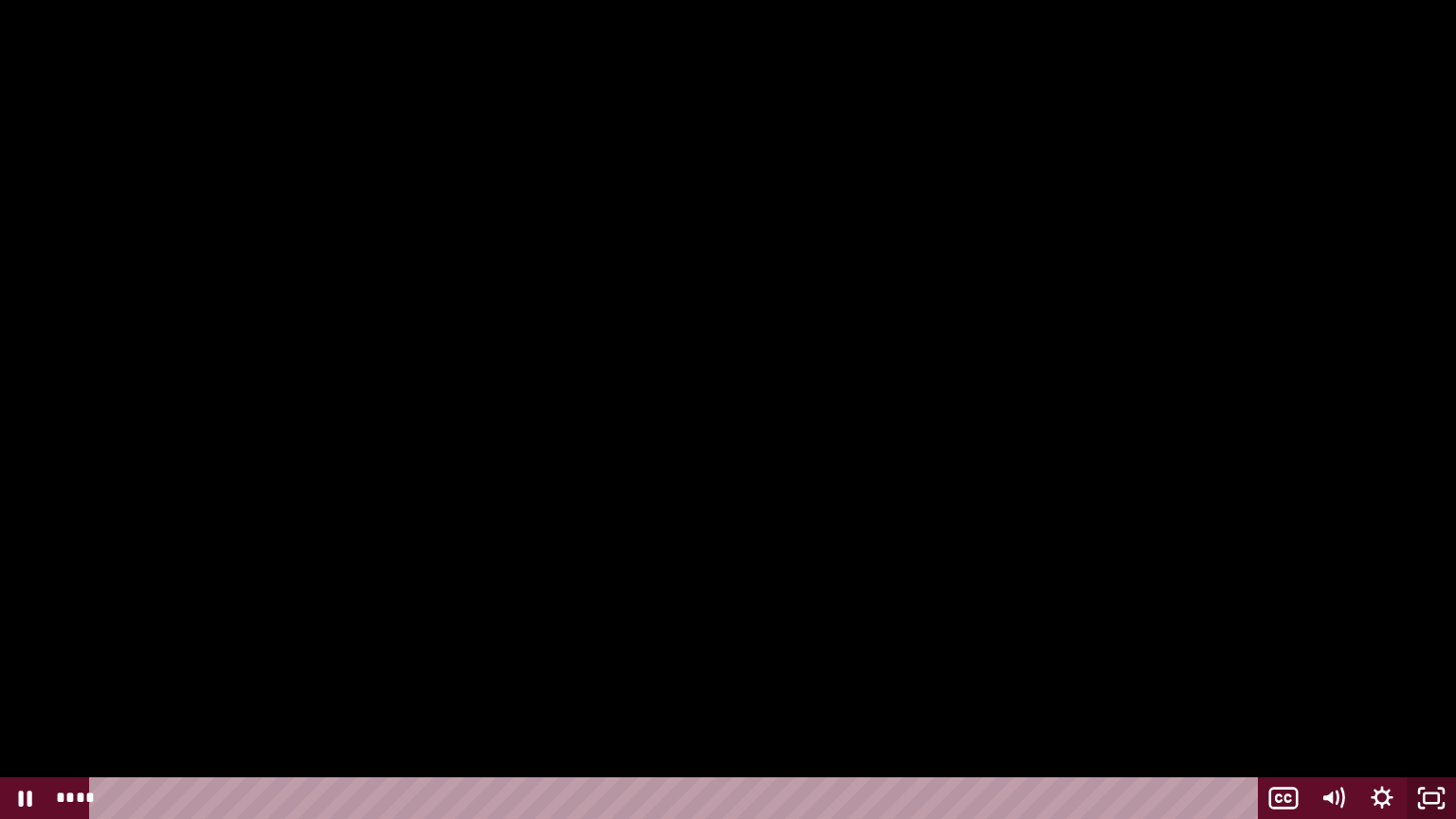 click 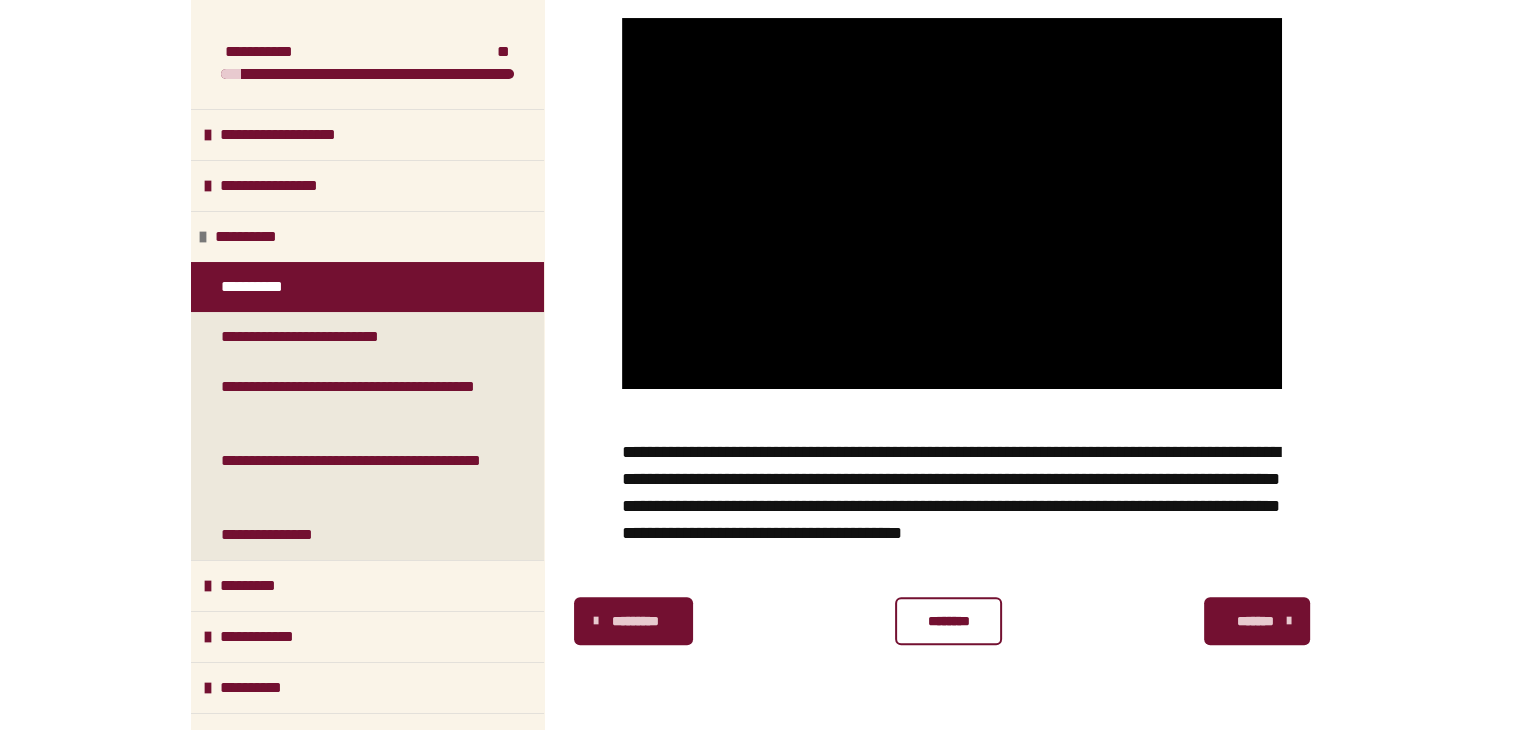 click on "********* ******** *******" at bounding box center [952, 621] 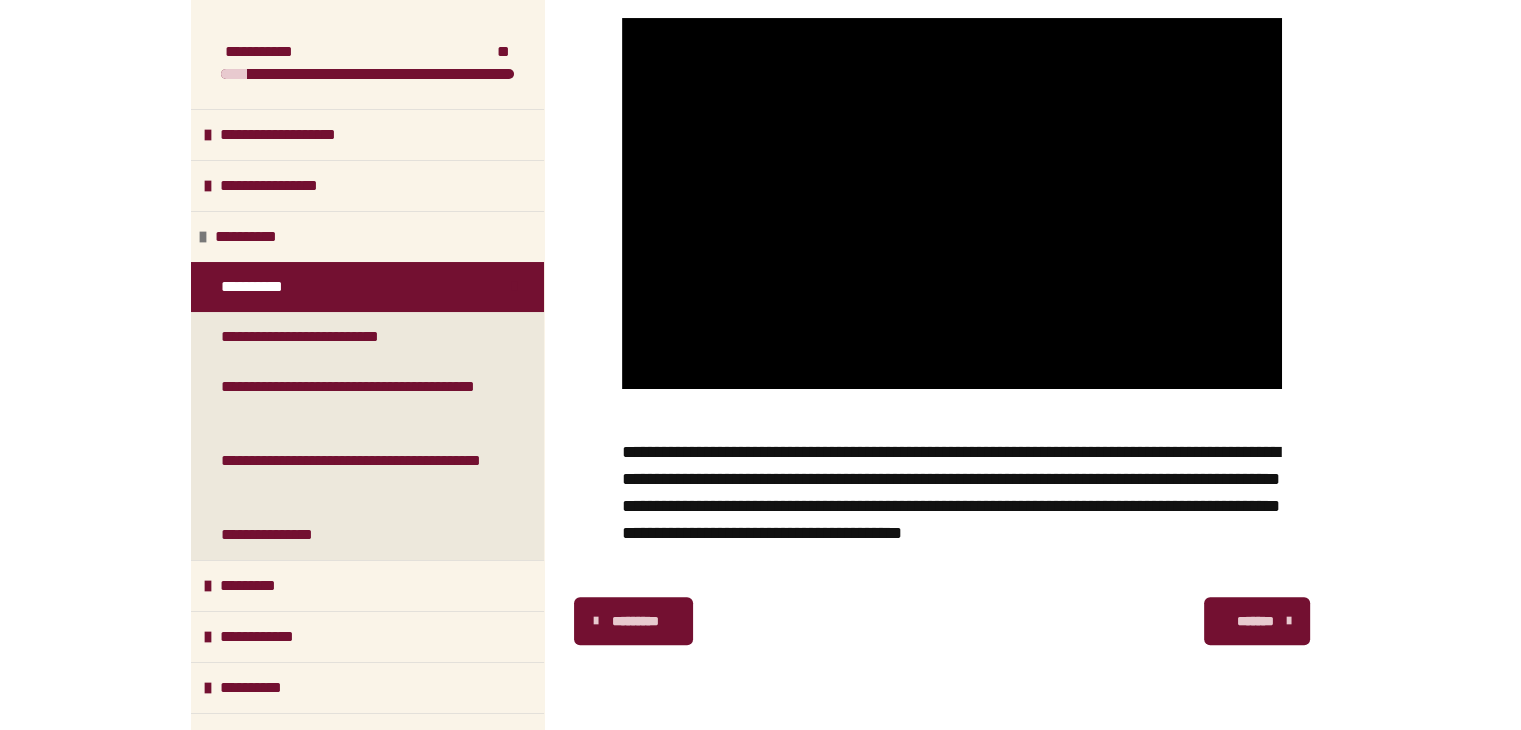 click on "*******" at bounding box center [1255, 621] 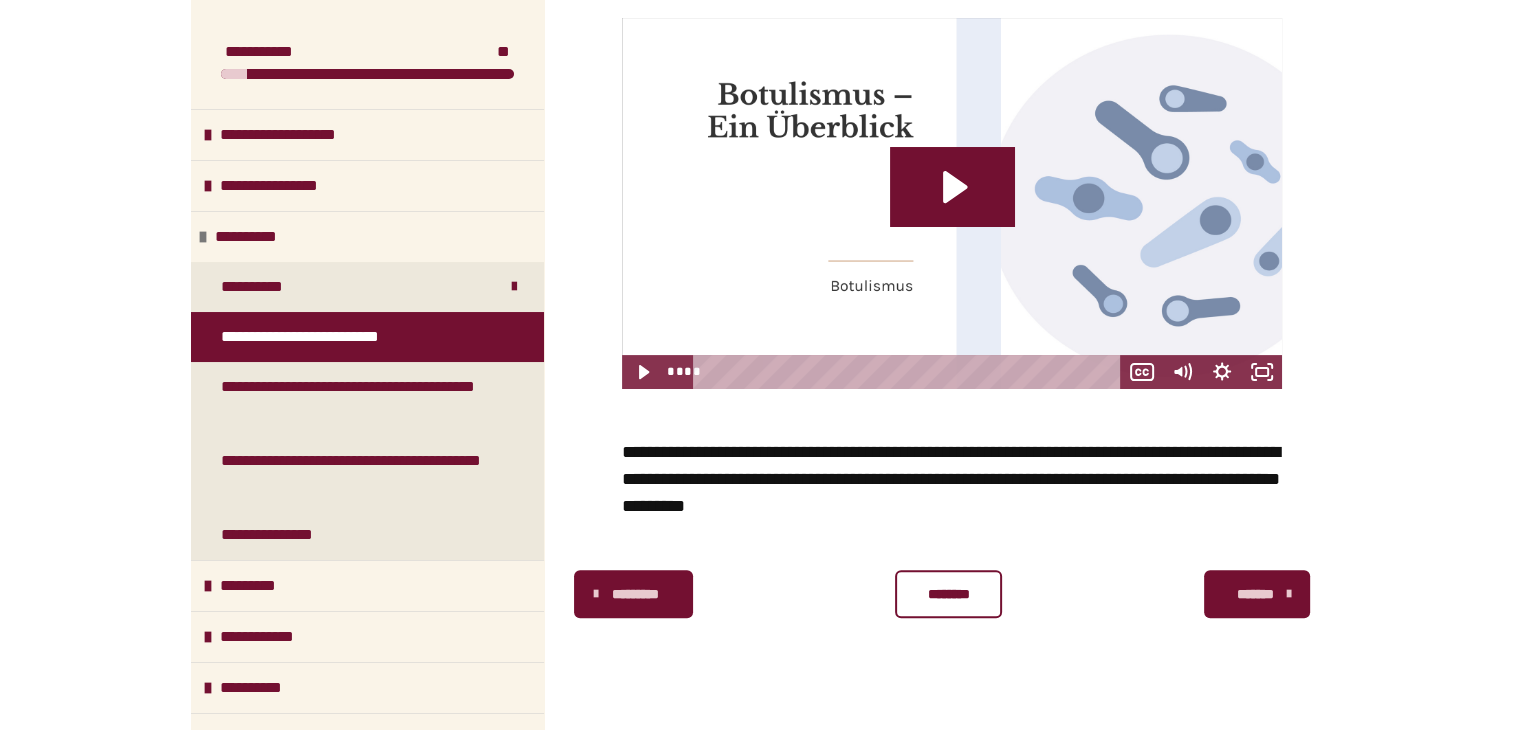 click at bounding box center (952, 203) 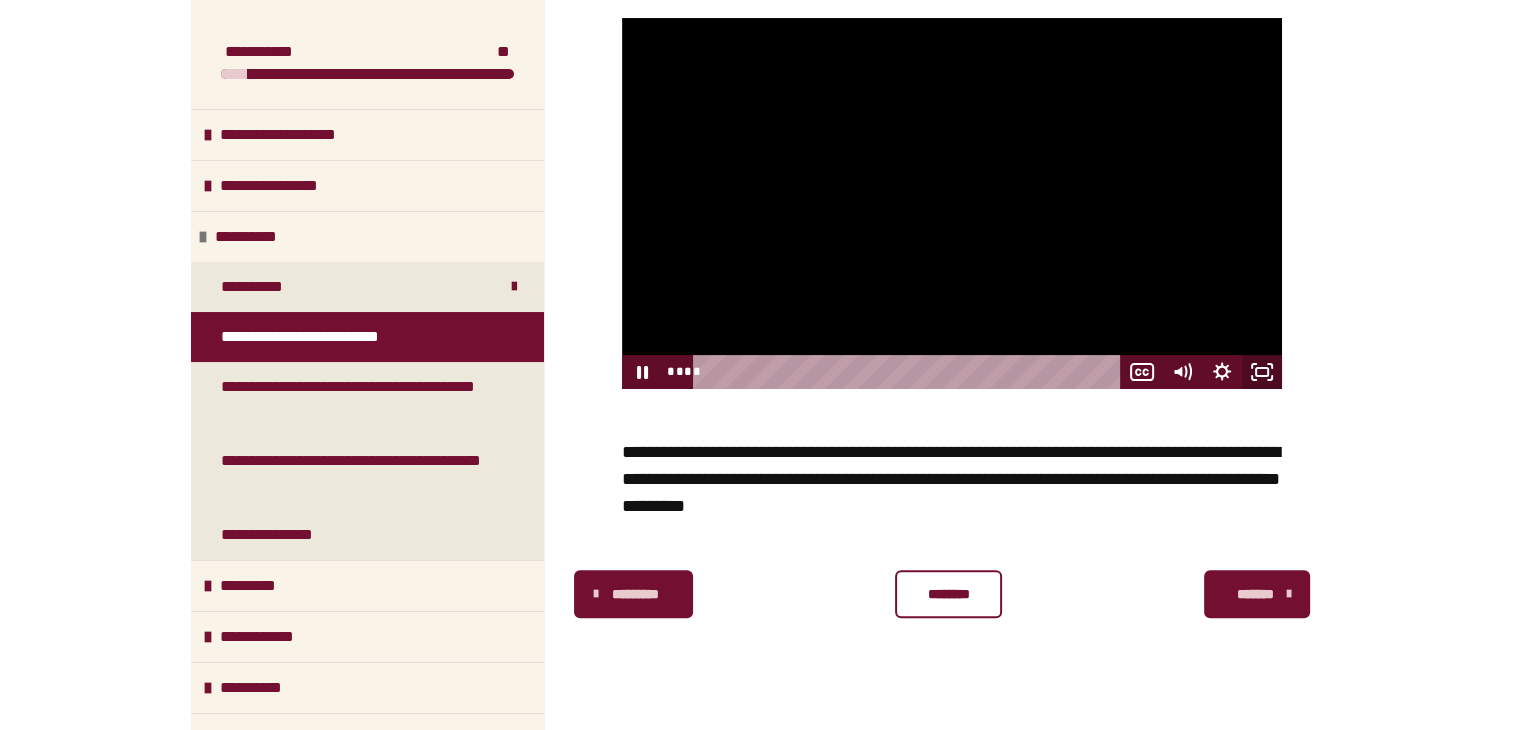 drag, startPoint x: 1268, startPoint y: 369, endPoint x: 1155, endPoint y: 325, distance: 121.264175 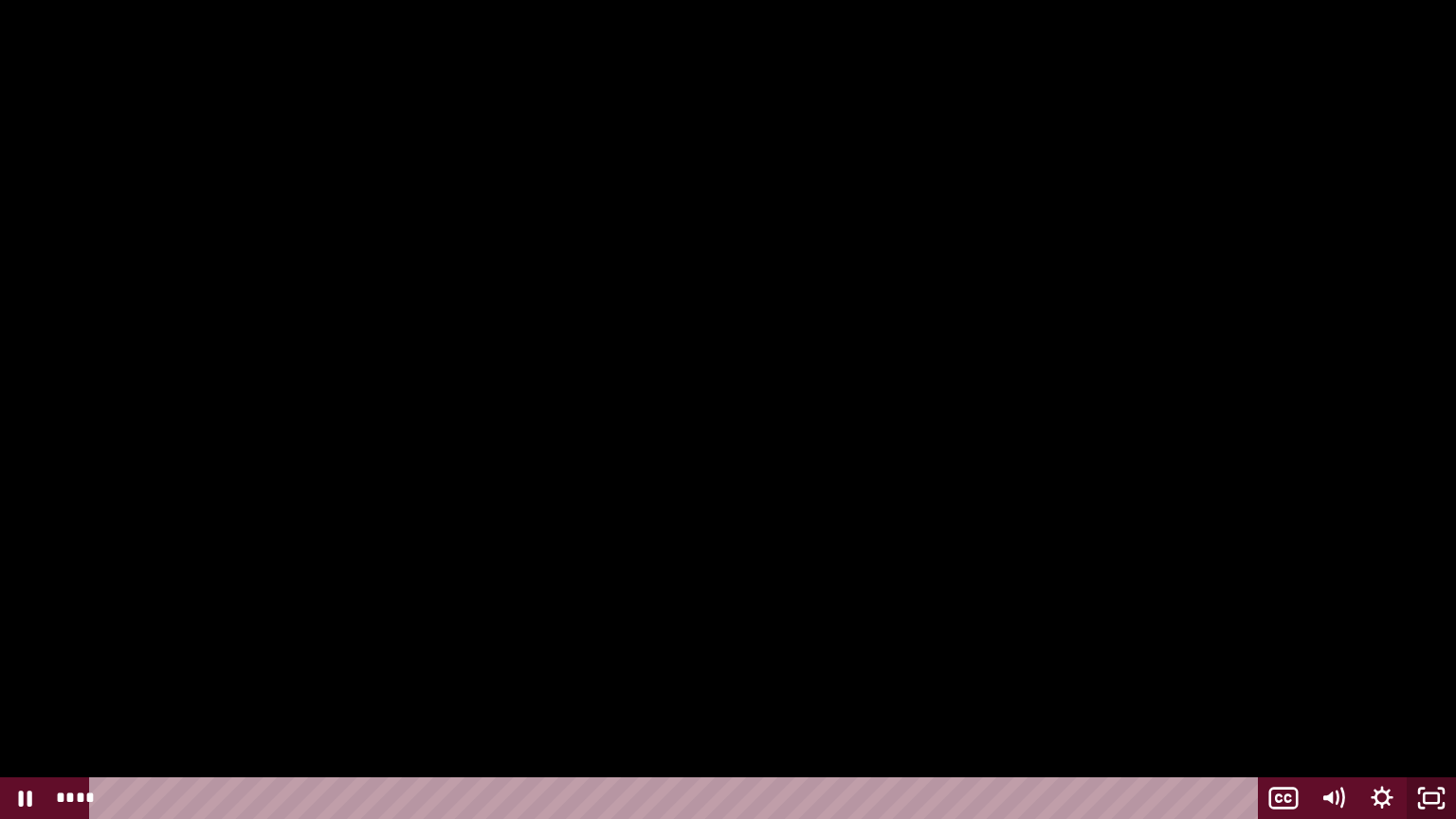 click 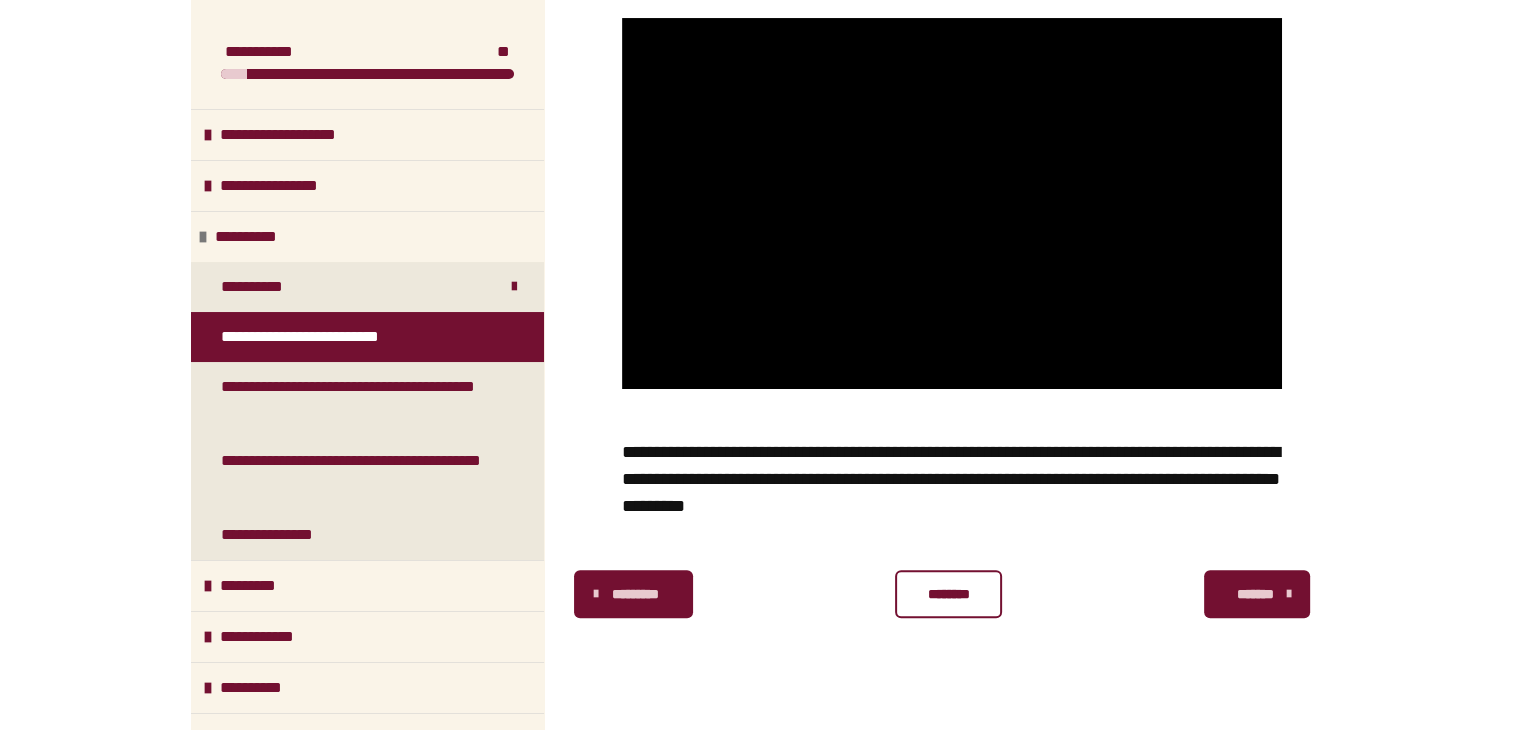 click on "********" at bounding box center [948, 594] 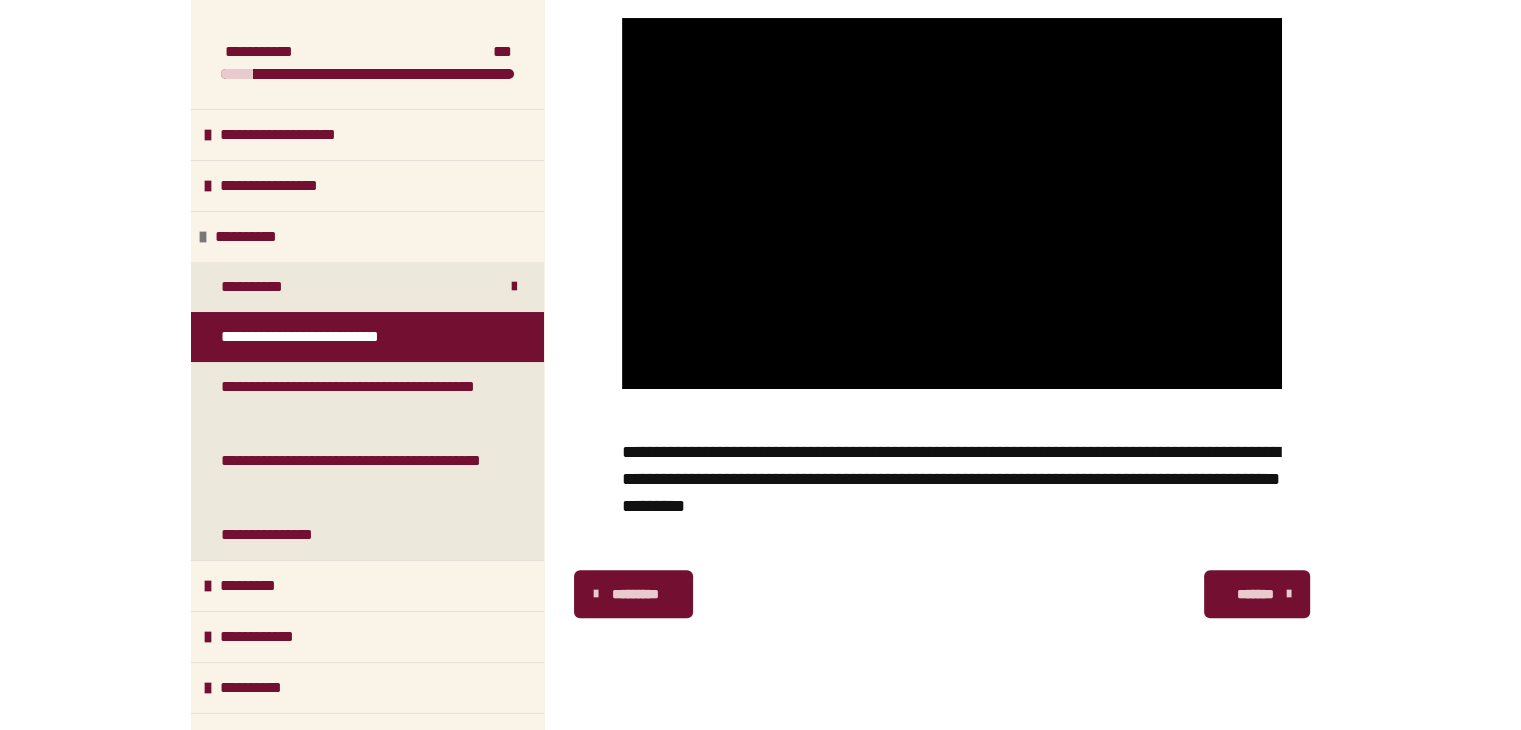 click on "*******" at bounding box center [1257, 594] 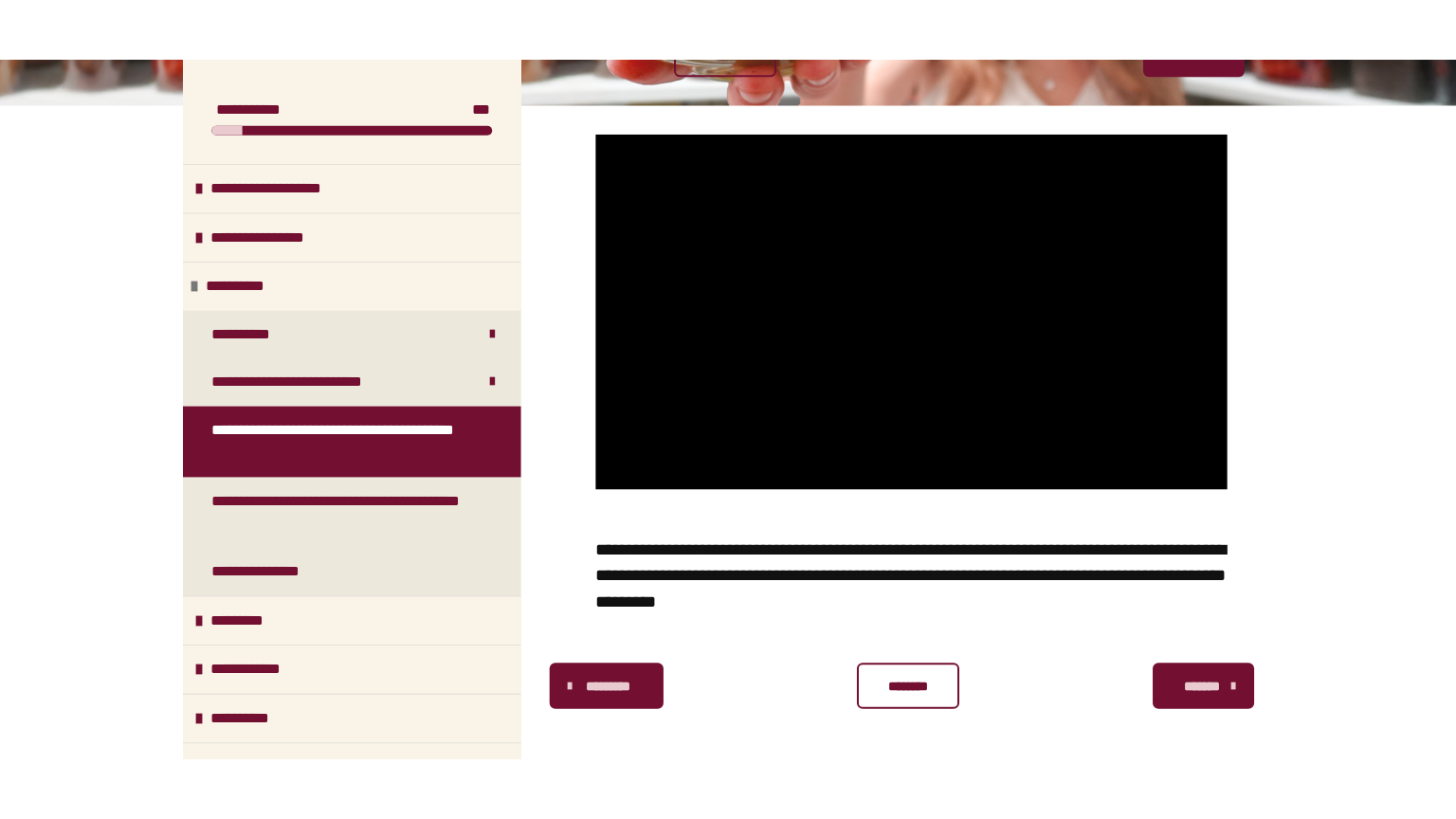 scroll, scrollTop: 436, scrollLeft: 0, axis: vertical 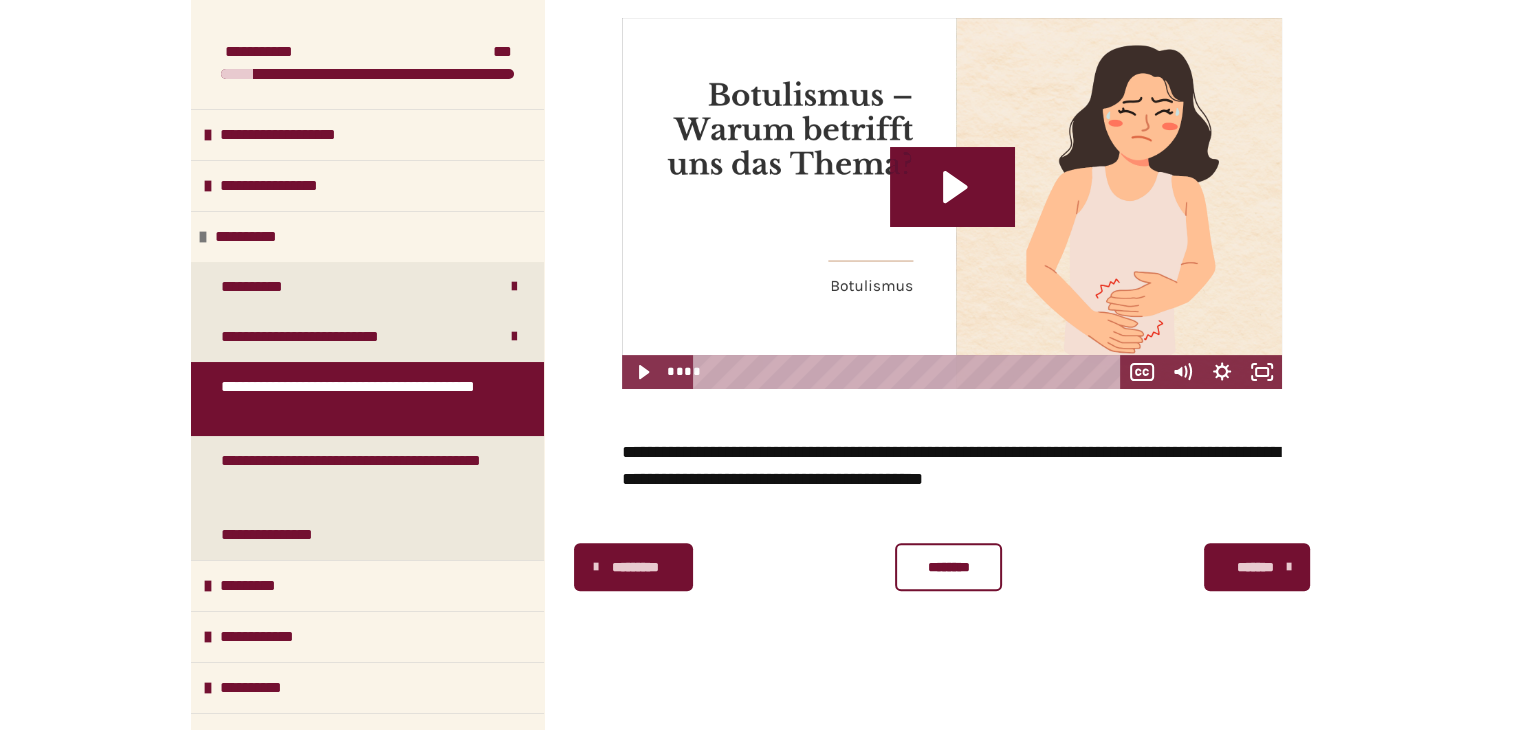 click 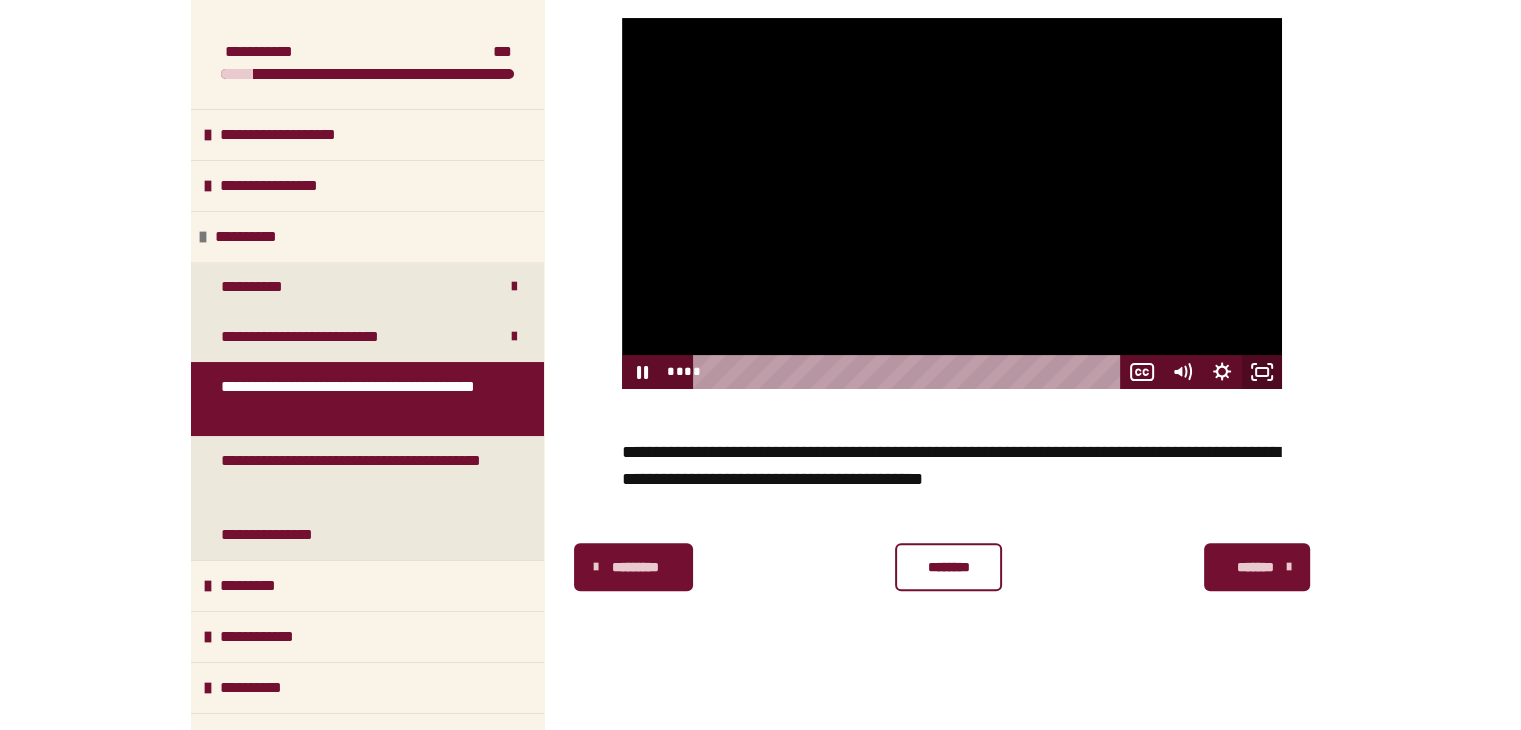 click 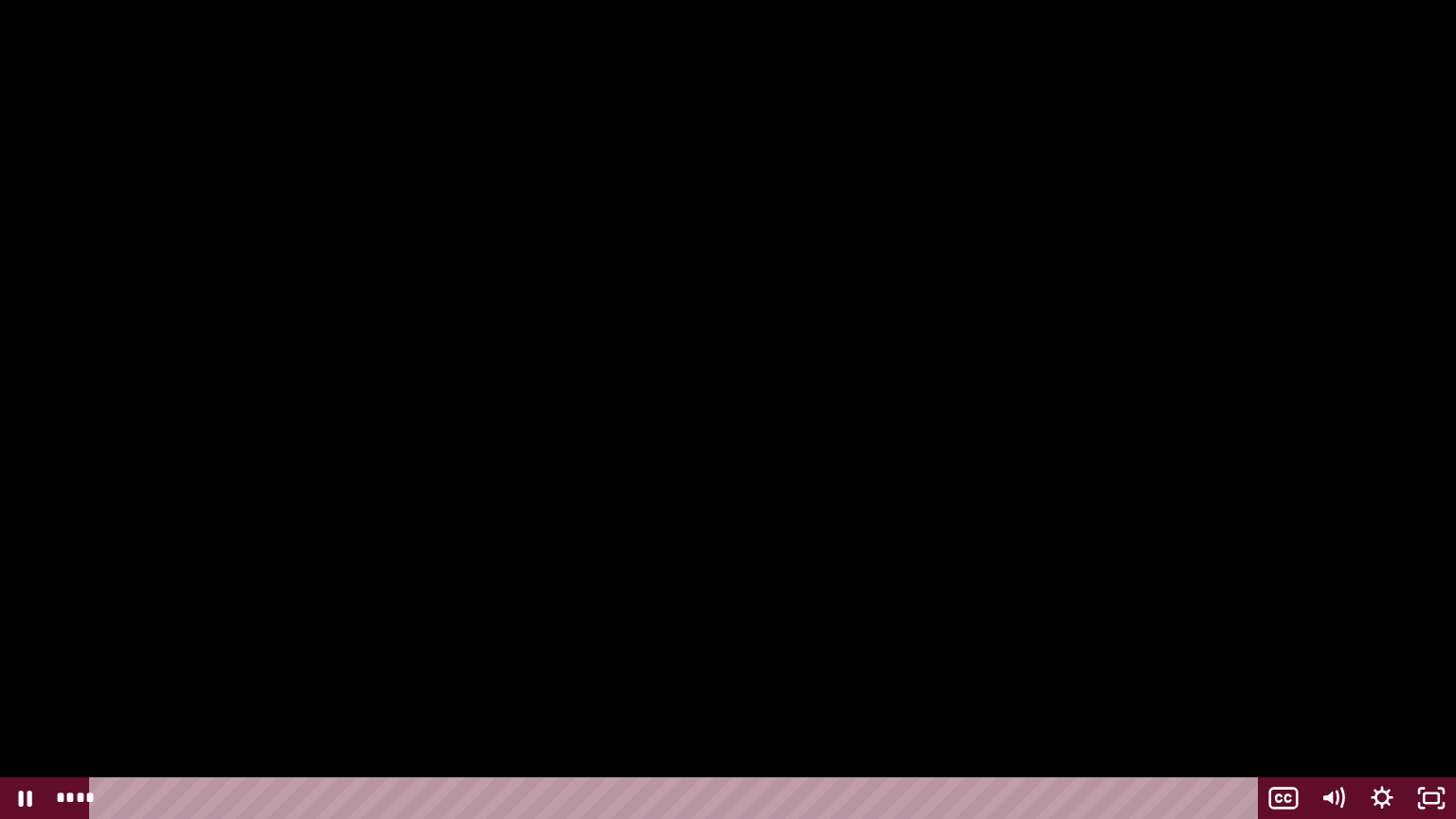 click at bounding box center (728, 410) 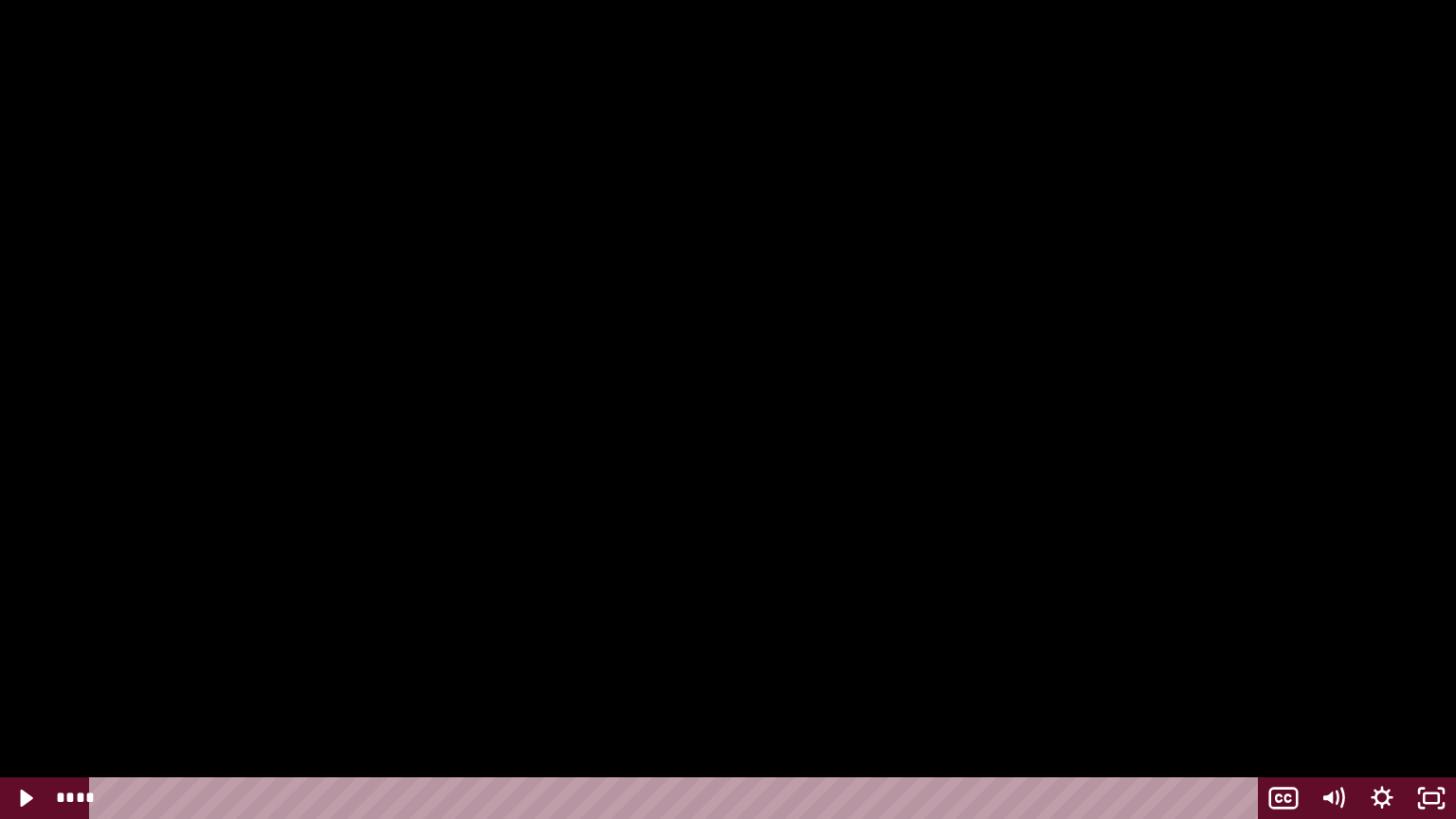 drag, startPoint x: 1081, startPoint y: 391, endPoint x: 1067, endPoint y: 410, distance: 23.60085 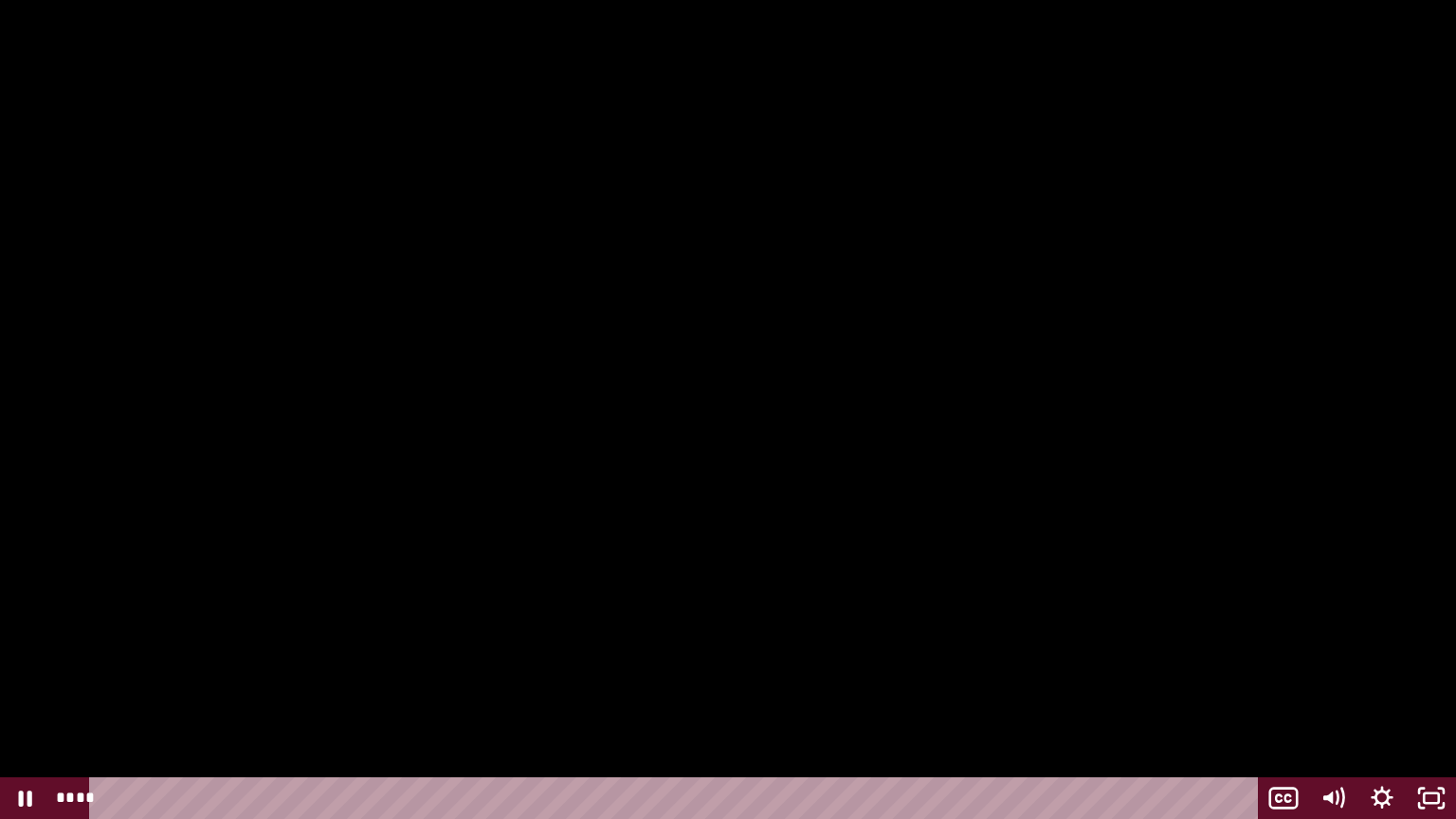 click at bounding box center (728, 410) 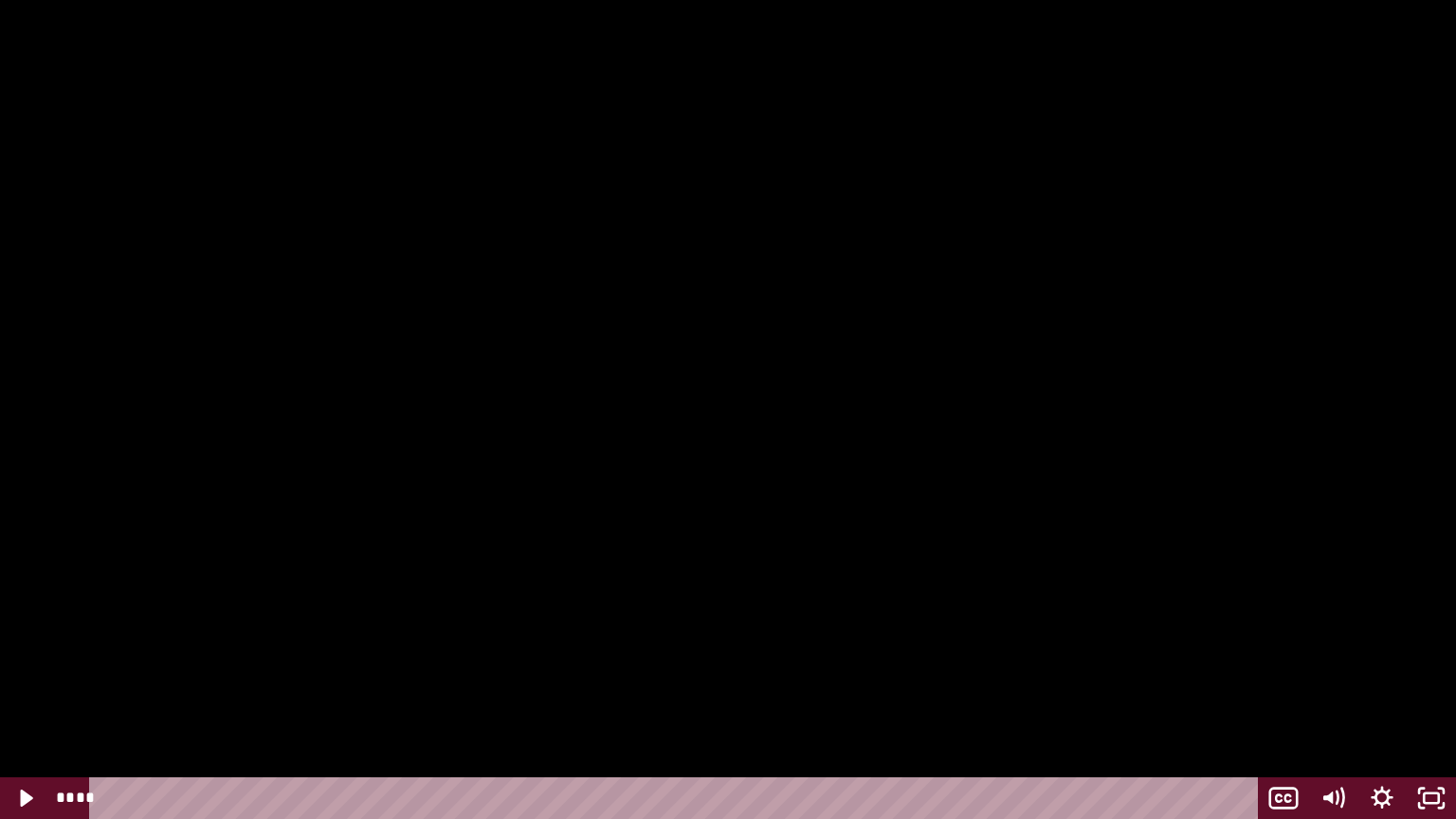 click at bounding box center (728, 410) 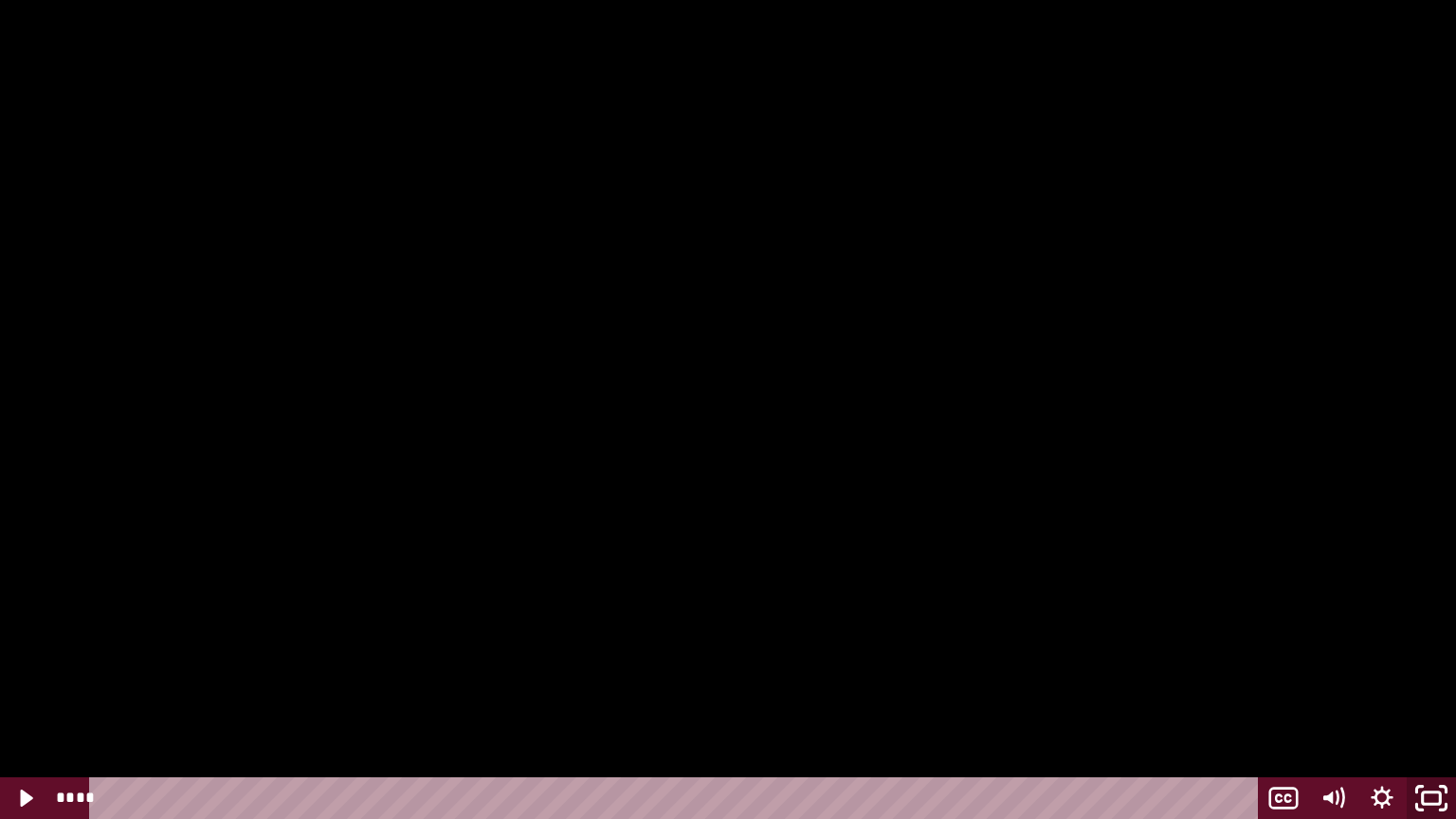 click 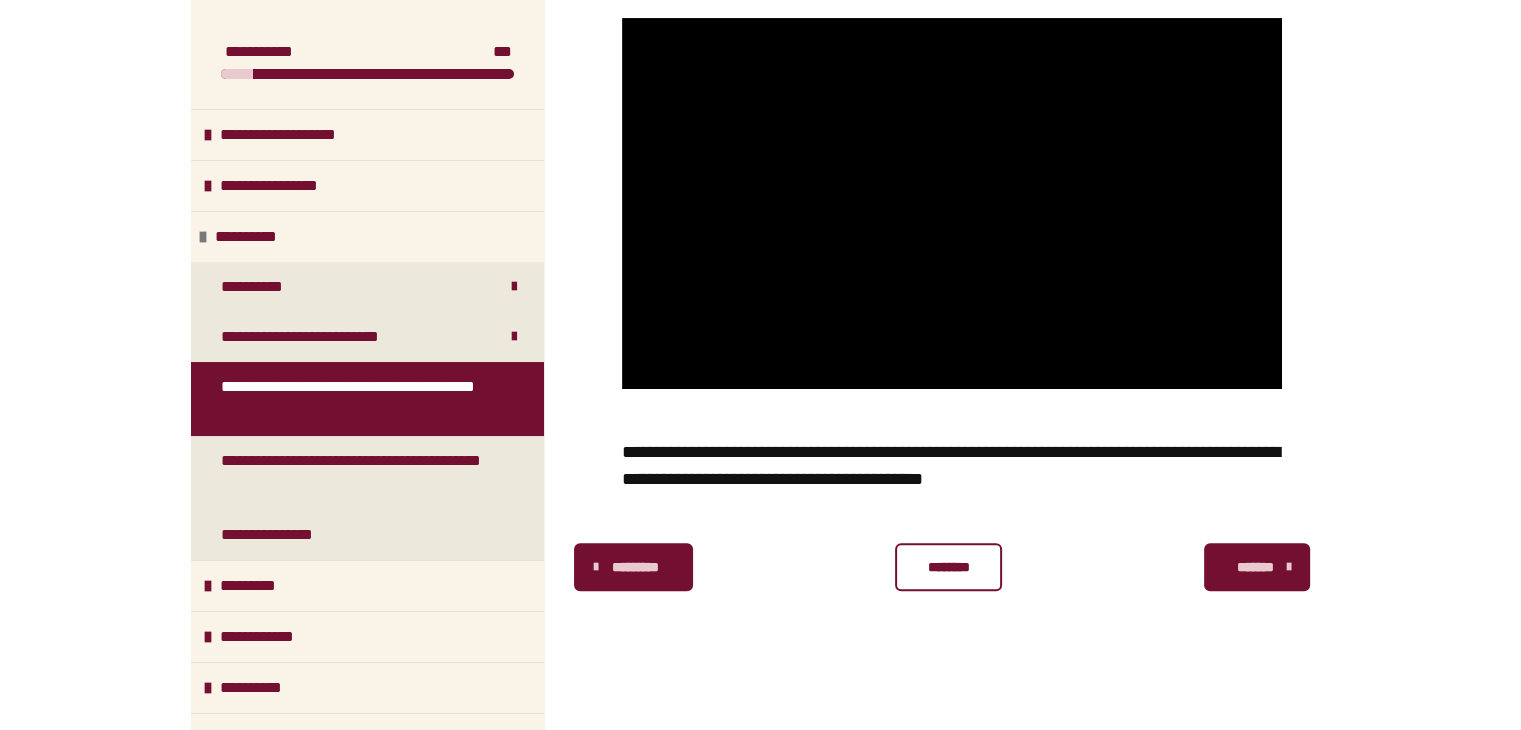 click on "********" at bounding box center (948, 567) 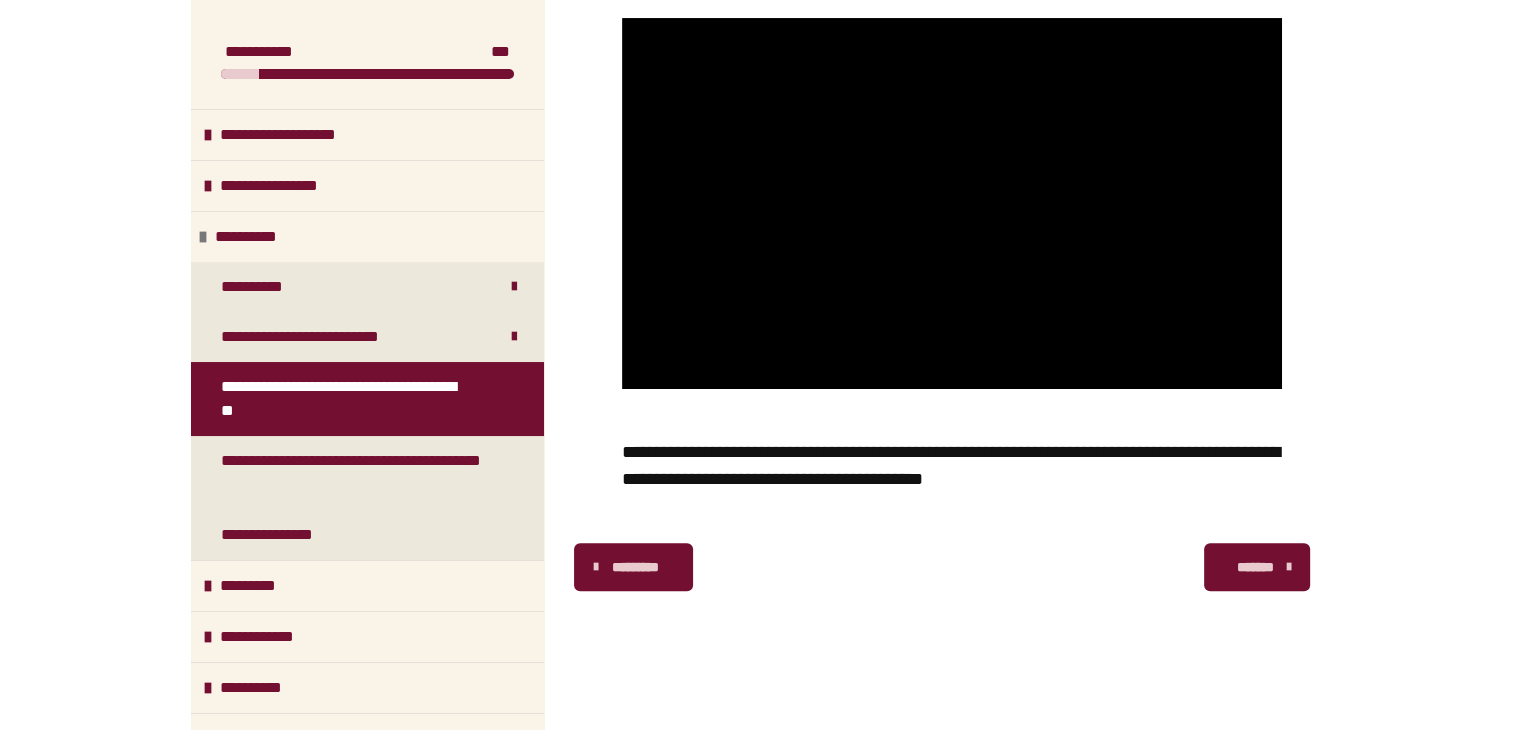 click on "*******" at bounding box center (1255, 567) 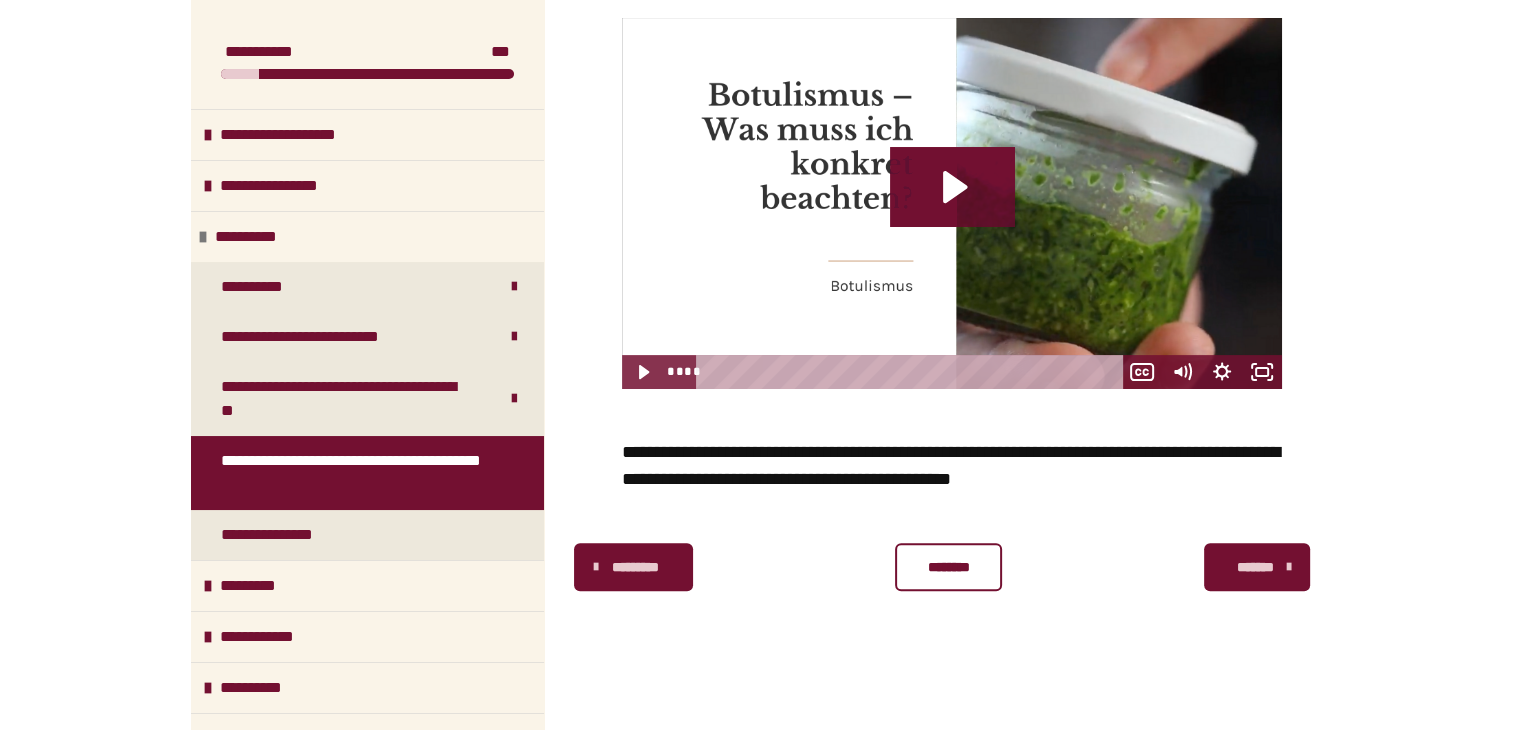 click at bounding box center [952, 203] 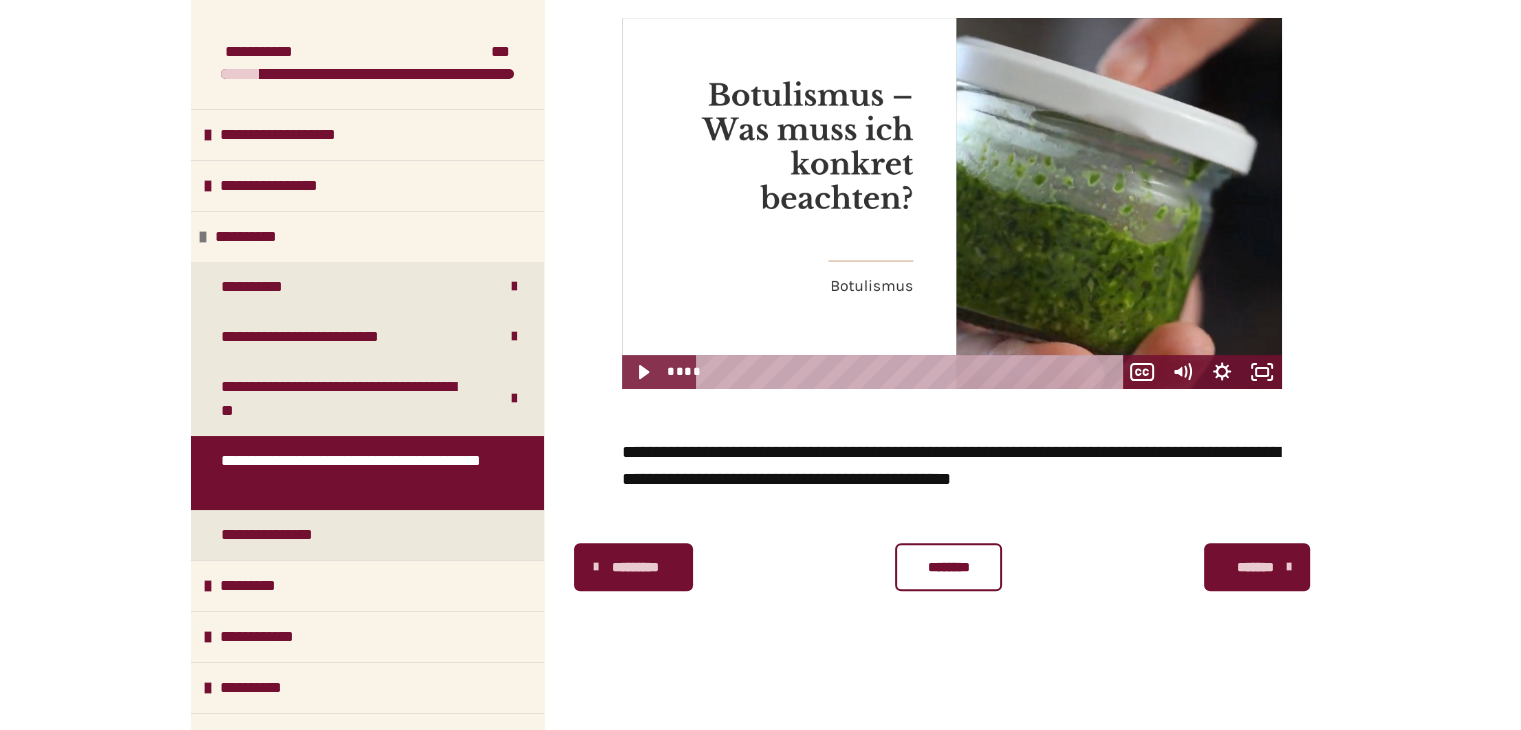 click at bounding box center (952, 203) 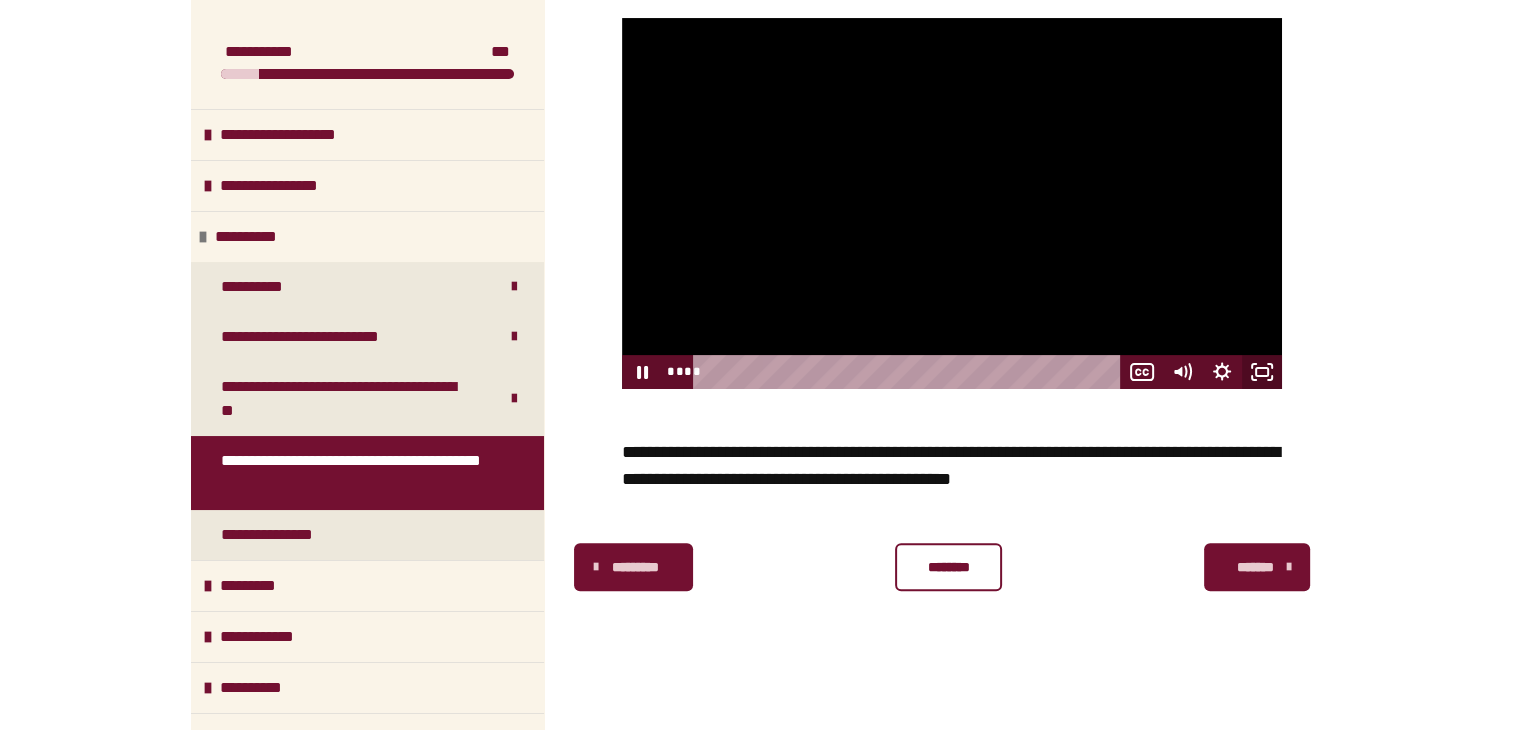 click 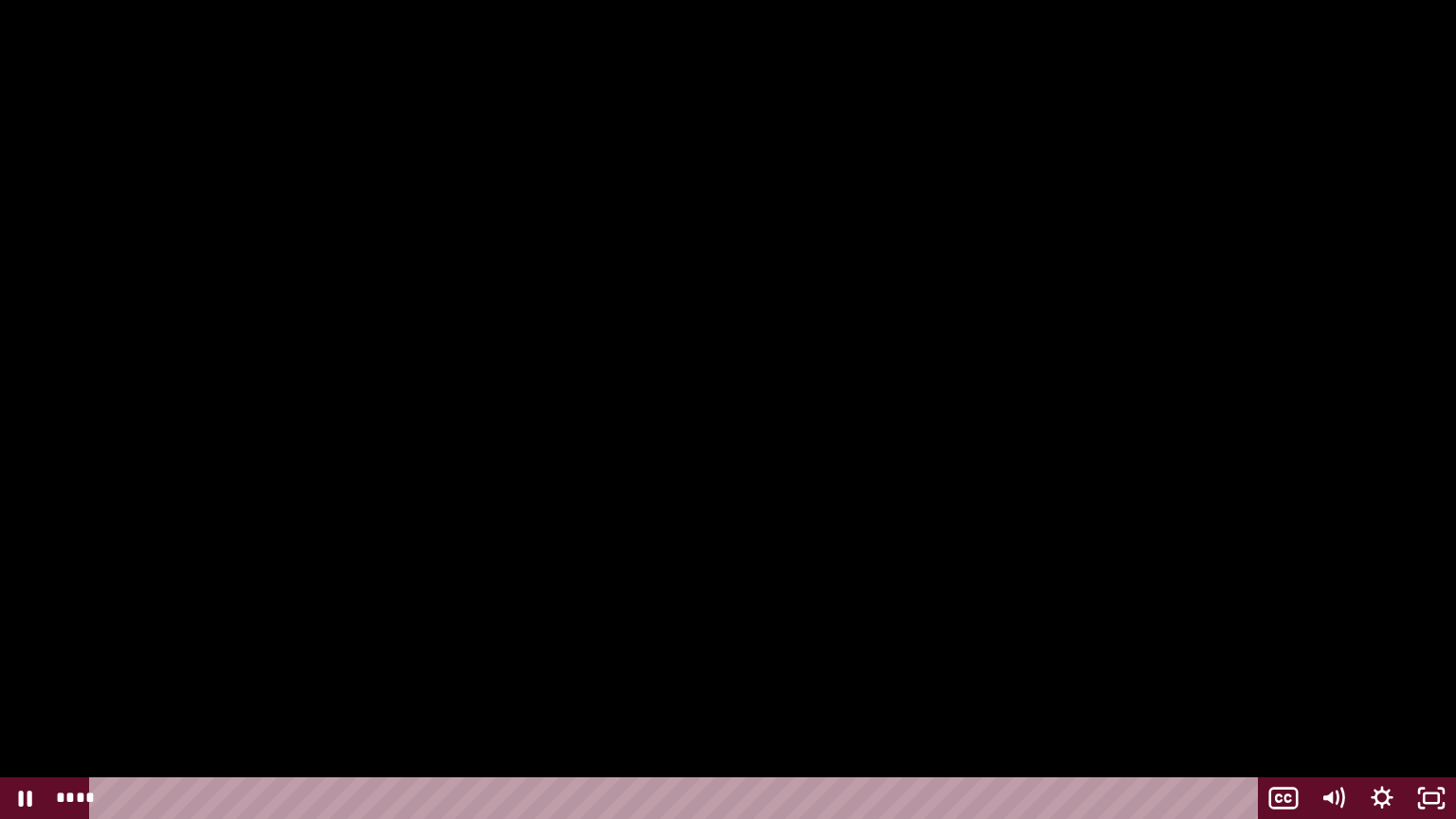 click at bounding box center [728, 410] 